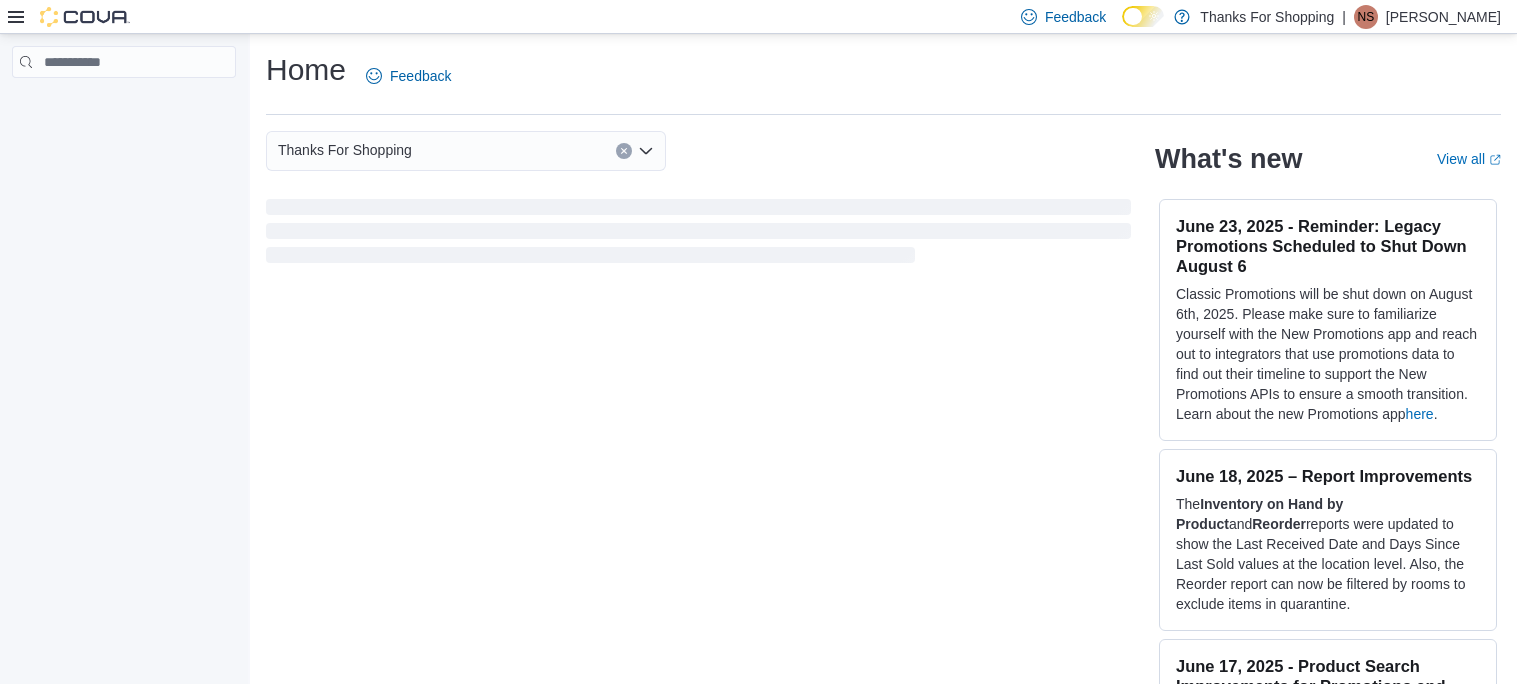 scroll, scrollTop: 0, scrollLeft: 0, axis: both 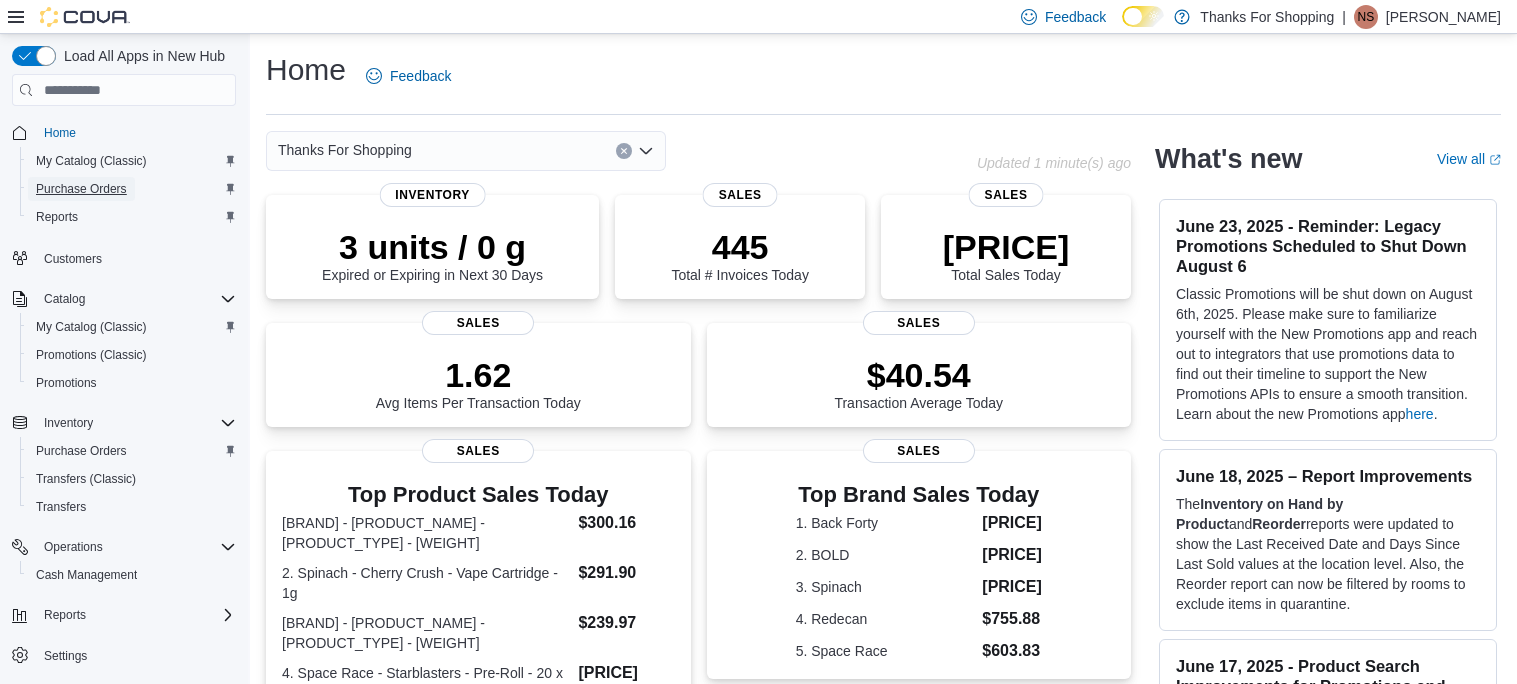 click on "Purchase Orders" at bounding box center [81, 189] 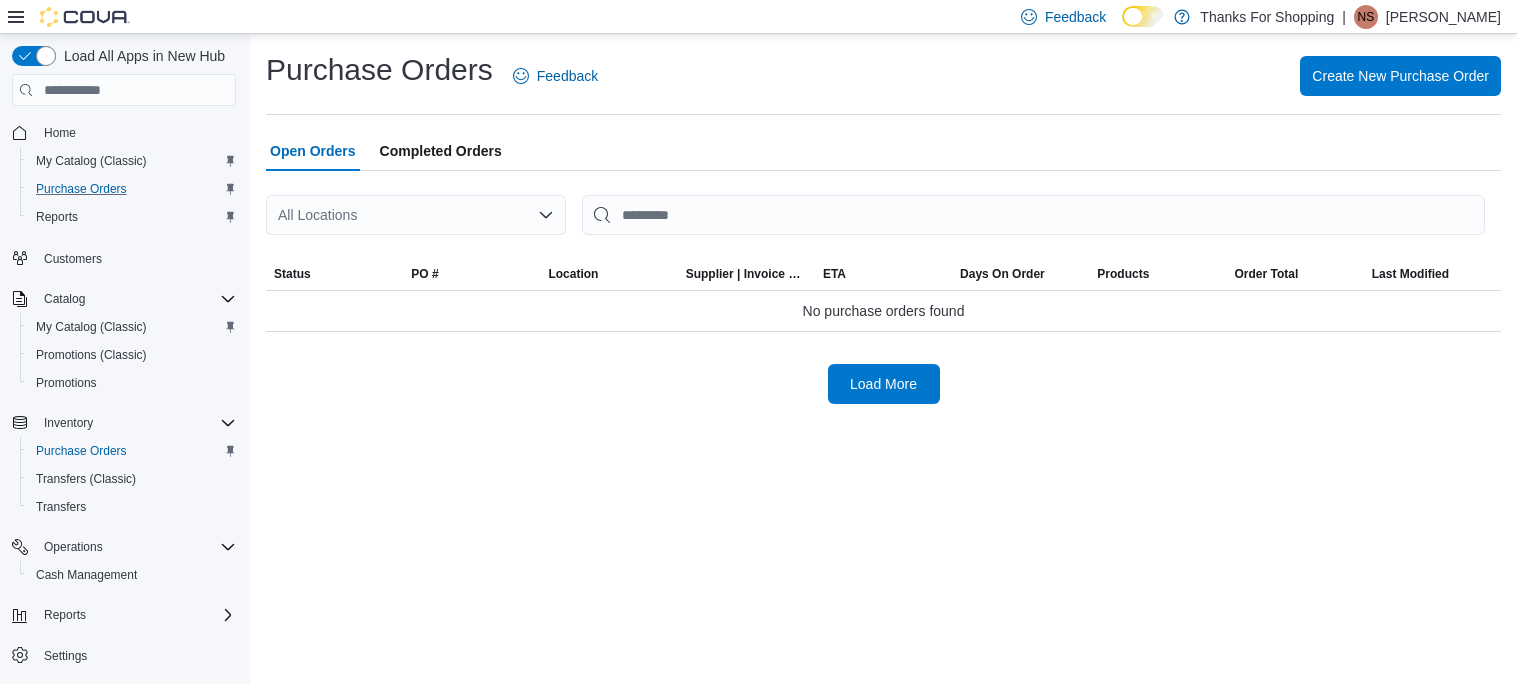 click on "All Locations" at bounding box center [416, 215] 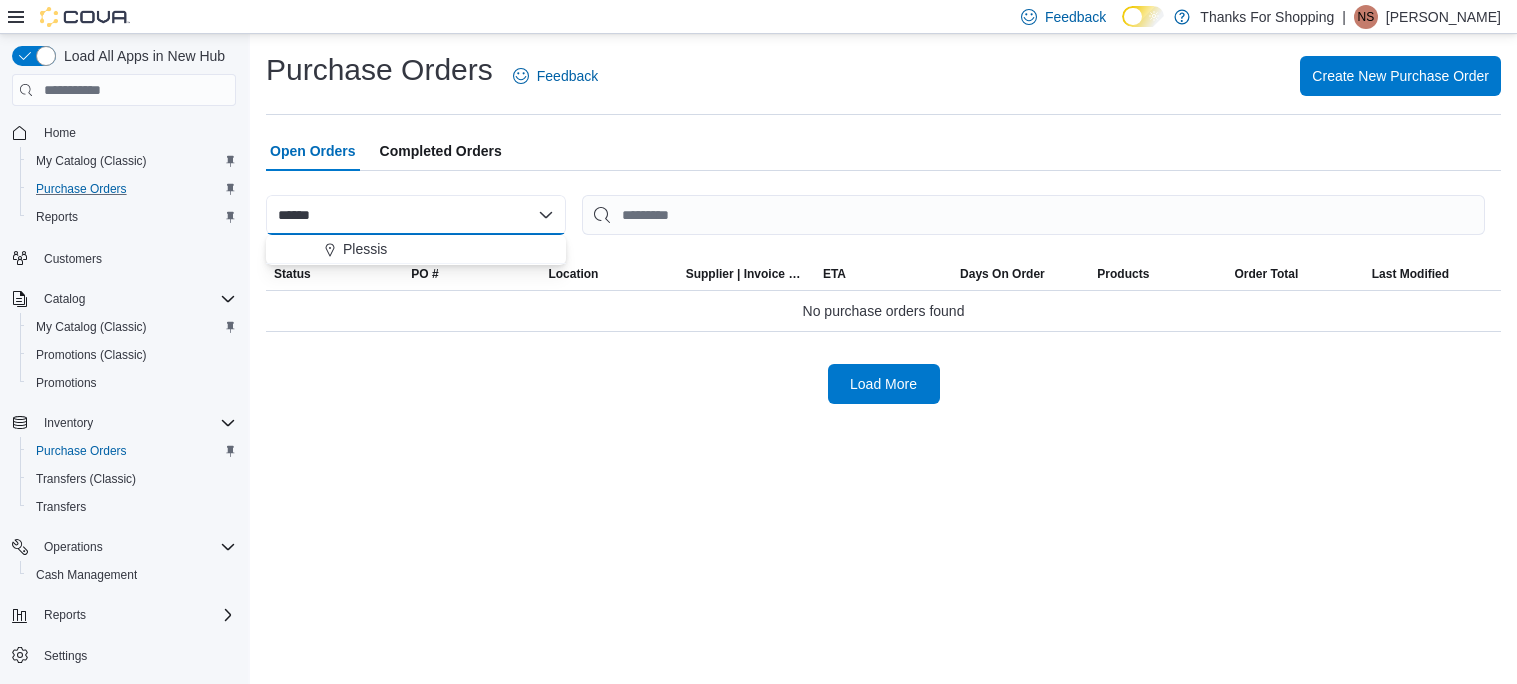 type on "*******" 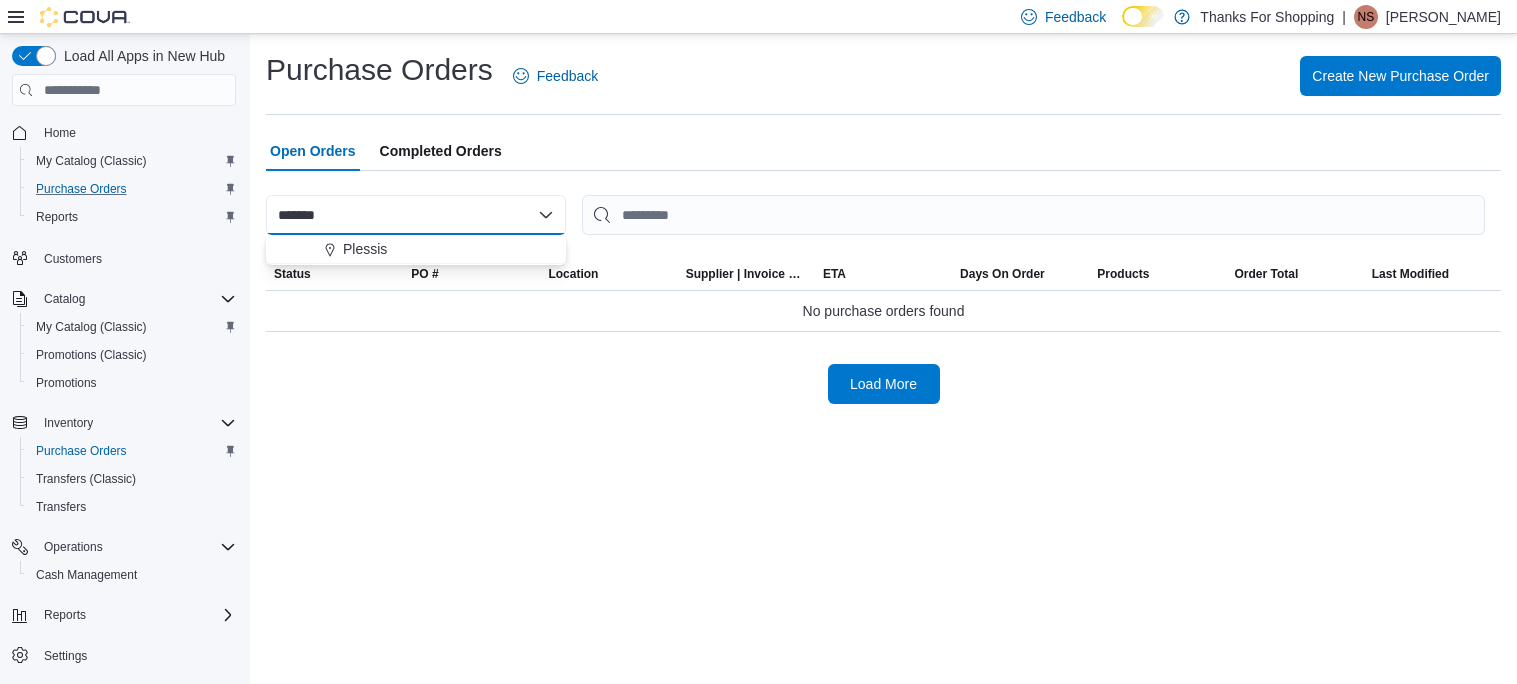 type 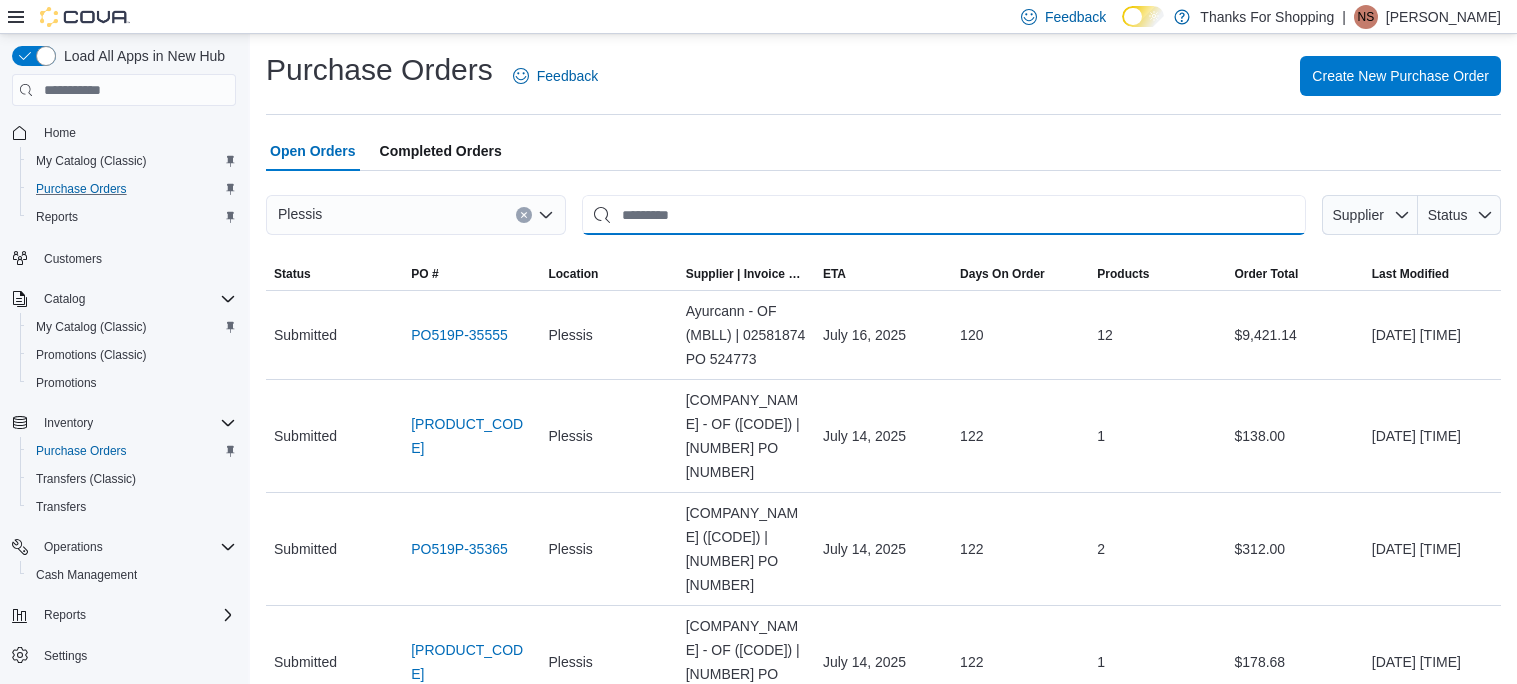 click at bounding box center (944, 215) 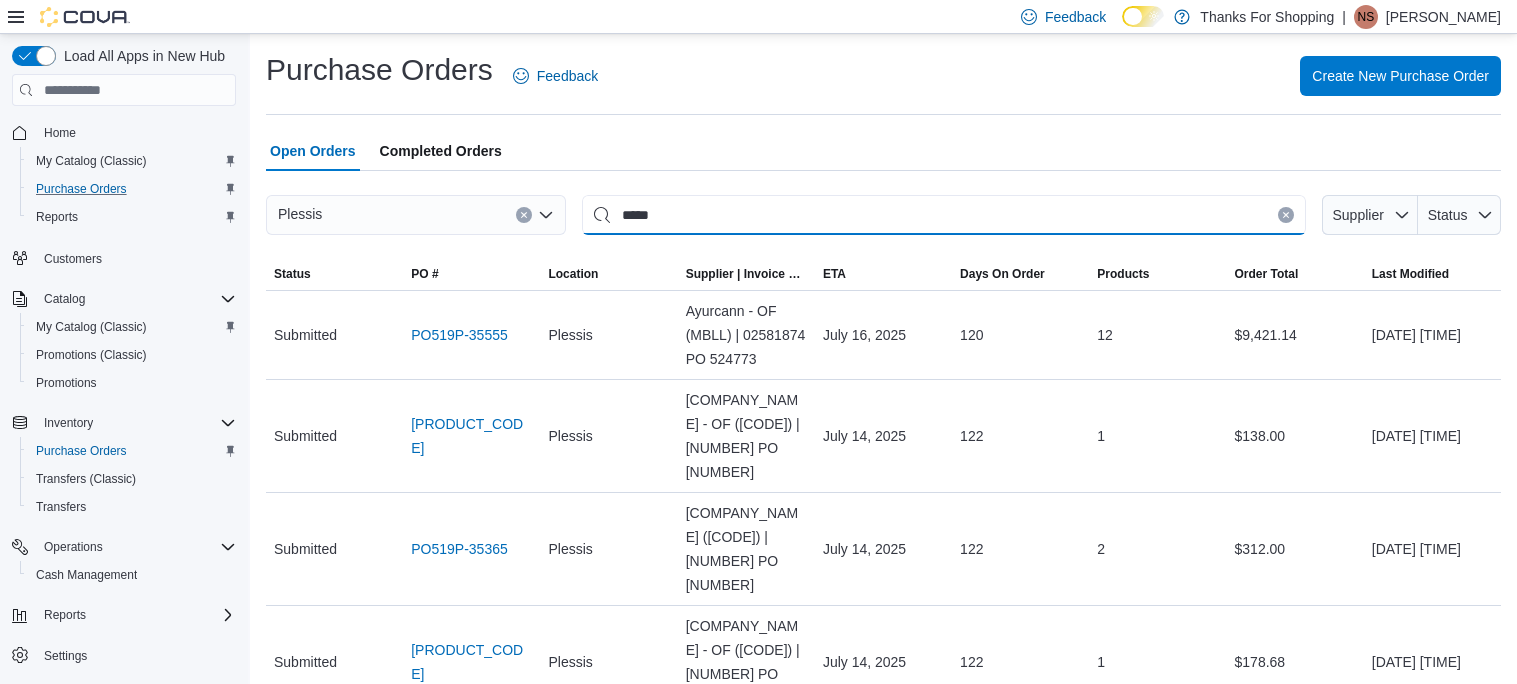 type on "*****" 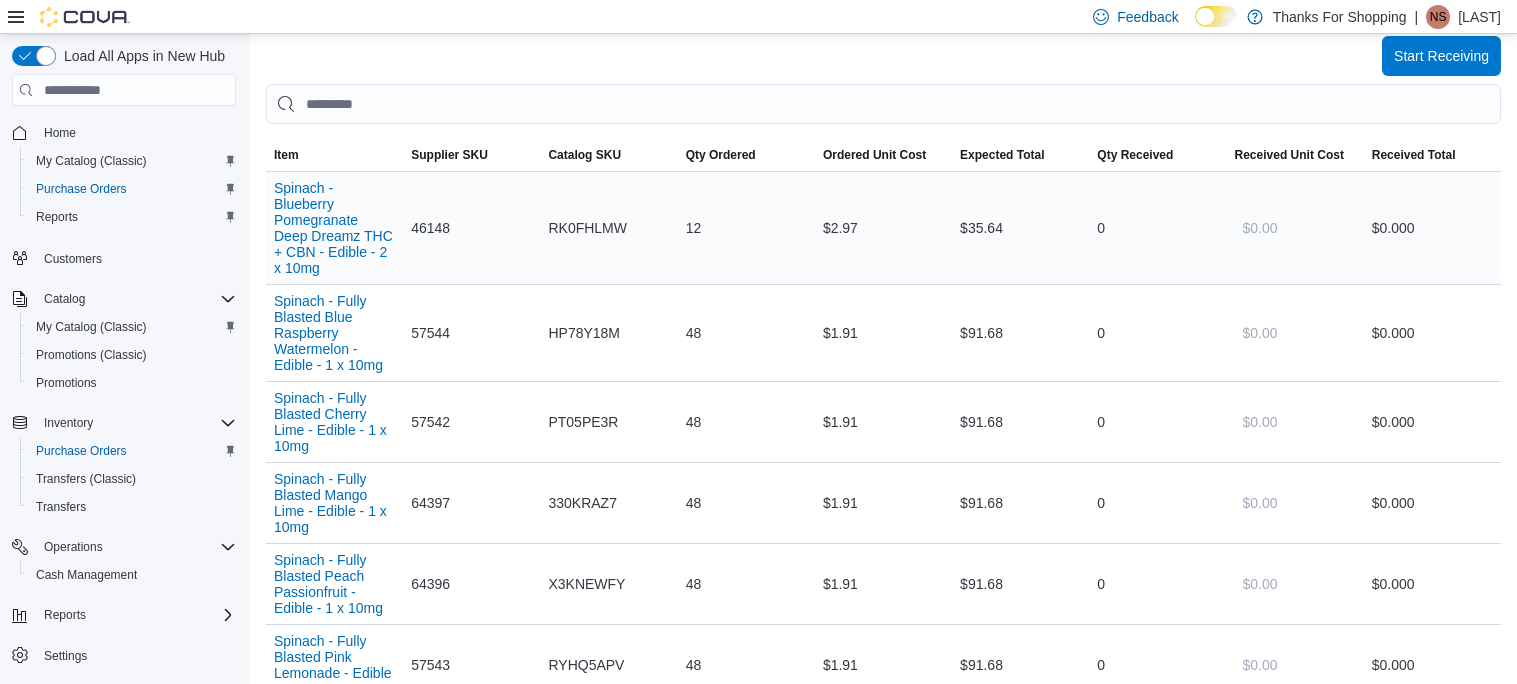 scroll, scrollTop: 586, scrollLeft: 0, axis: vertical 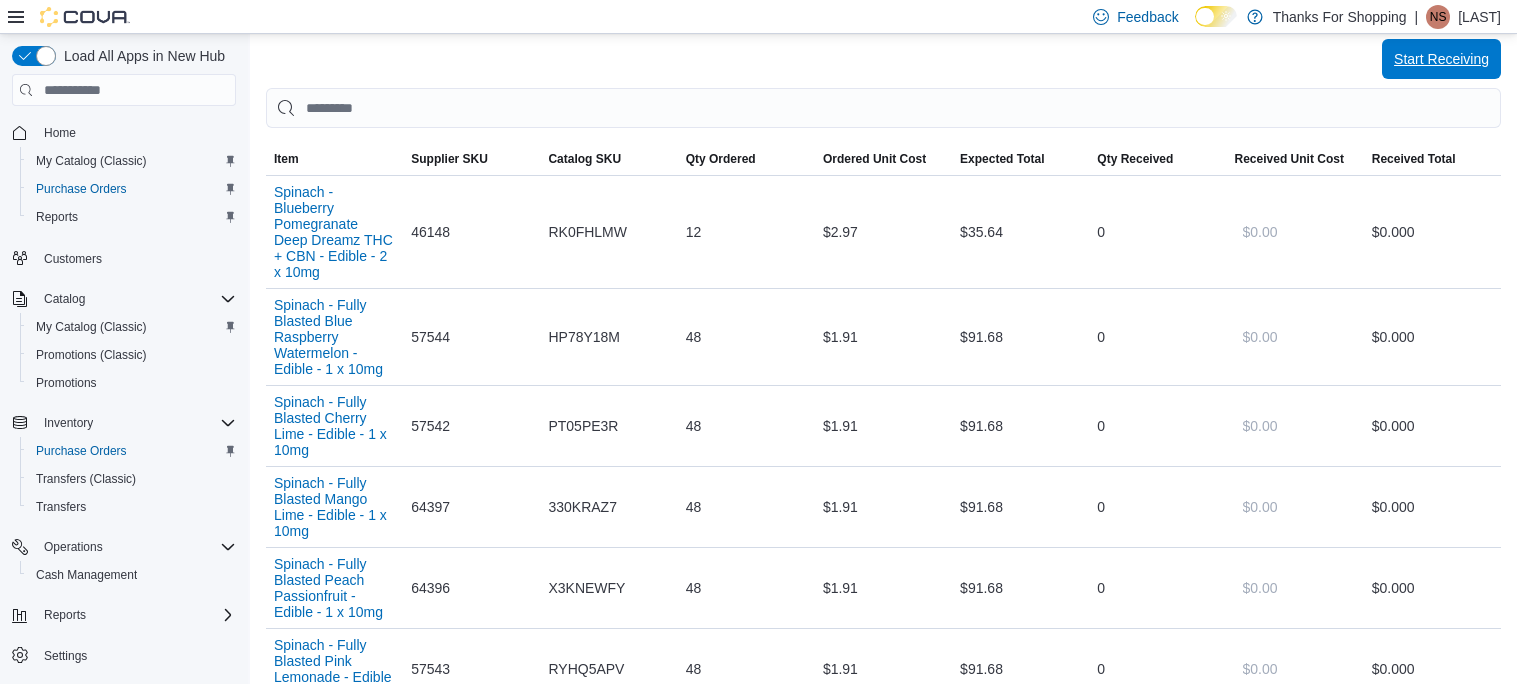 click on "Start Receiving" at bounding box center (1441, 59) 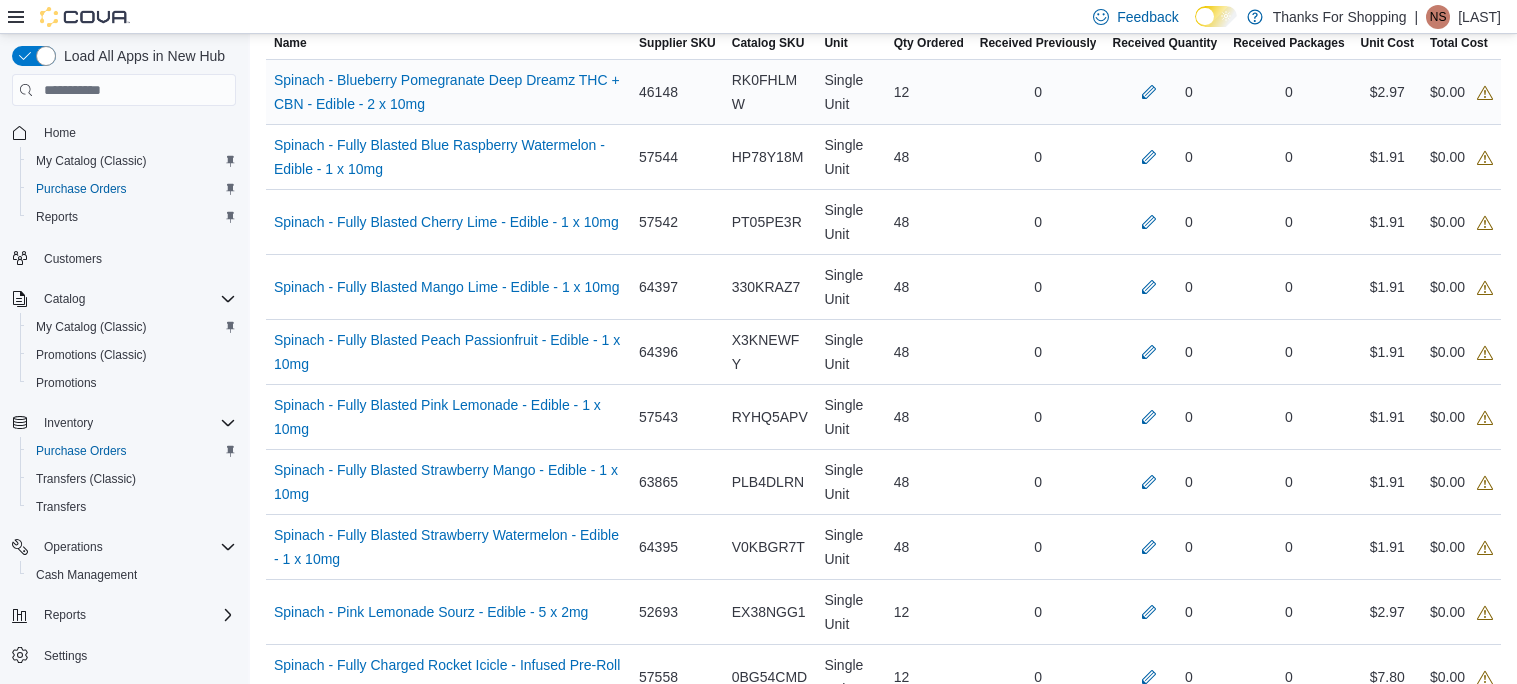 scroll, scrollTop: 570, scrollLeft: 0, axis: vertical 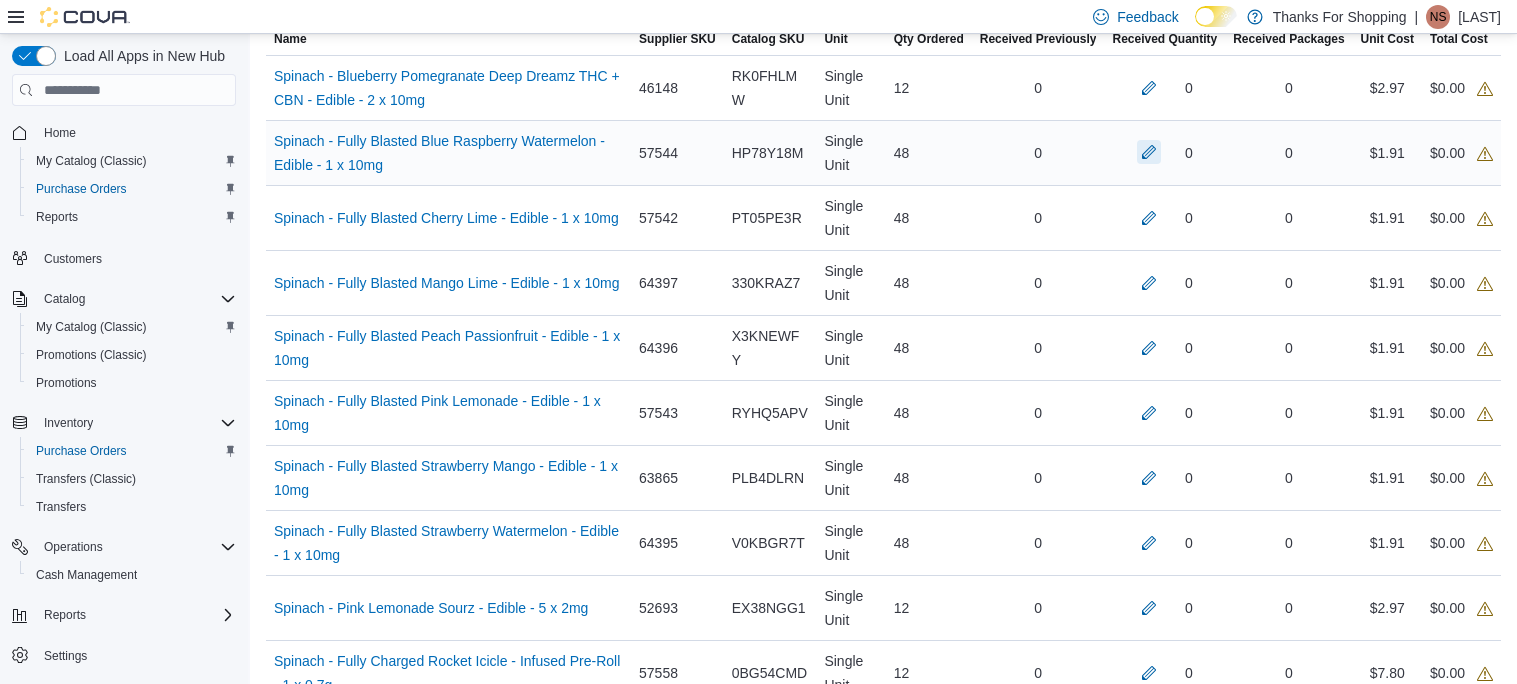 click at bounding box center (1149, 152) 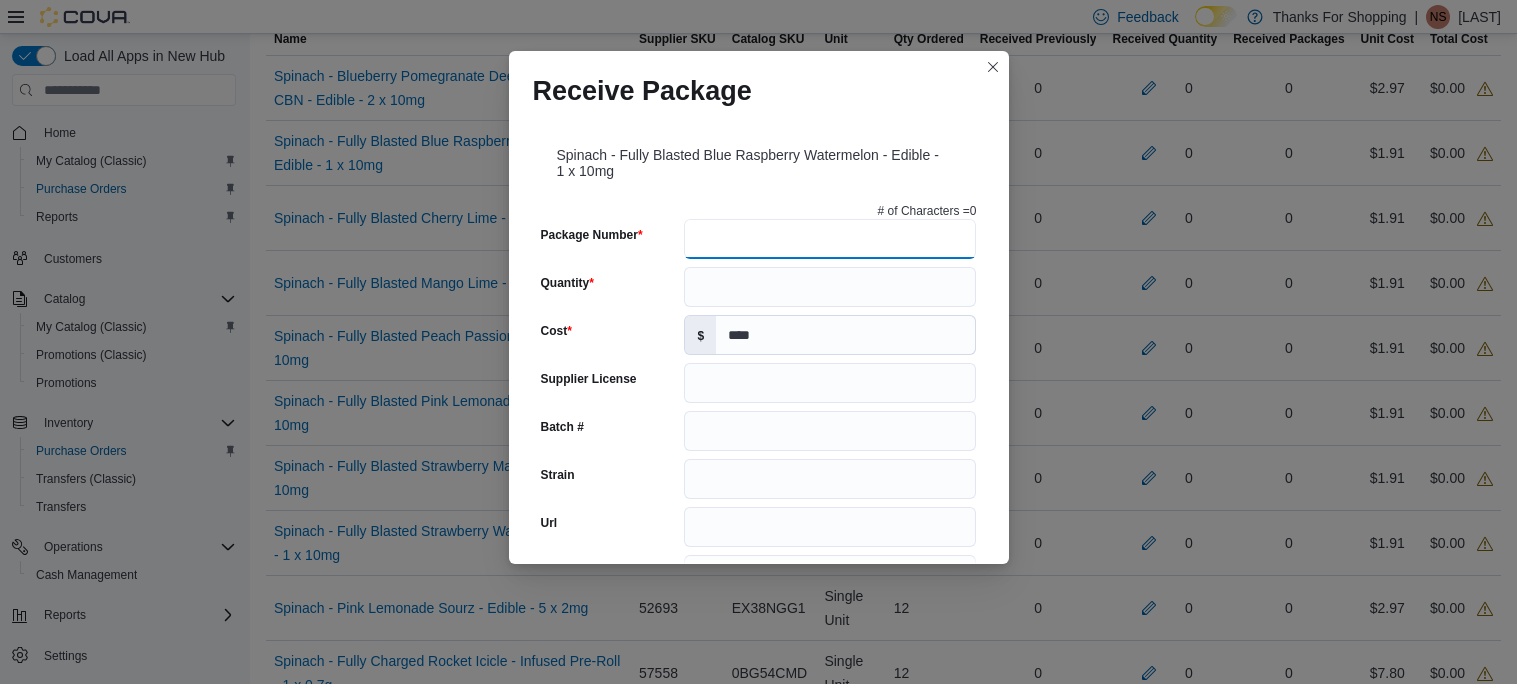 click on "Package Number" at bounding box center (830, 239) 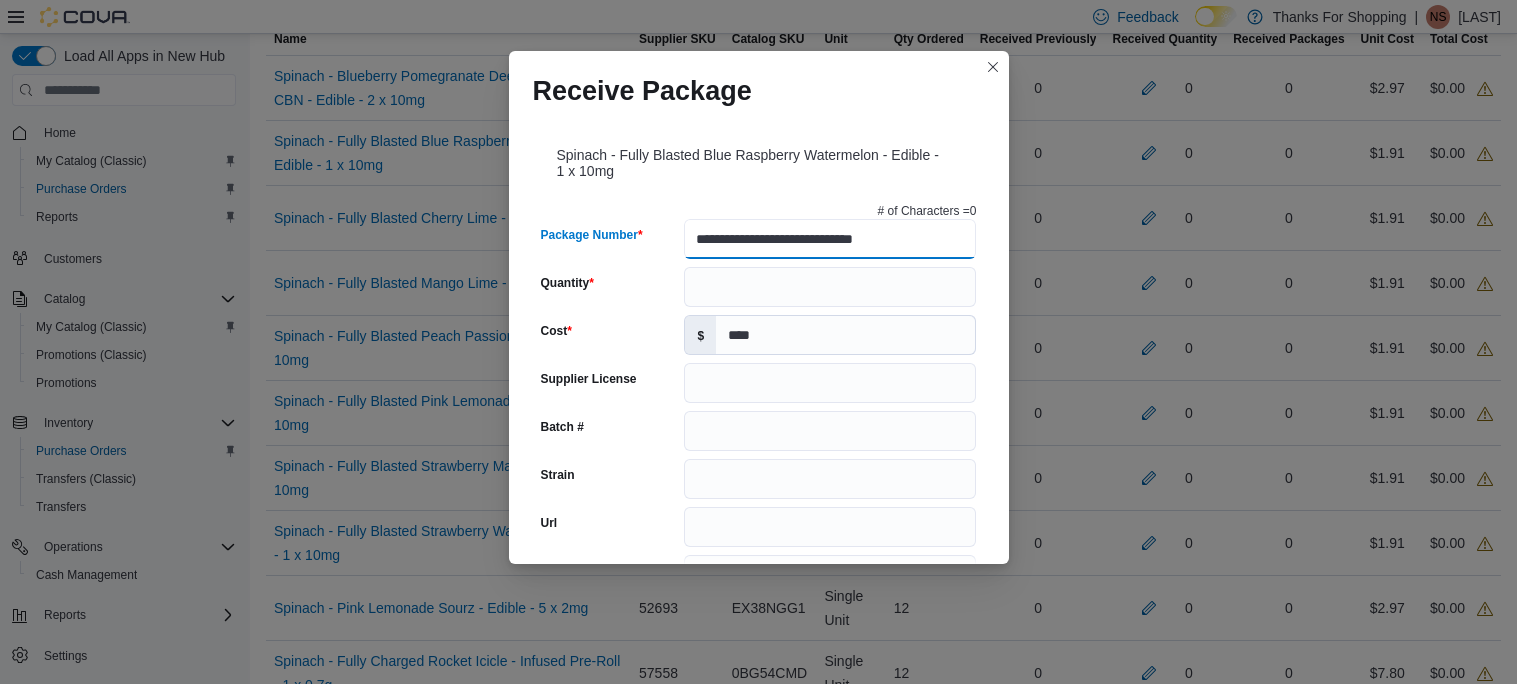 type on "**********" 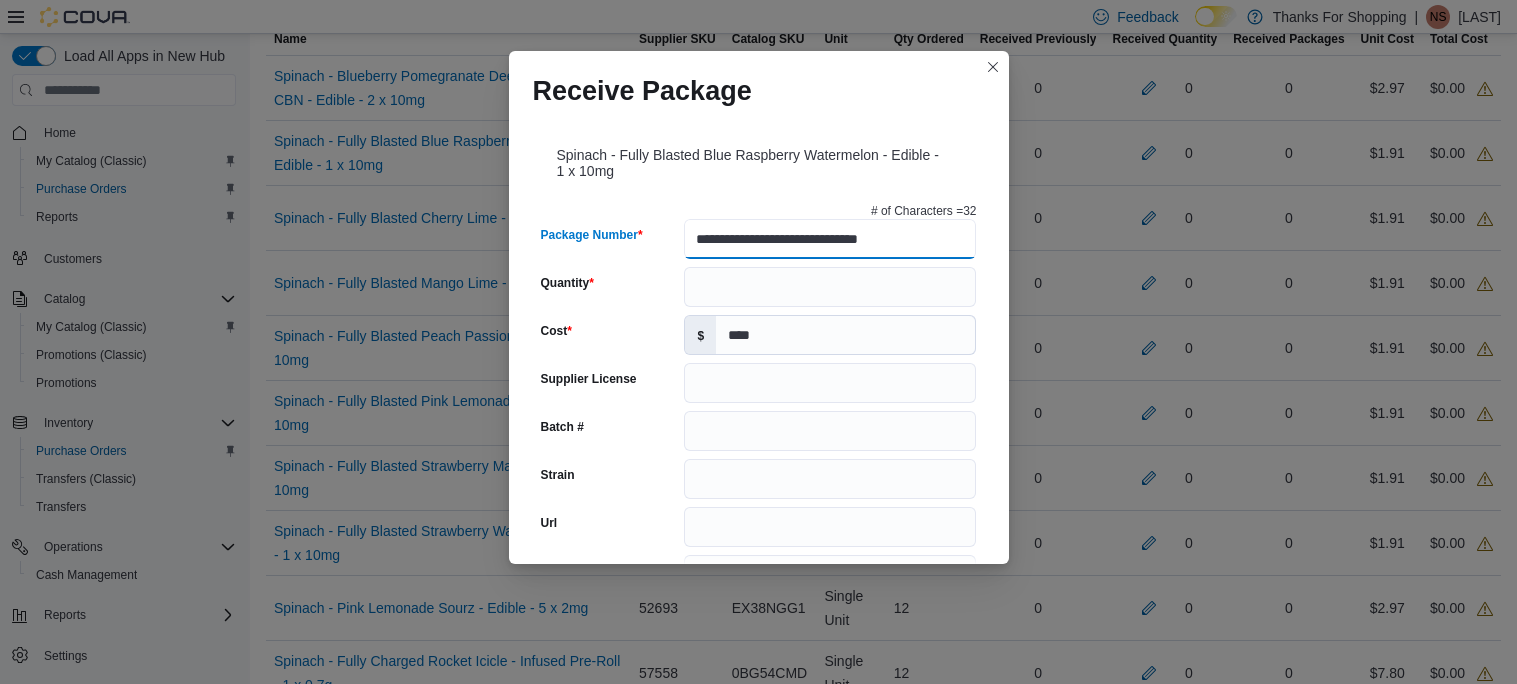 scroll, scrollTop: 0, scrollLeft: 0, axis: both 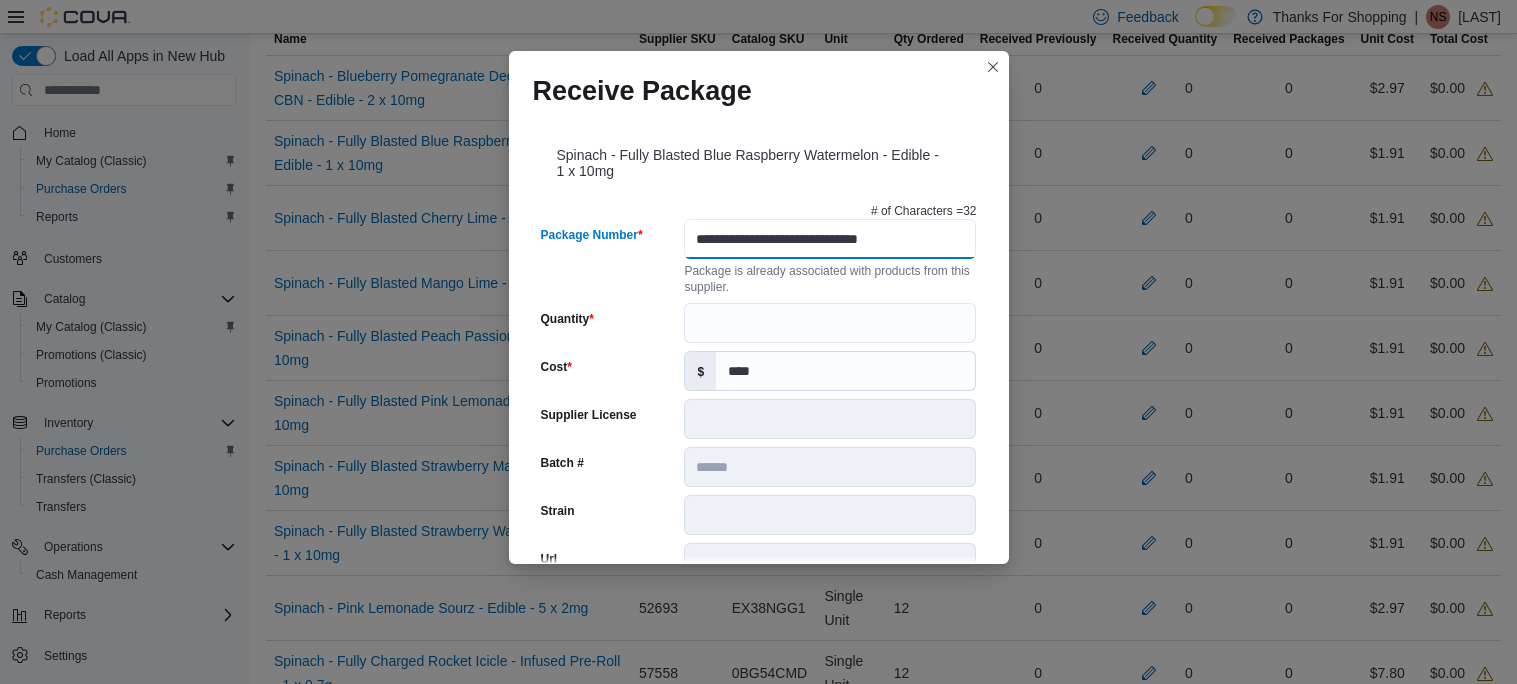 type on "******" 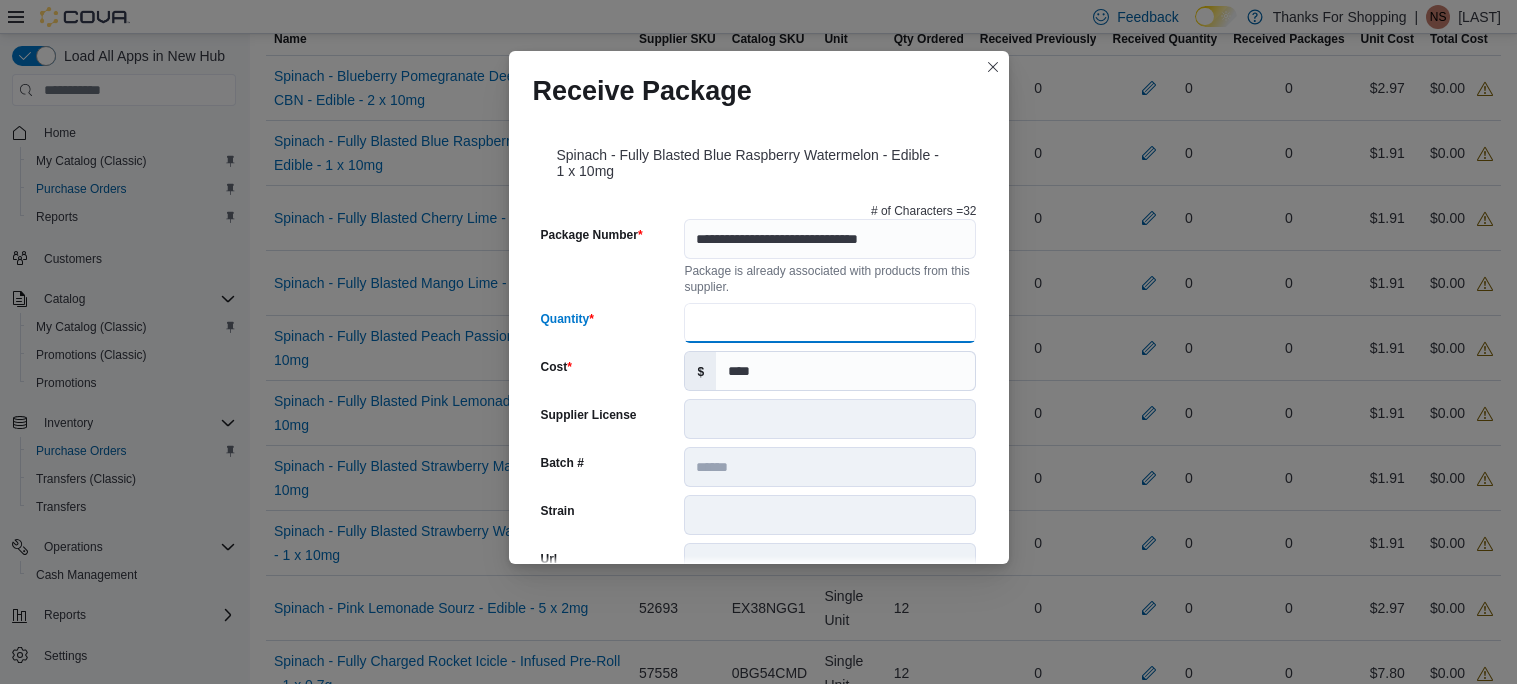 type on "**" 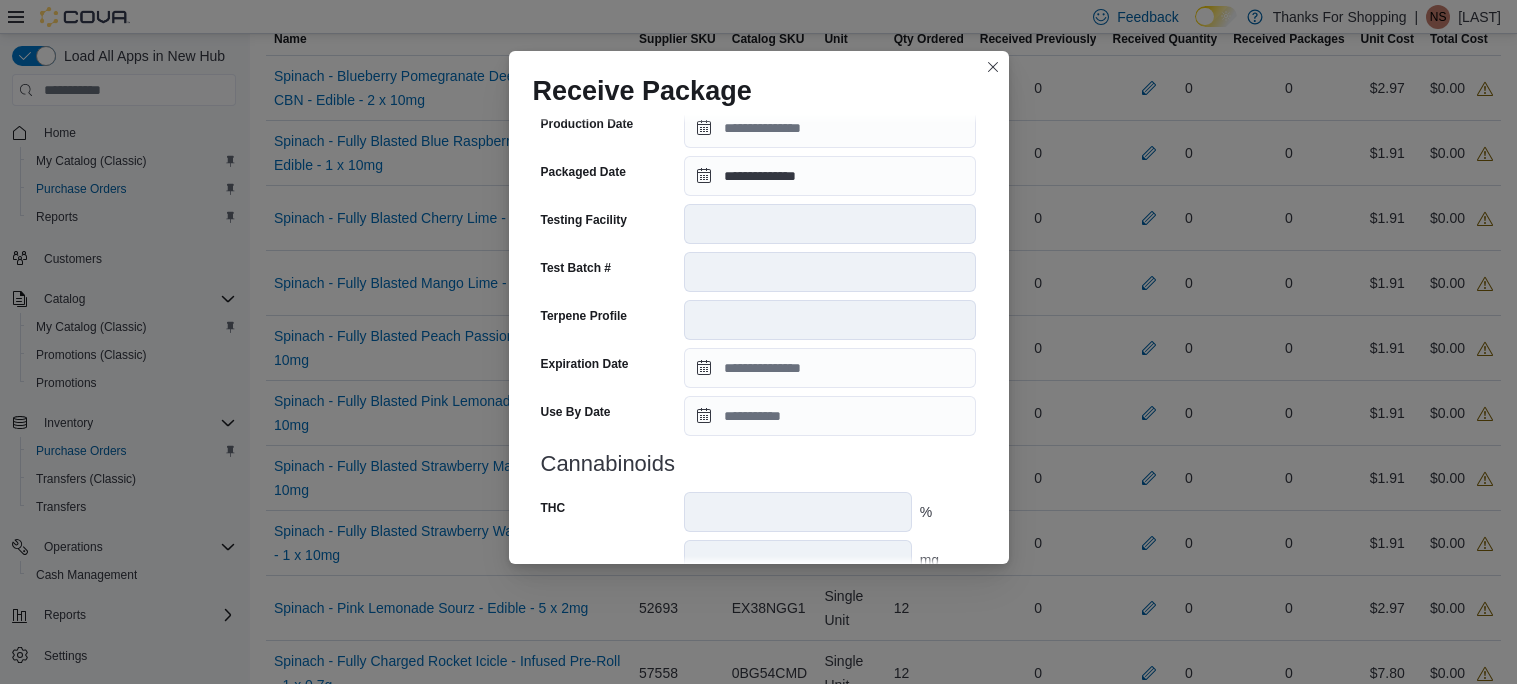 scroll, scrollTop: 730, scrollLeft: 0, axis: vertical 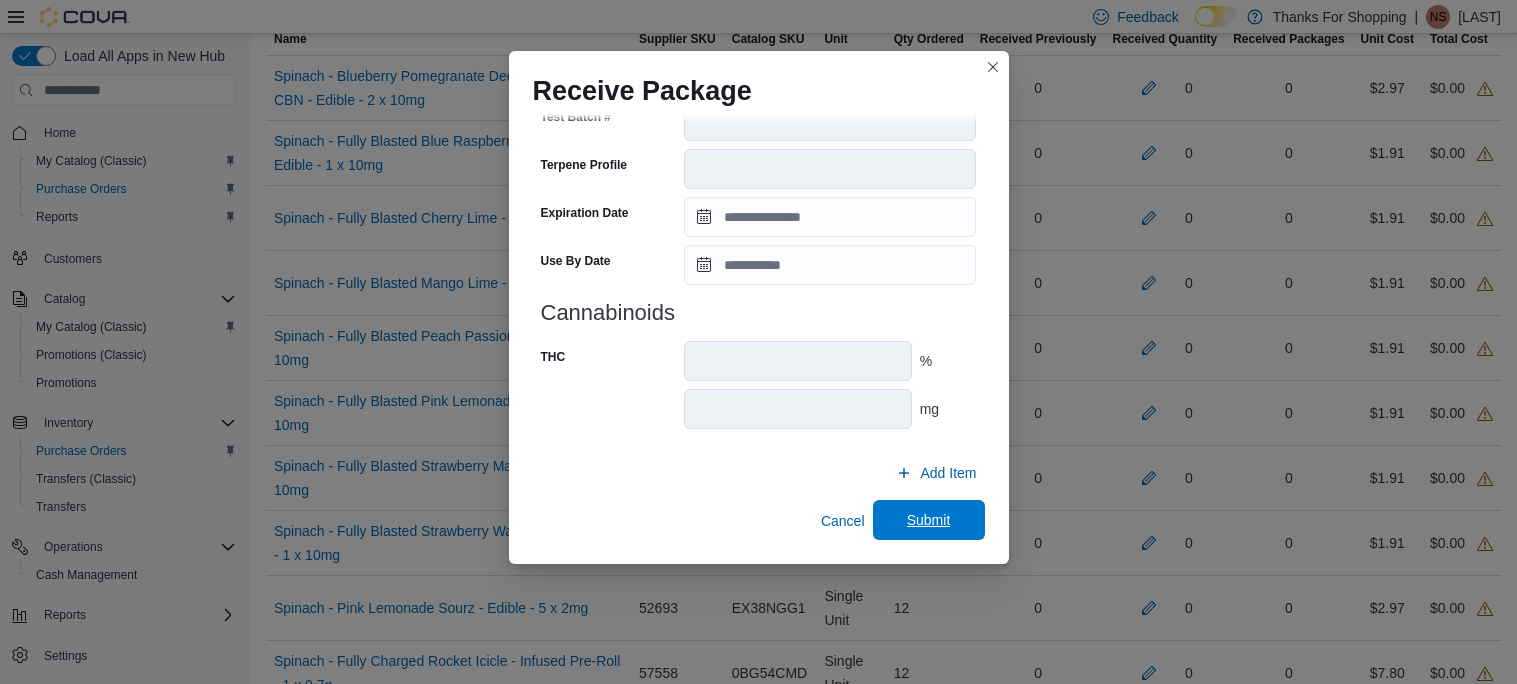 click on "Submit" at bounding box center (929, 520) 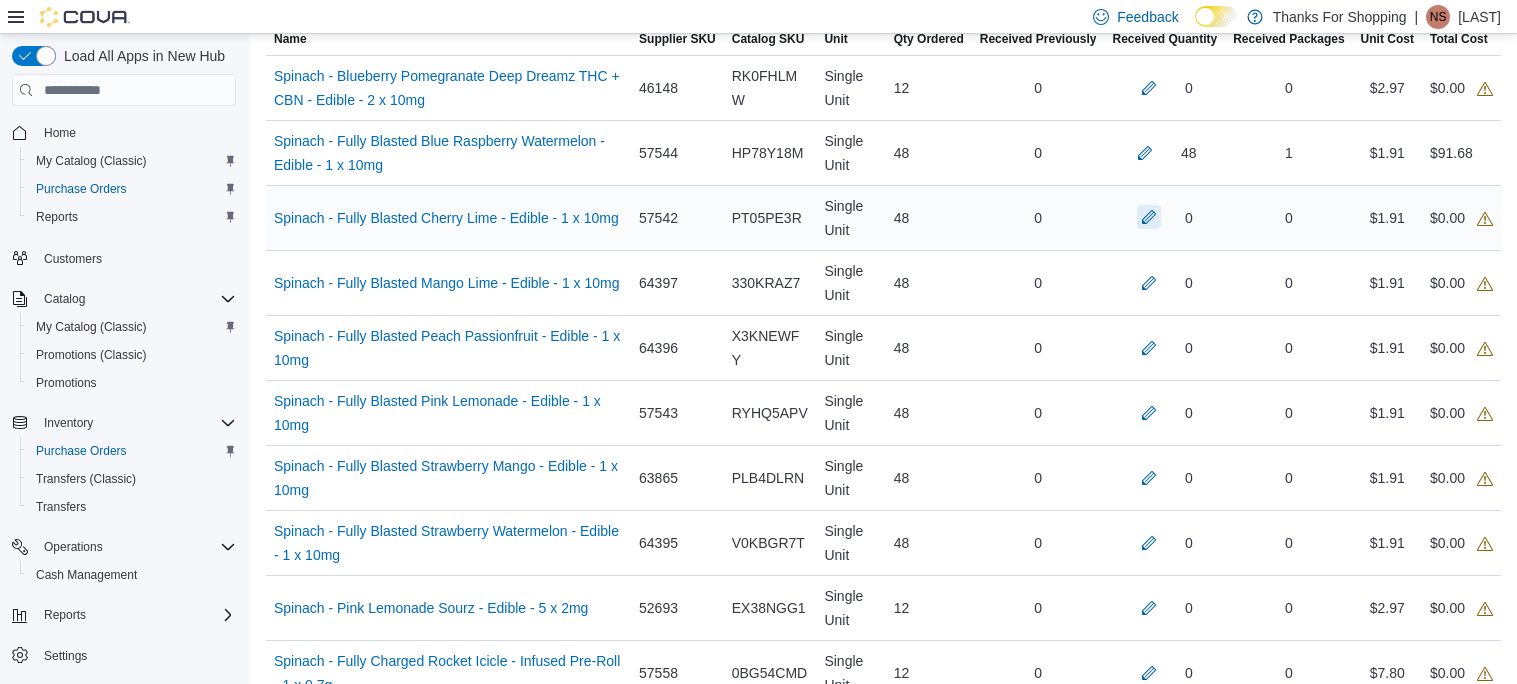 click at bounding box center (1149, 217) 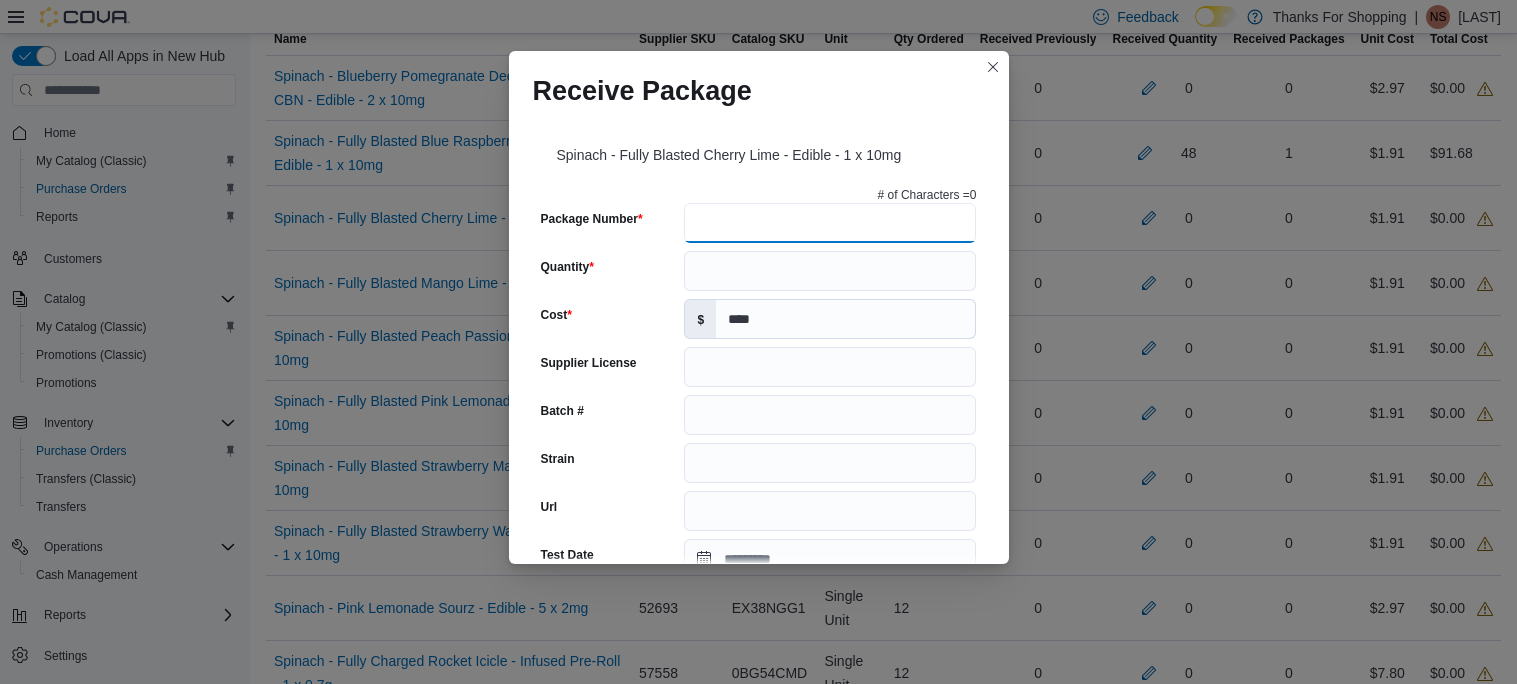 click on "Package Number" at bounding box center (830, 223) 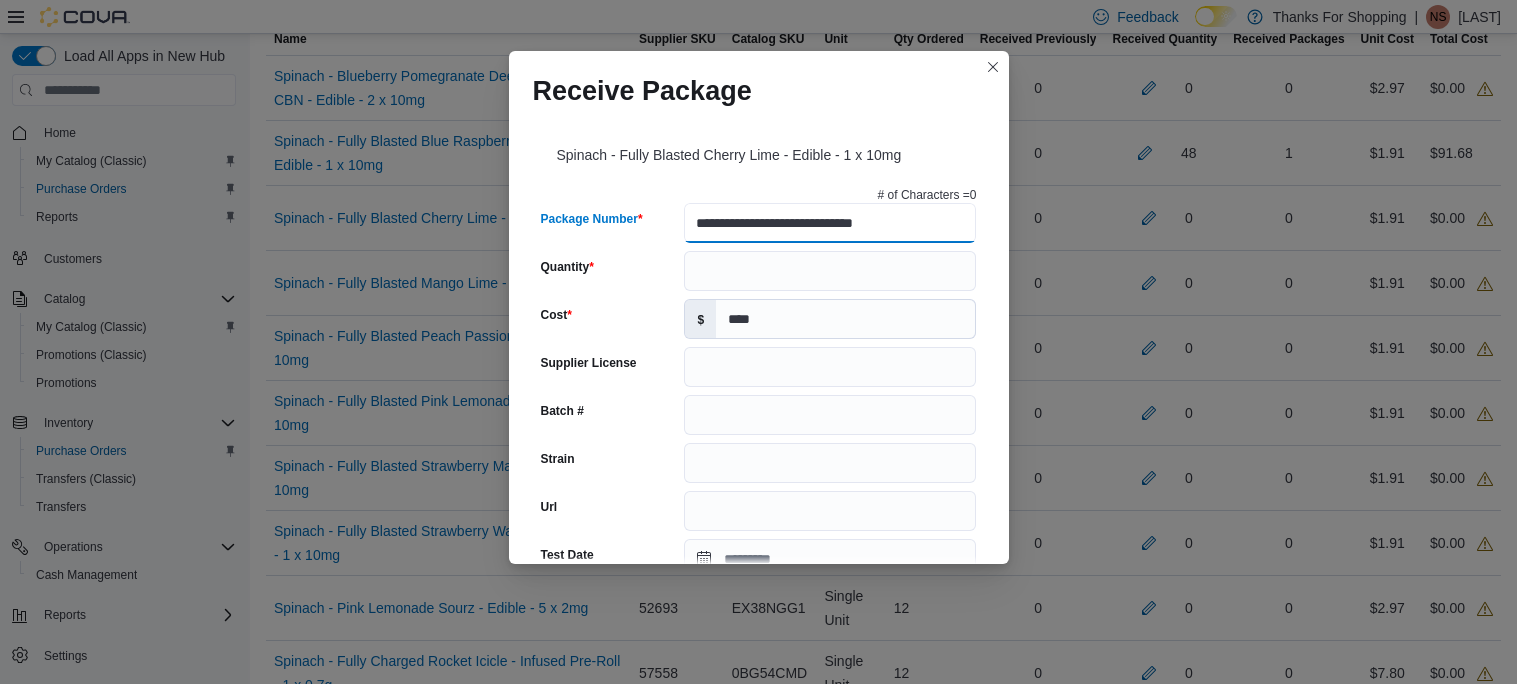 type on "**********" 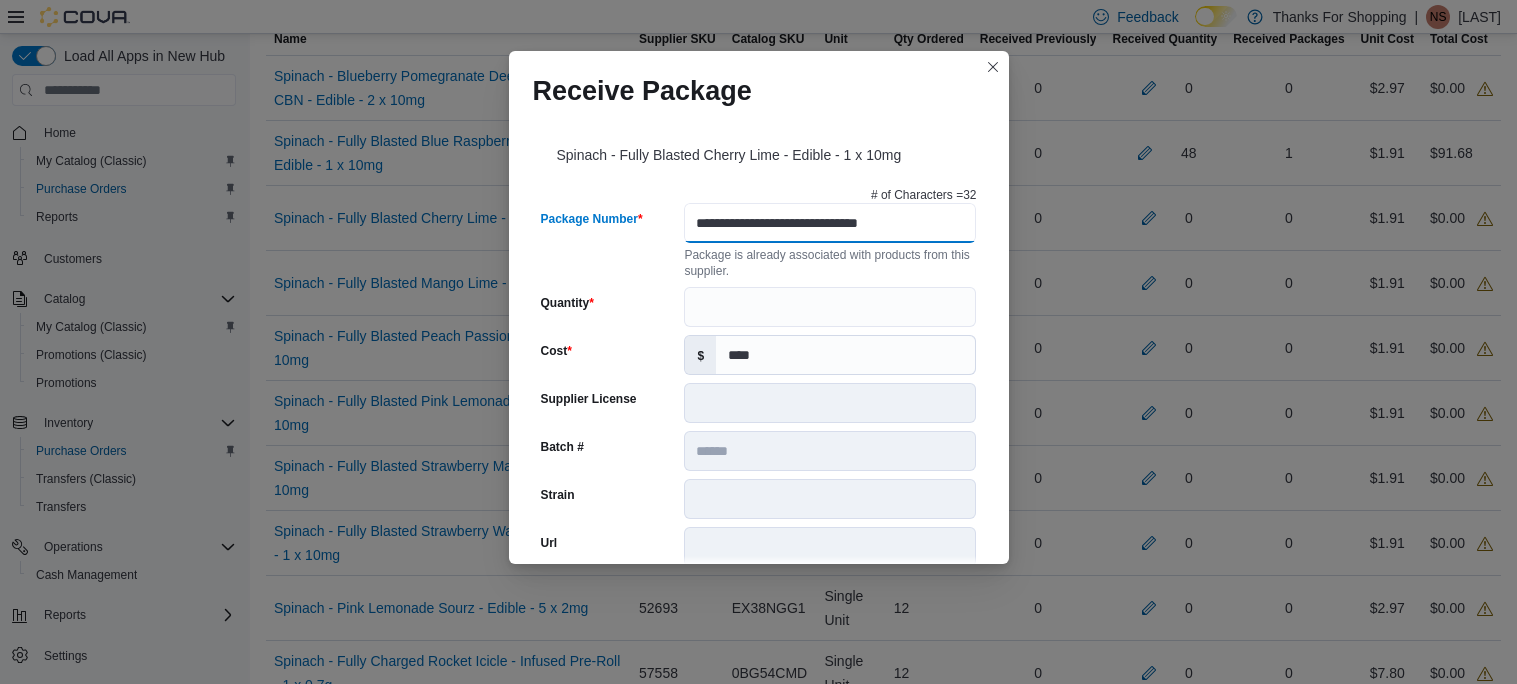 type on "******" 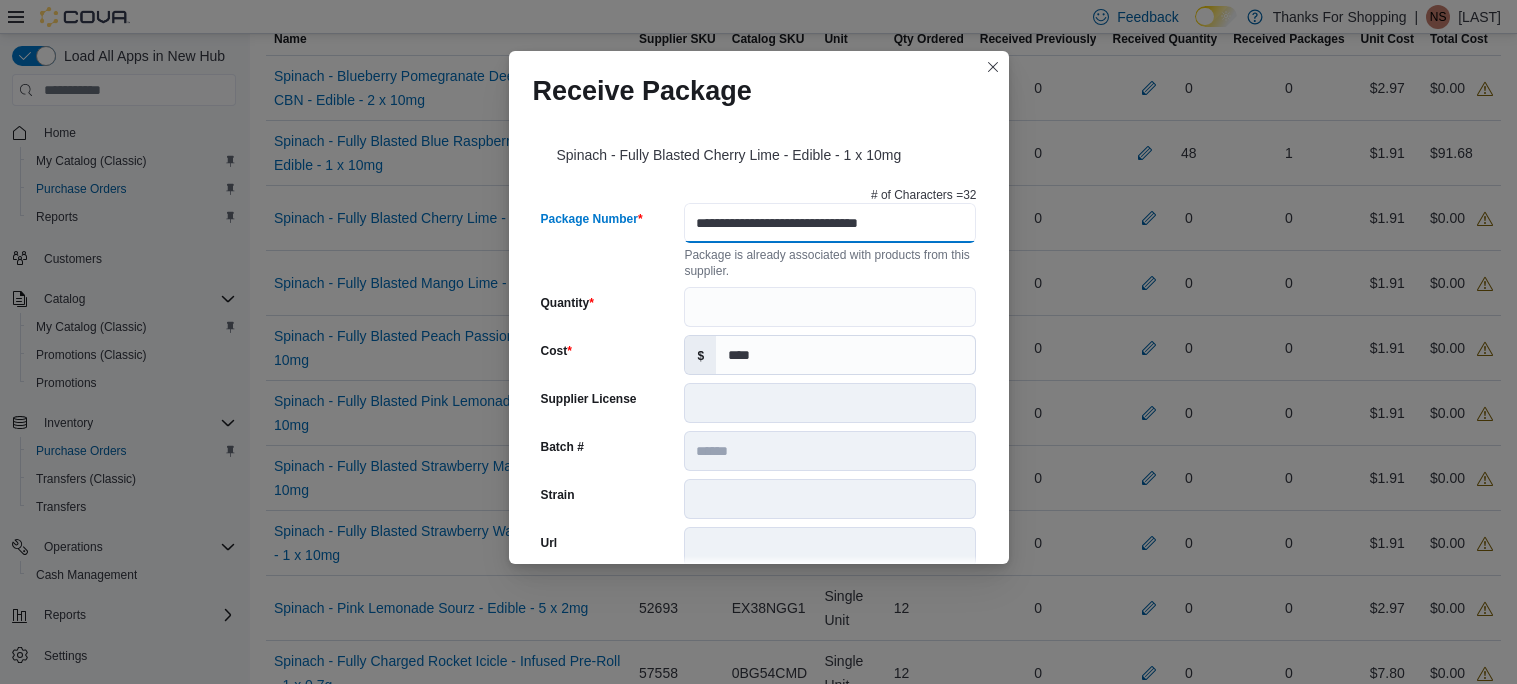 type on "**********" 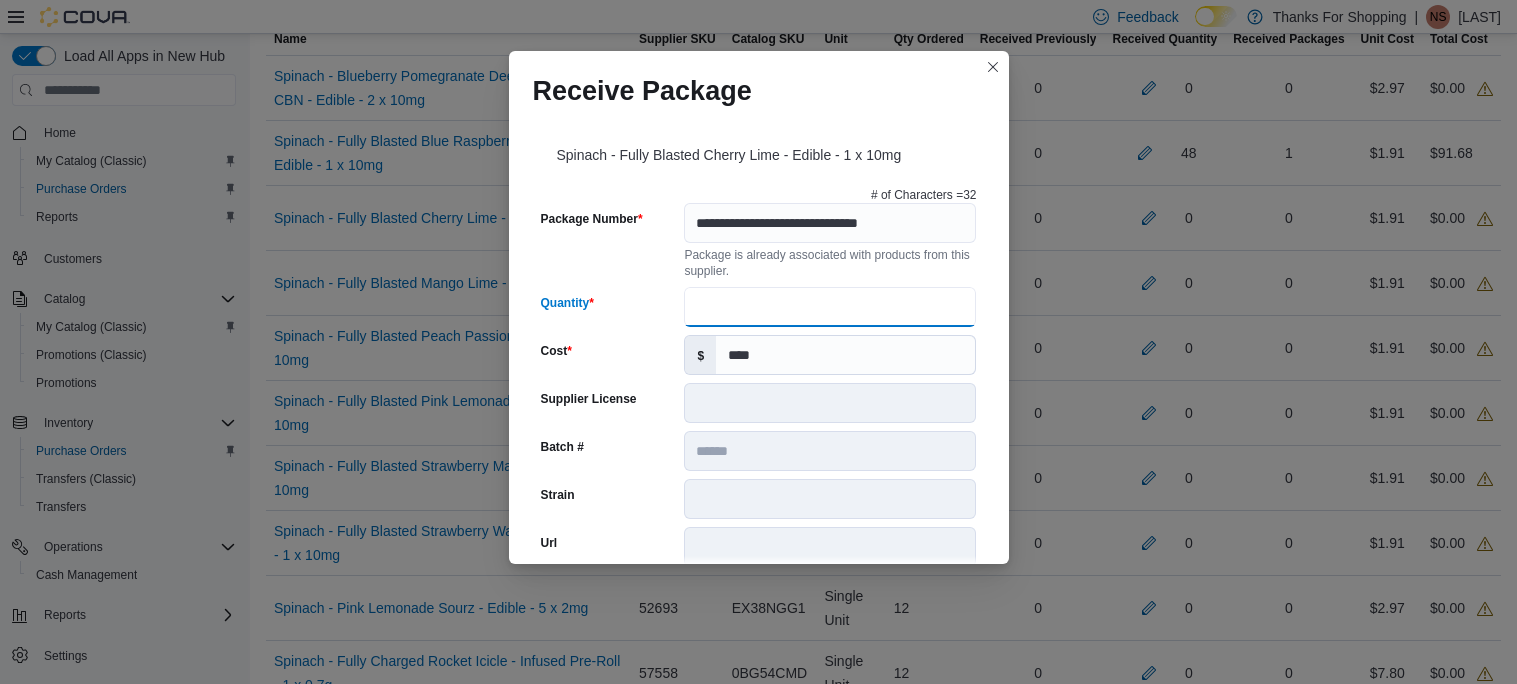 type on "**" 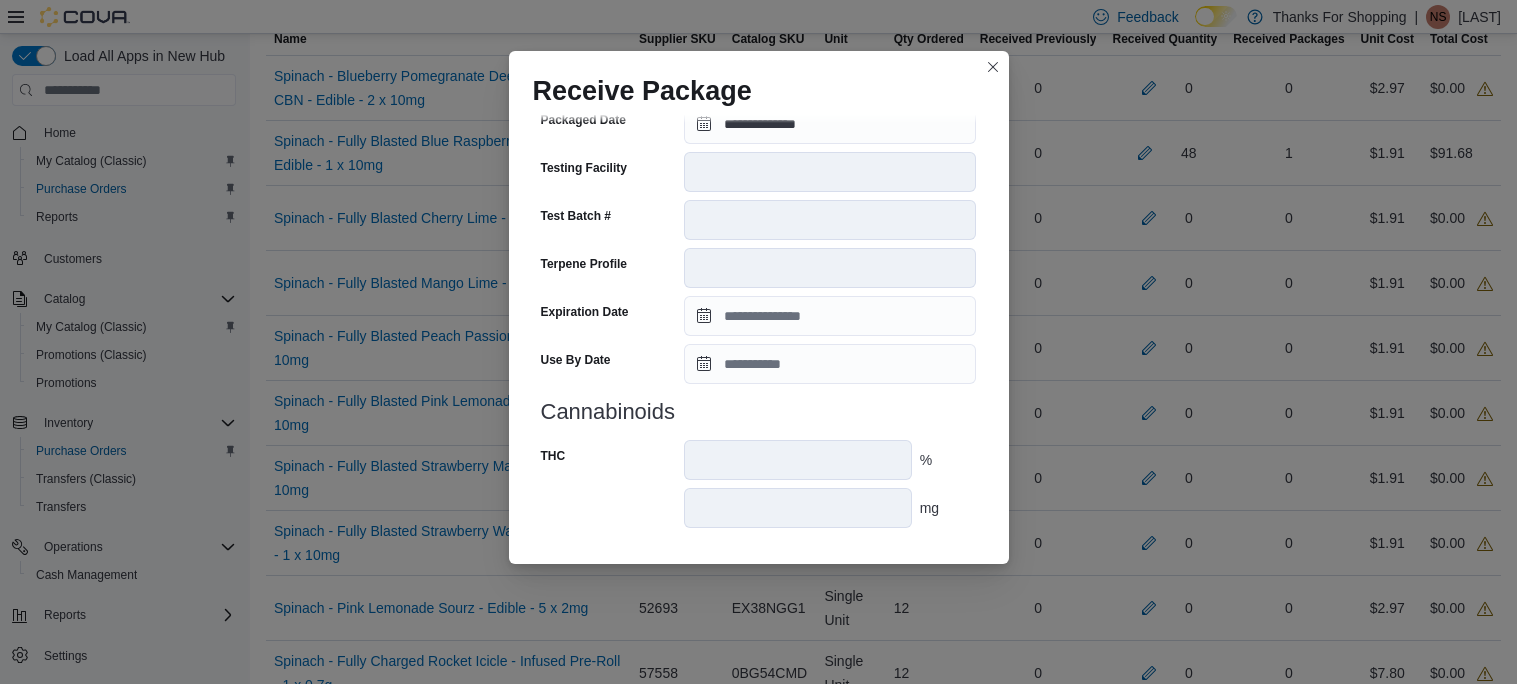 scroll, scrollTop: 715, scrollLeft: 0, axis: vertical 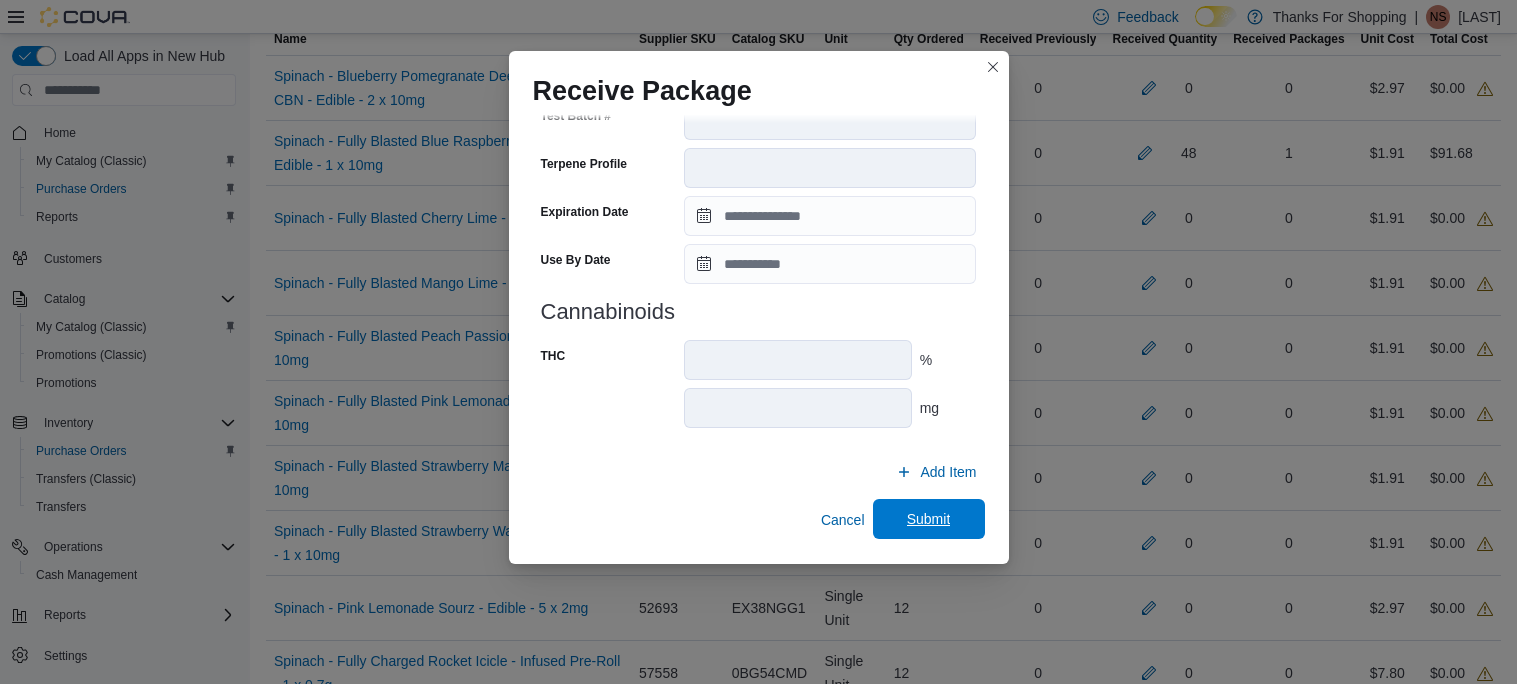 click on "Submit" at bounding box center [929, 519] 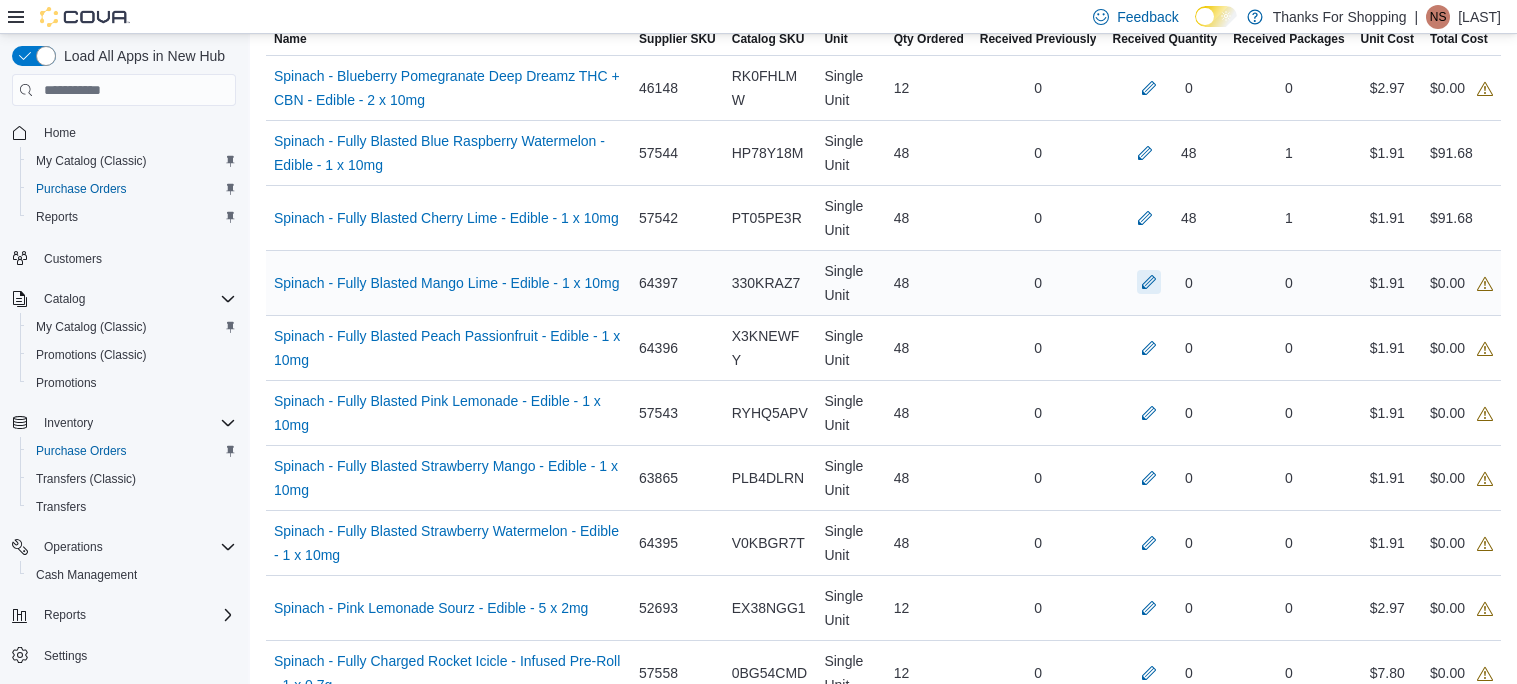 click at bounding box center (1149, 282) 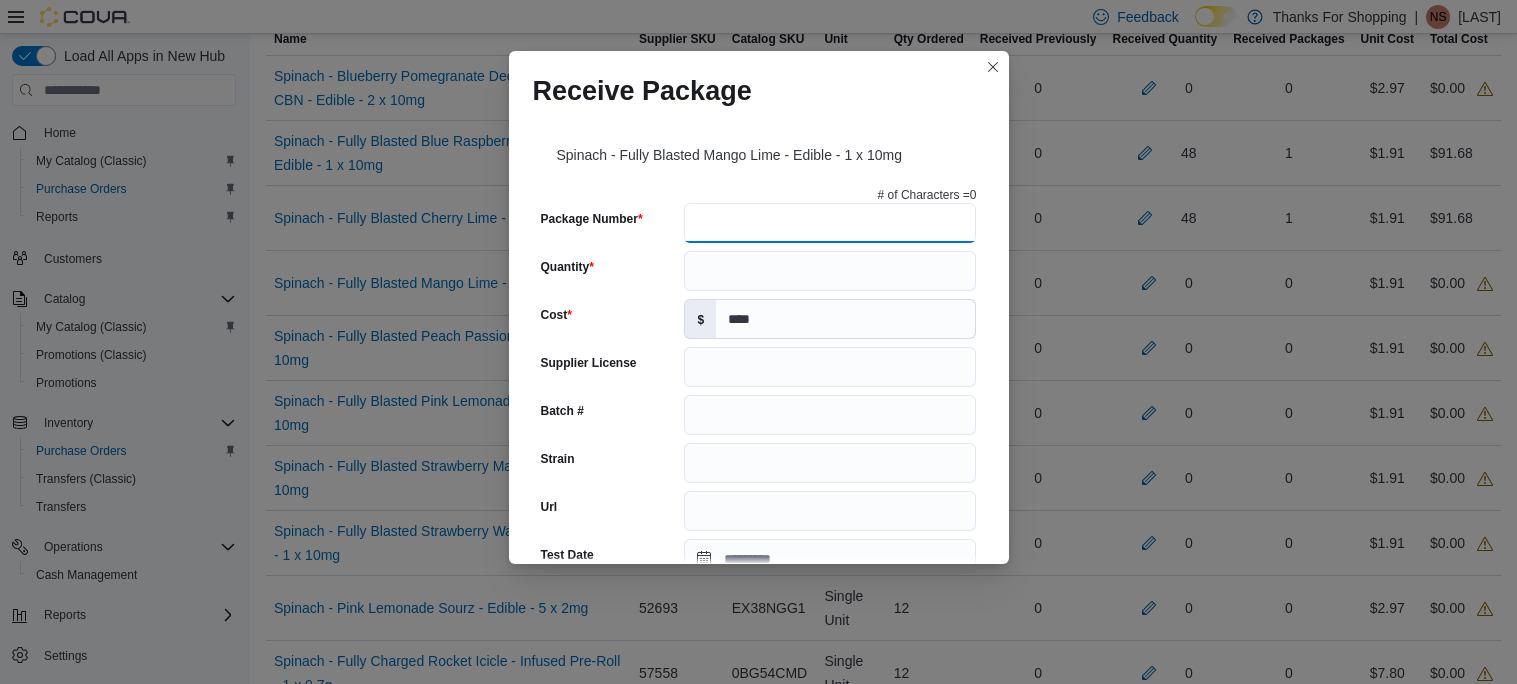 click on "Package Number" at bounding box center [830, 223] 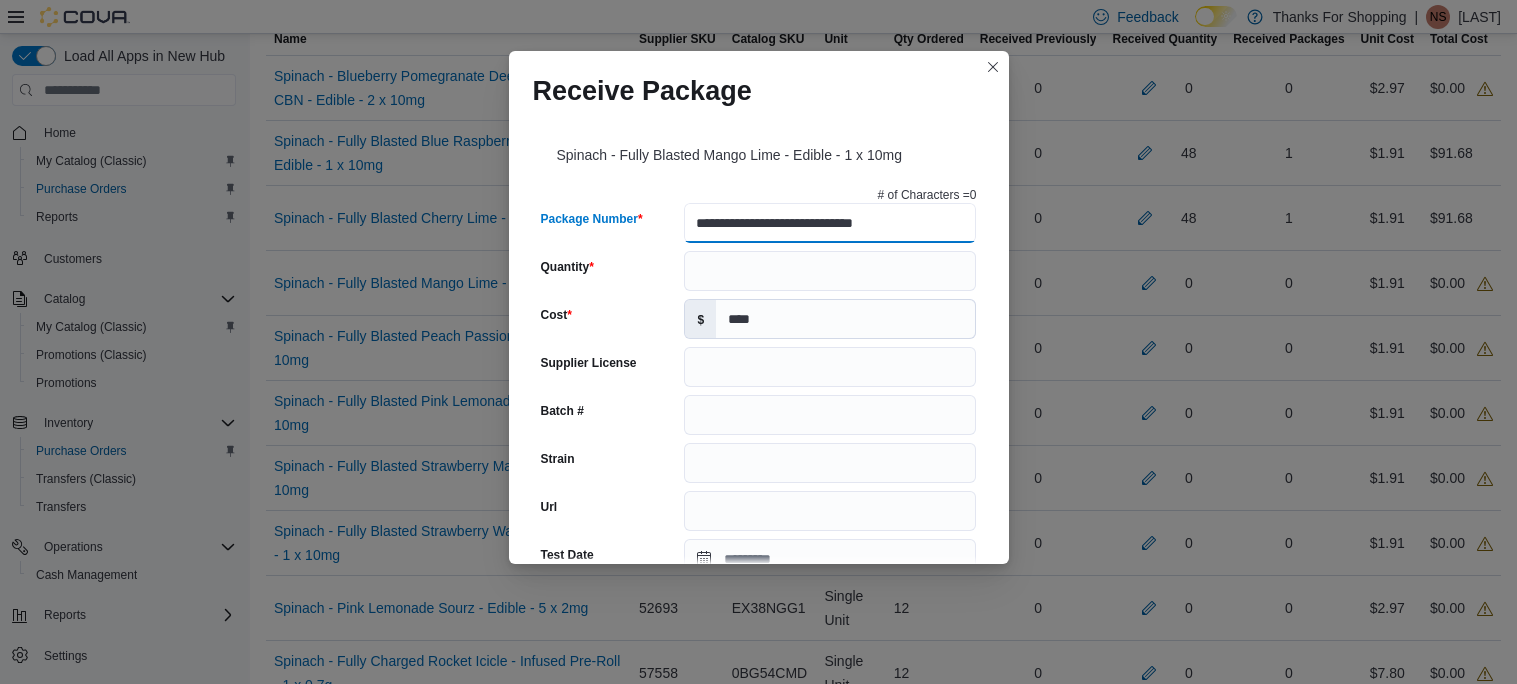 type on "**********" 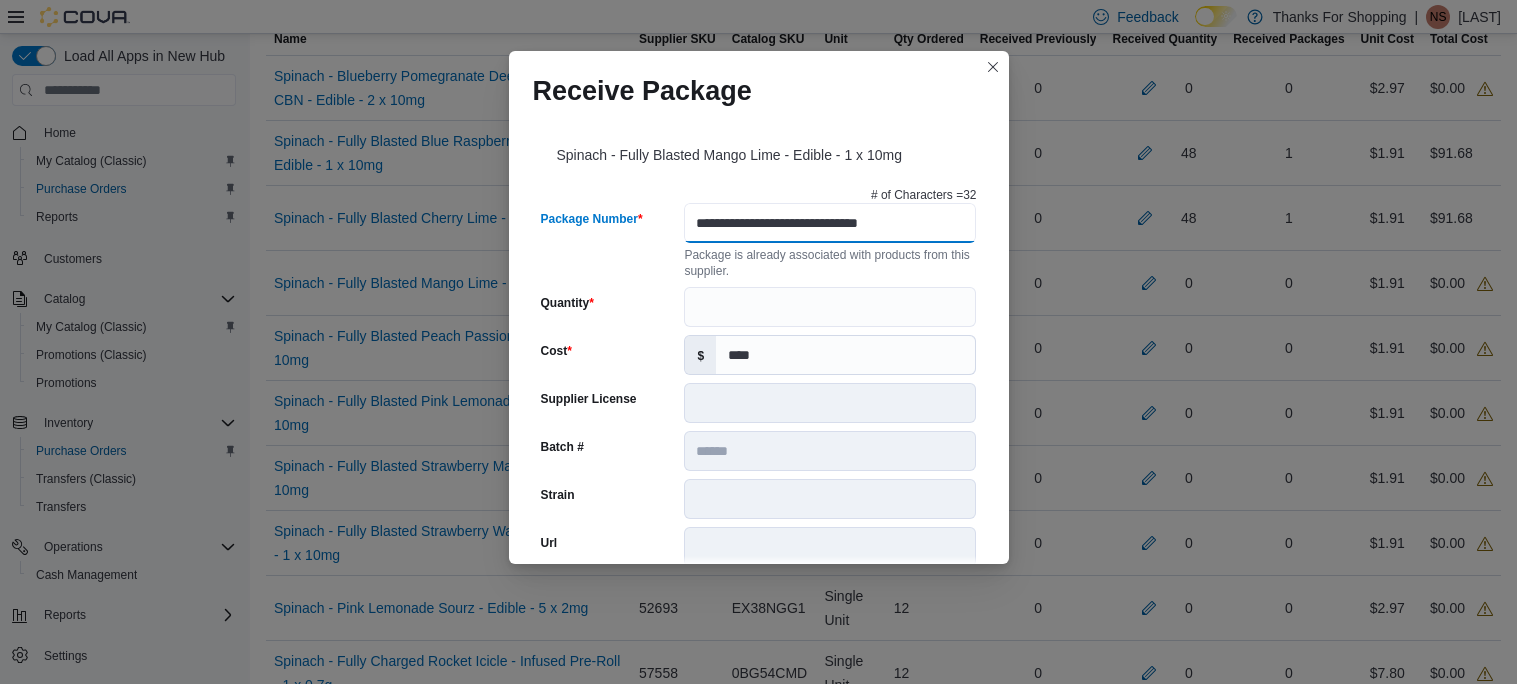 type on "******" 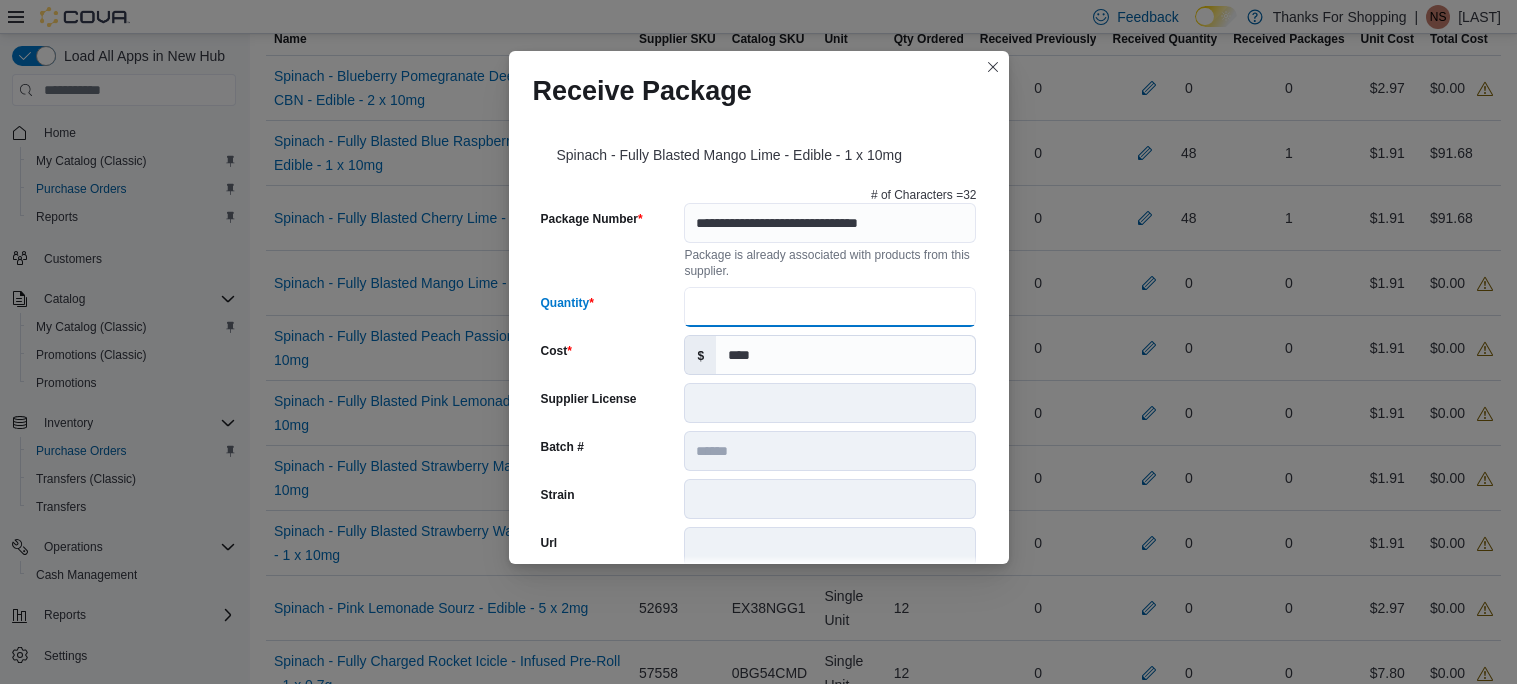 type on "**" 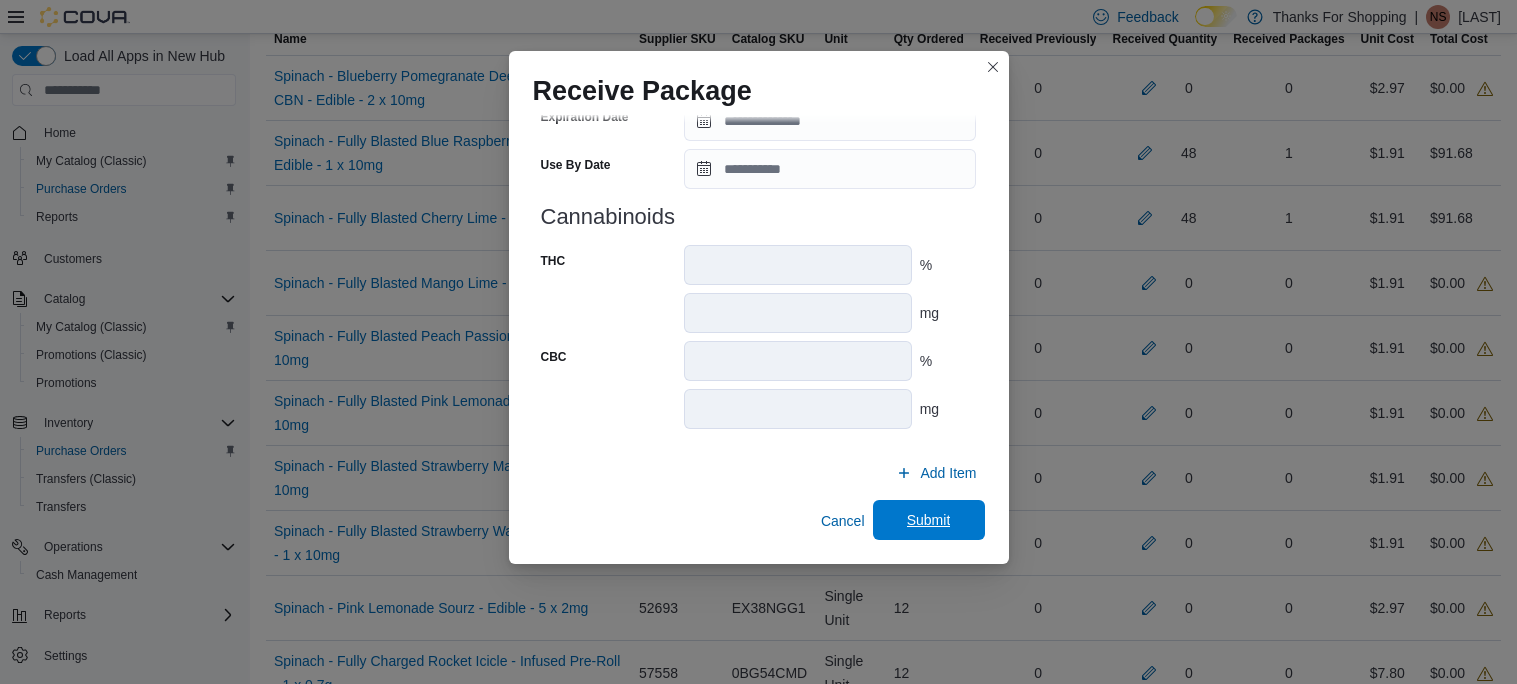 click on "Submit" at bounding box center (929, 520) 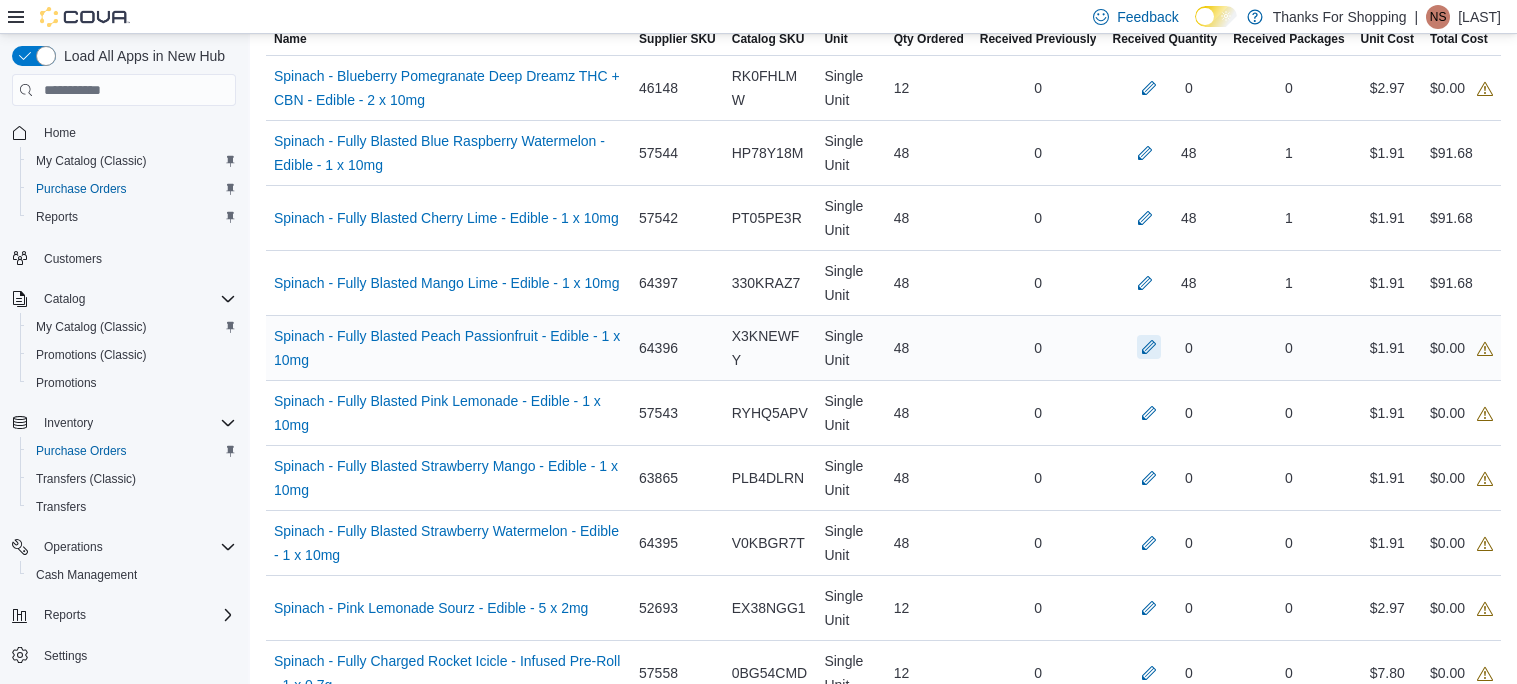 click at bounding box center (1149, 347) 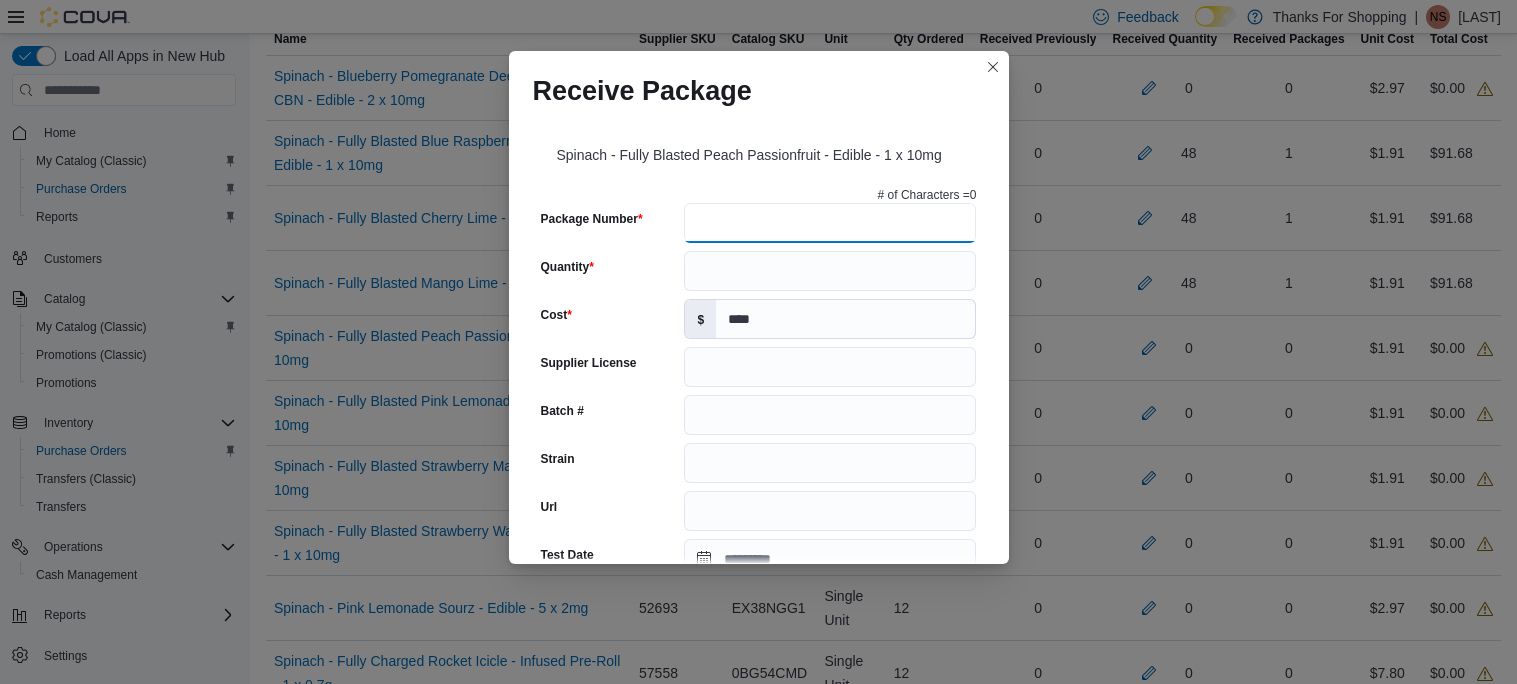 click on "Package Number" at bounding box center [830, 223] 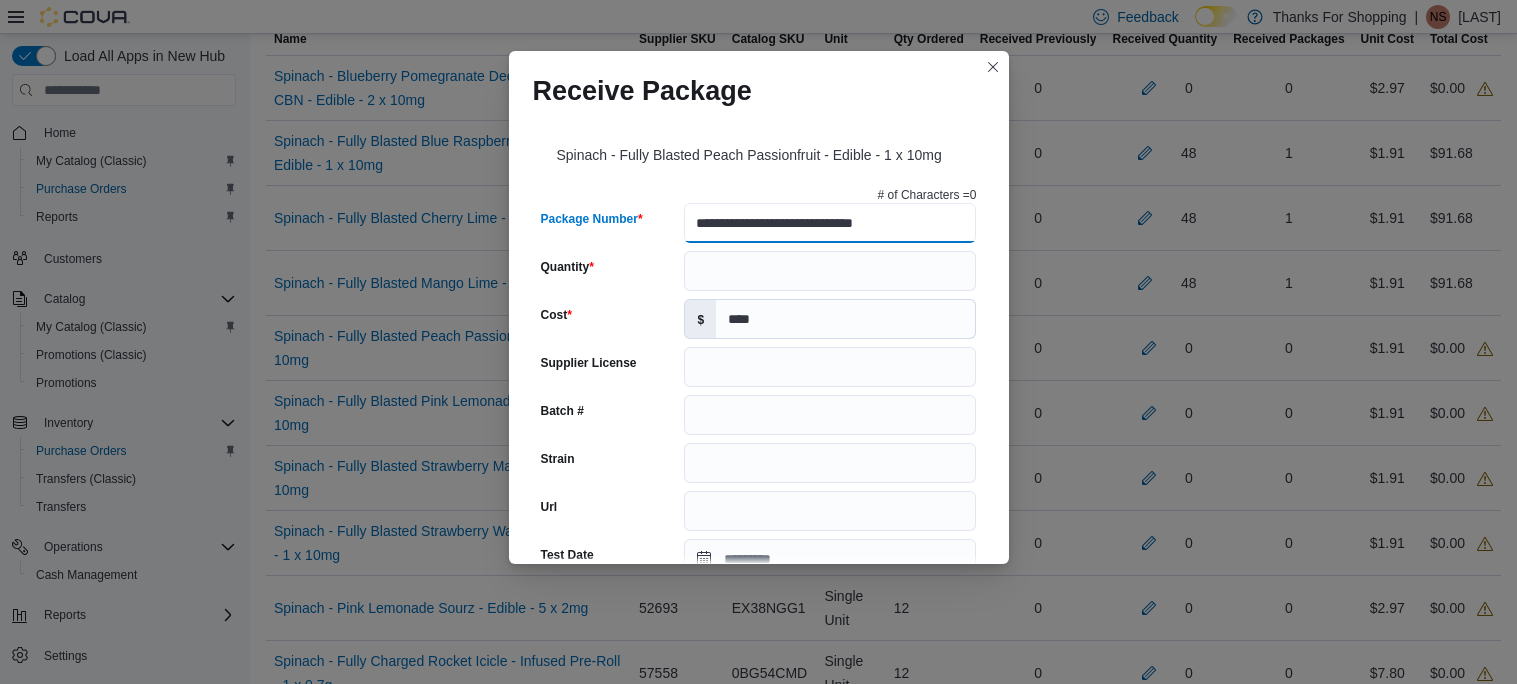 type on "**********" 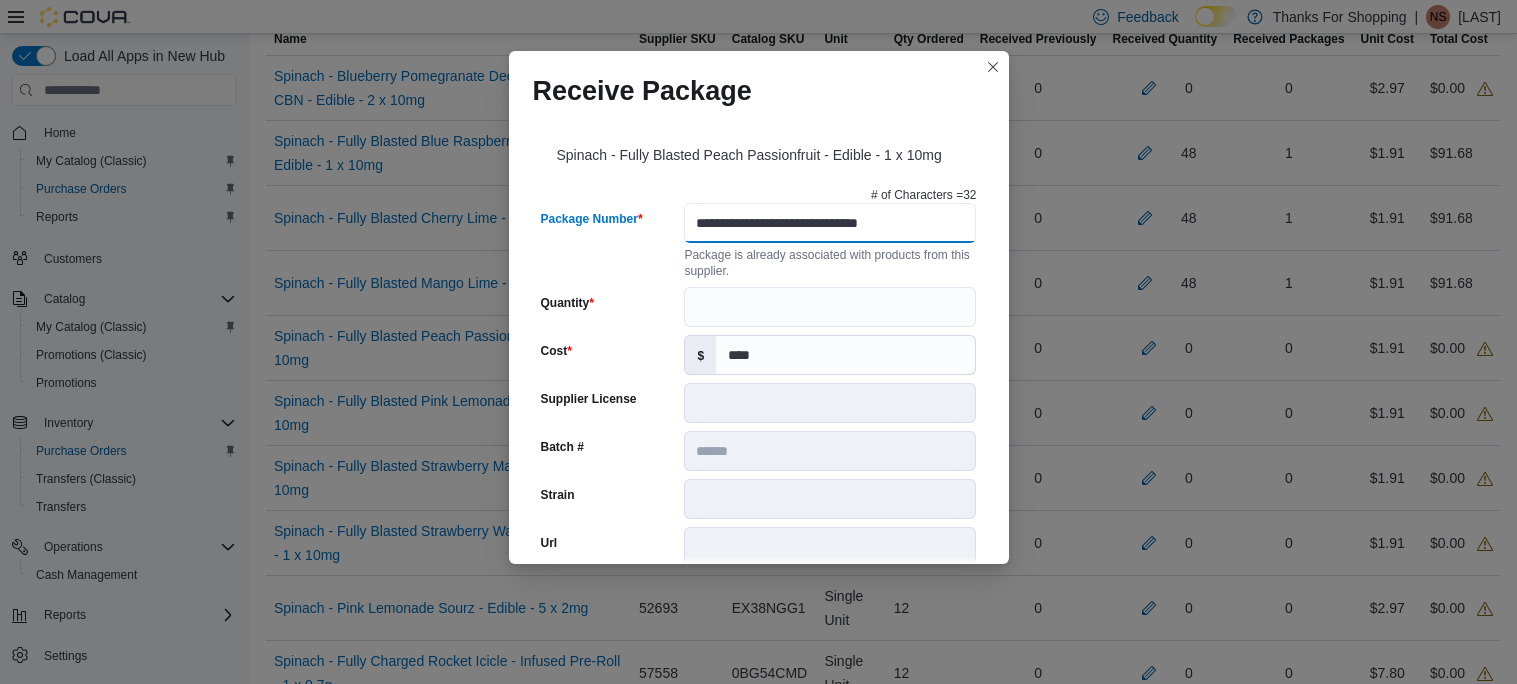 scroll, scrollTop: 0, scrollLeft: 0, axis: both 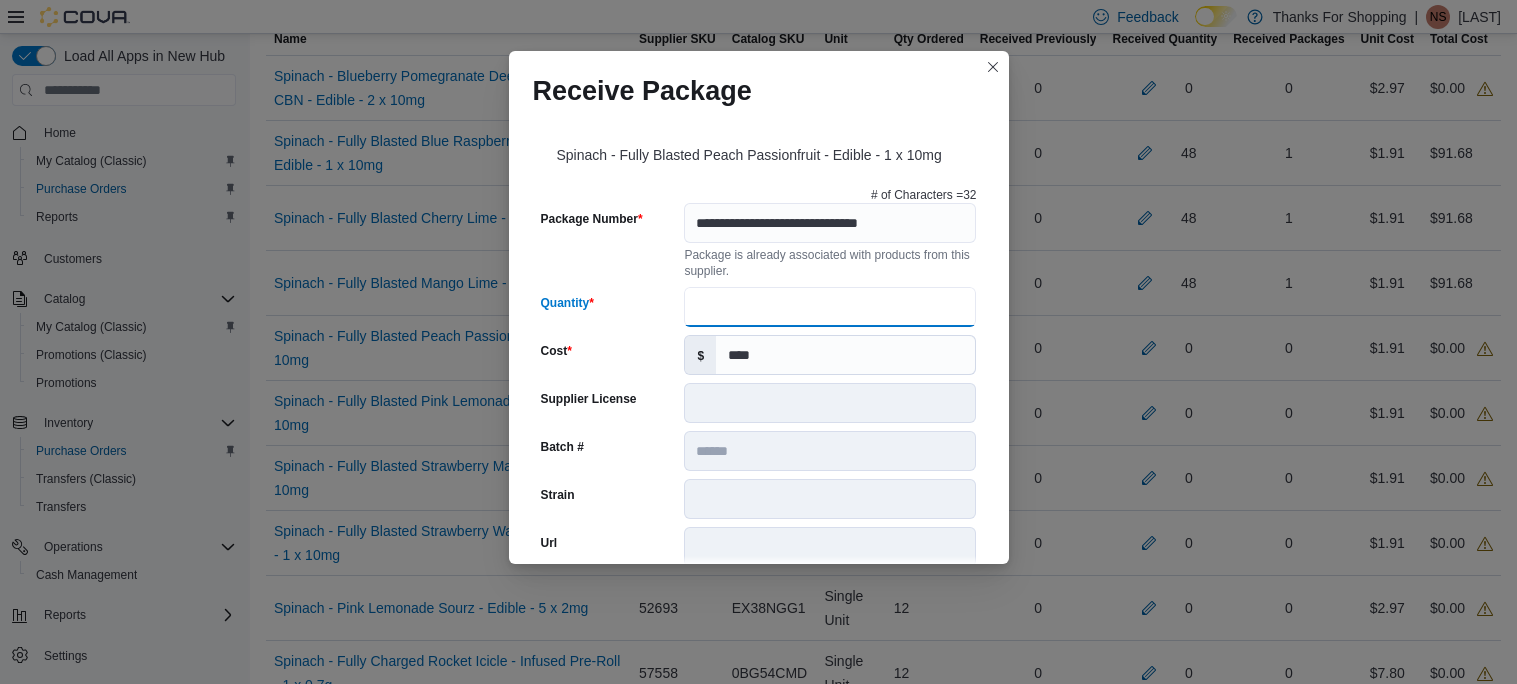 type on "**" 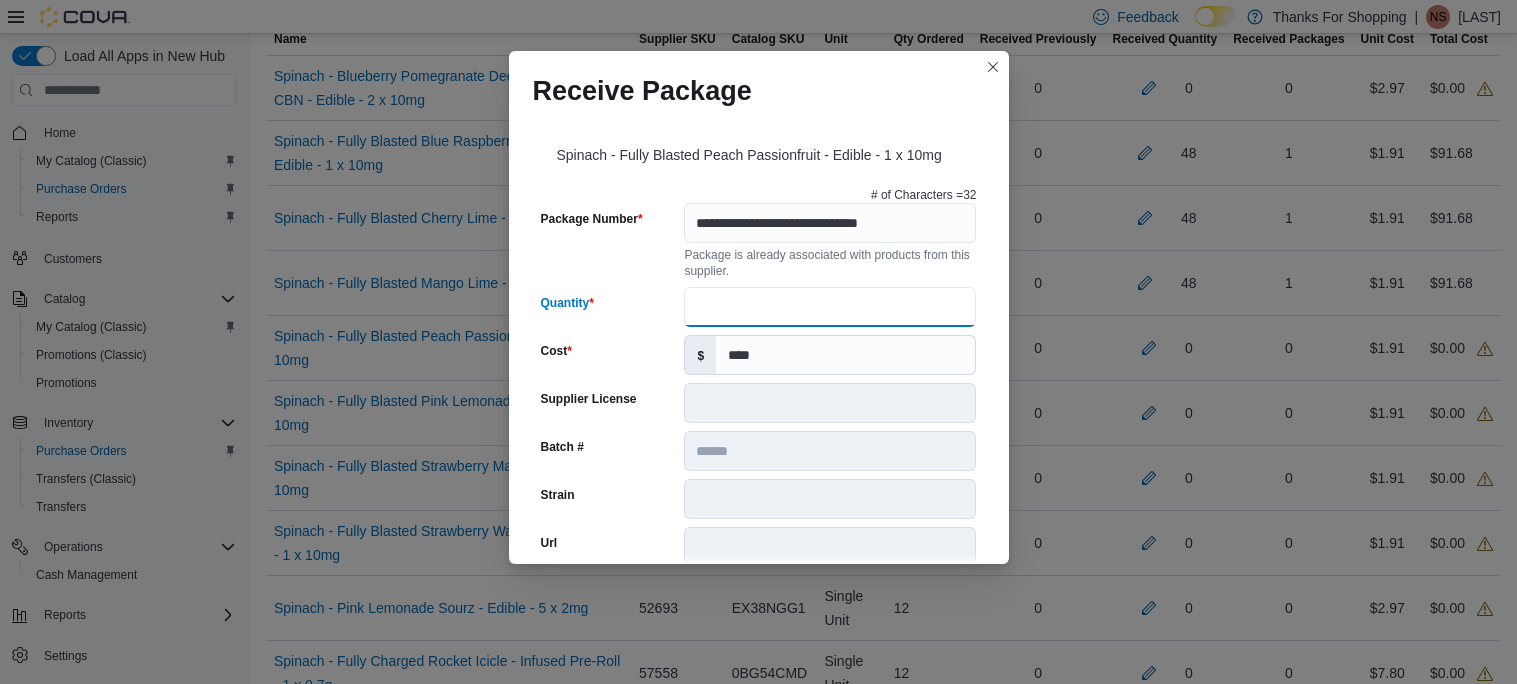 scroll, scrollTop: 810, scrollLeft: 0, axis: vertical 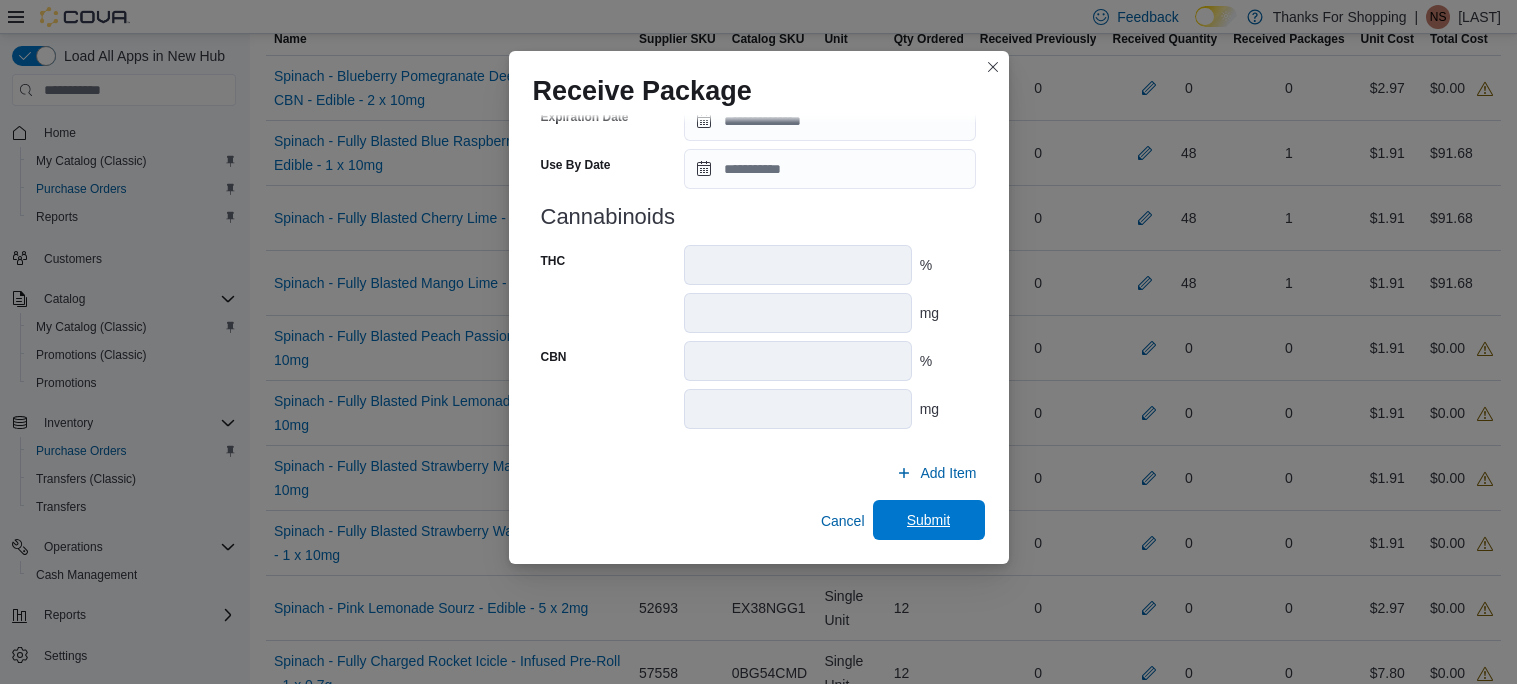 click on "Submit" at bounding box center [929, 520] 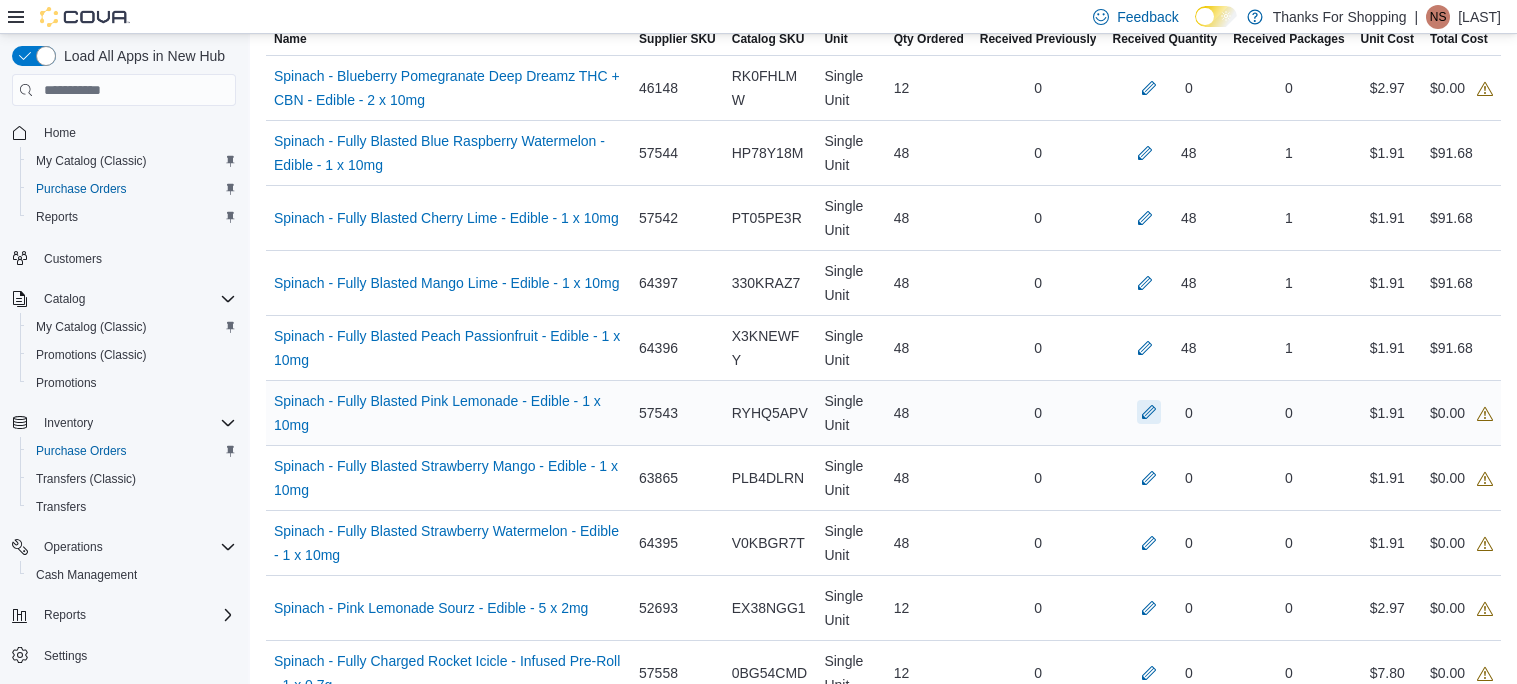 click at bounding box center (1149, 412) 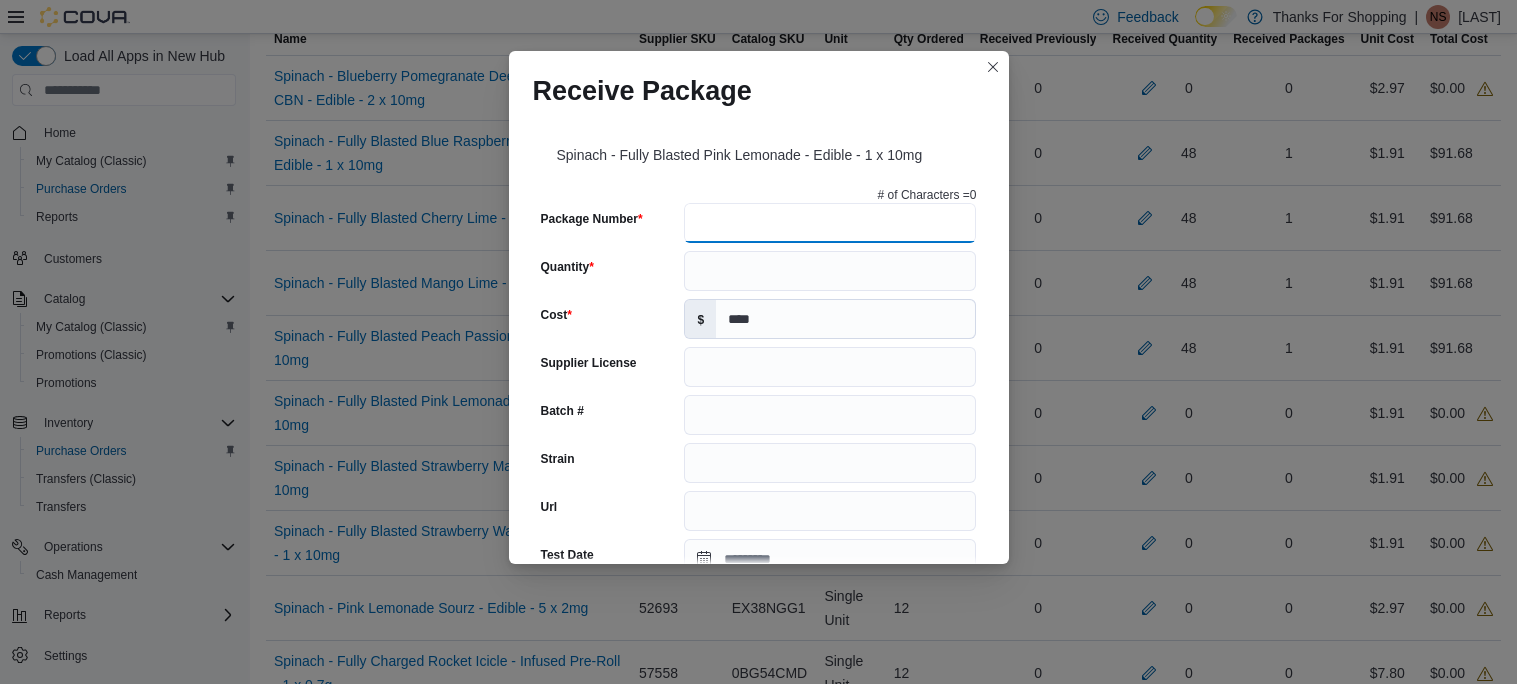 click on "Package Number" at bounding box center (830, 223) 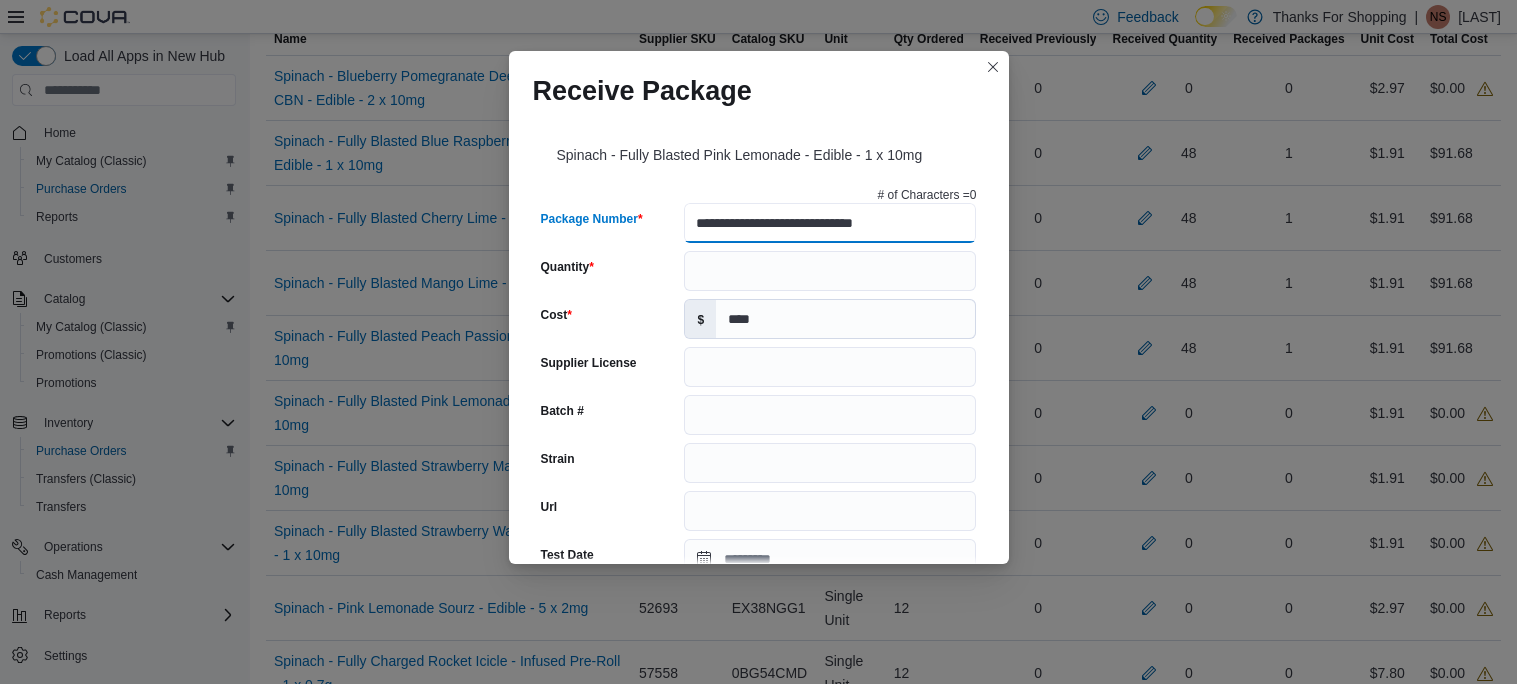type on "**********" 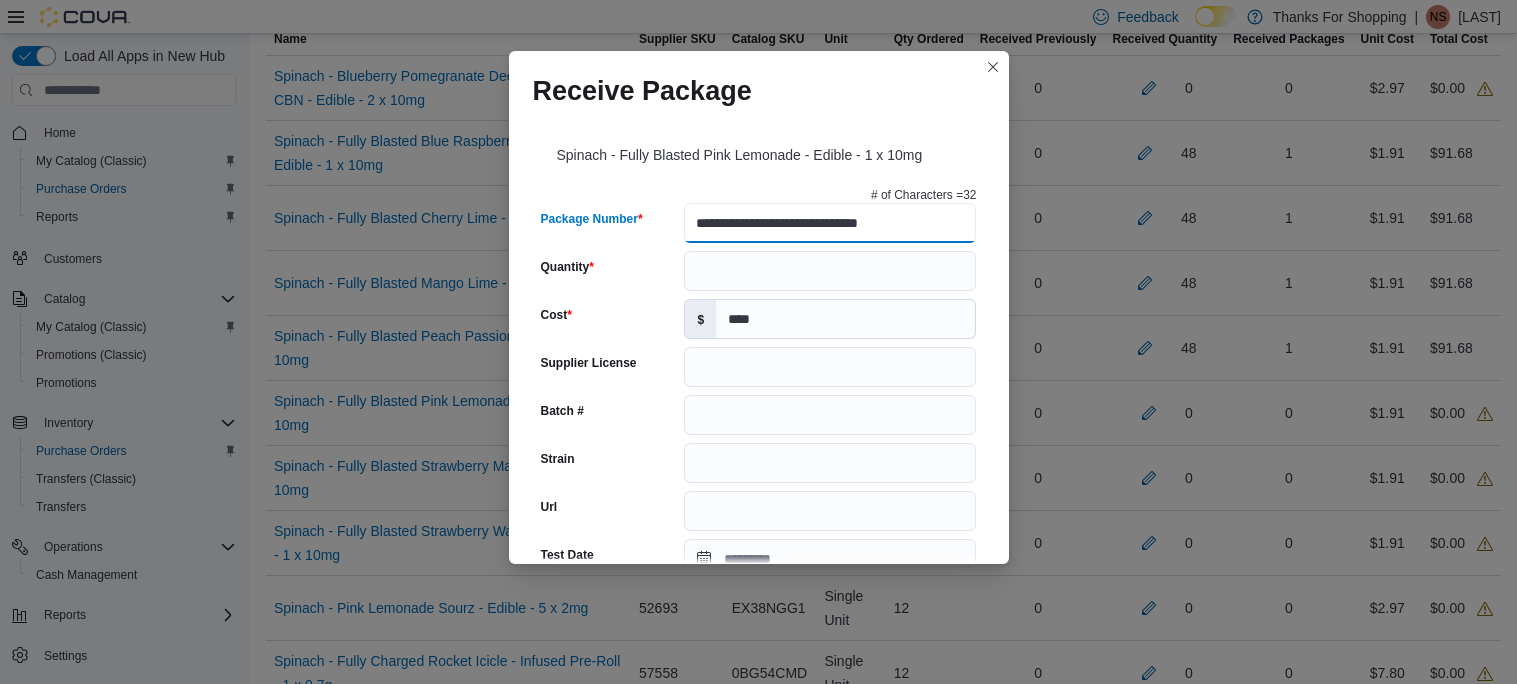 scroll, scrollTop: 0, scrollLeft: 0, axis: both 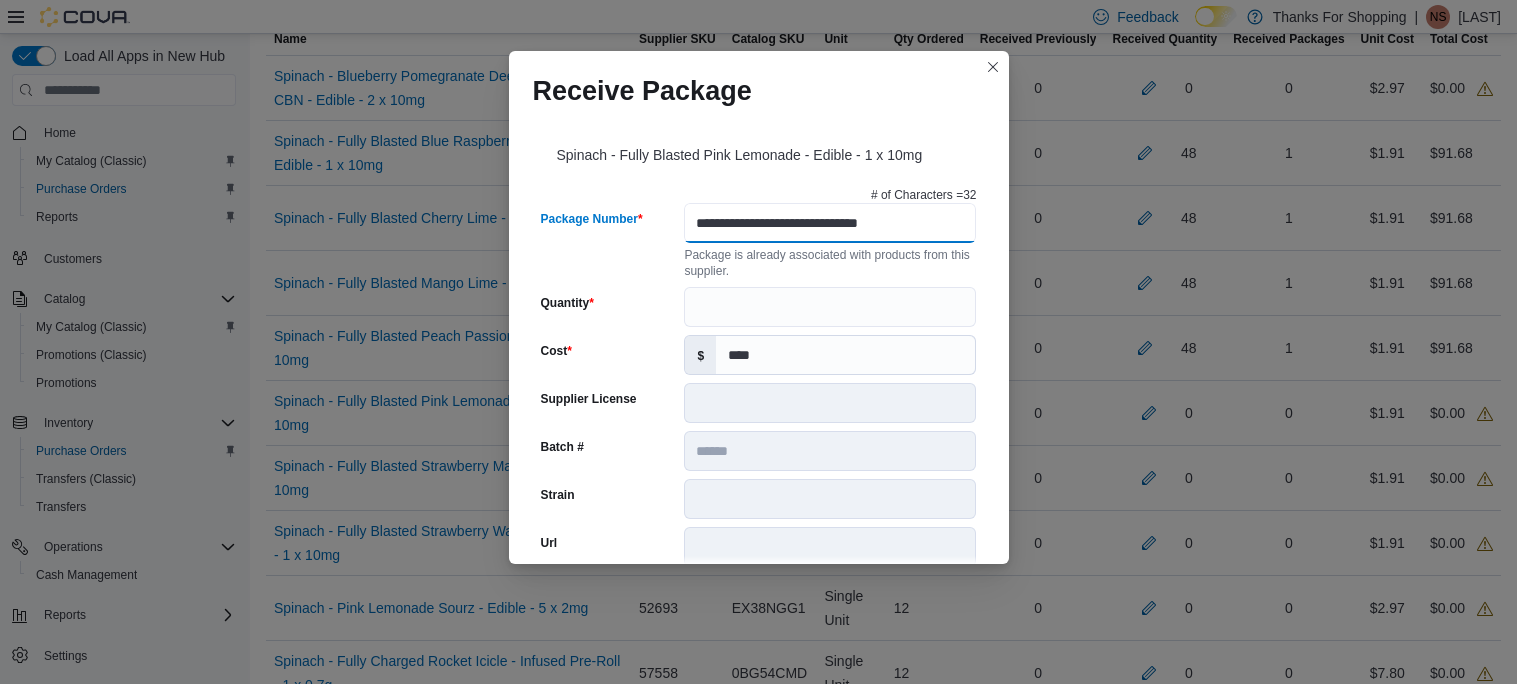 type on "******" 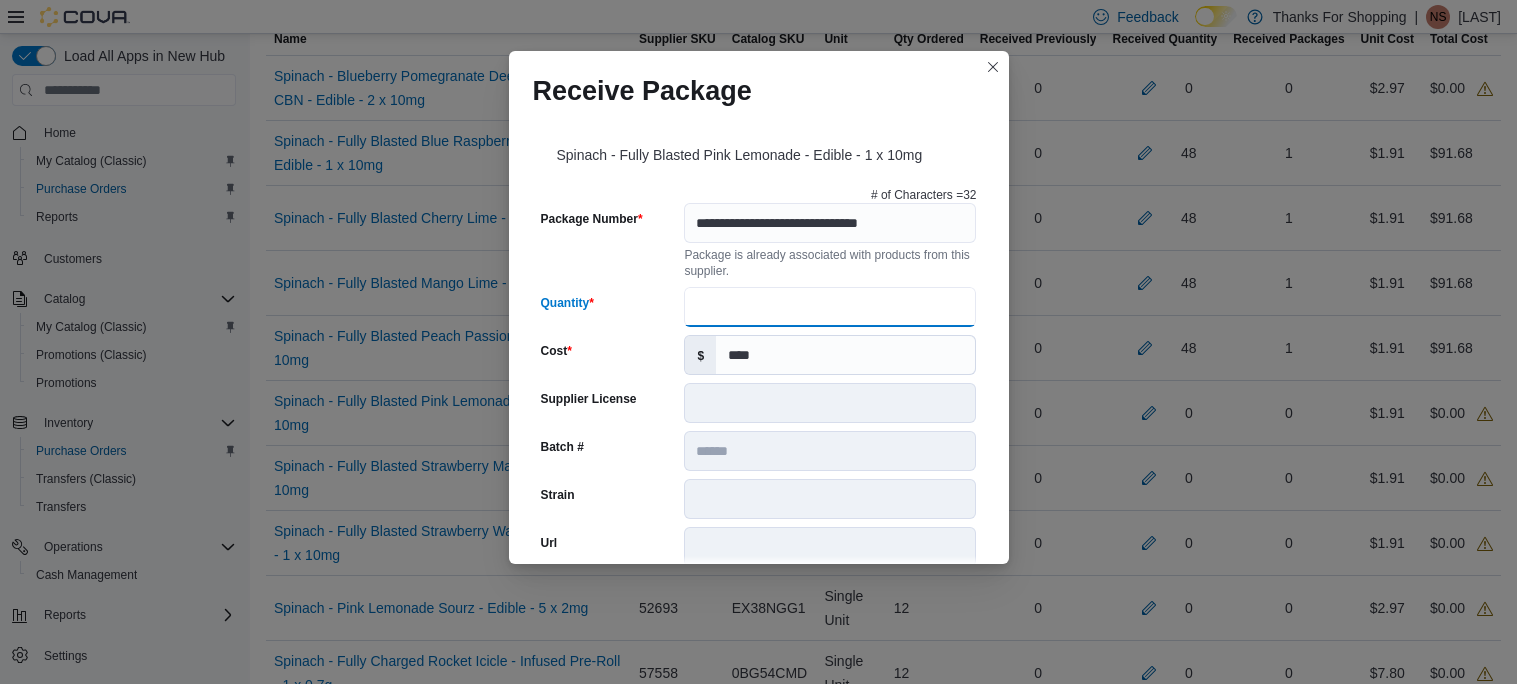 type on "**" 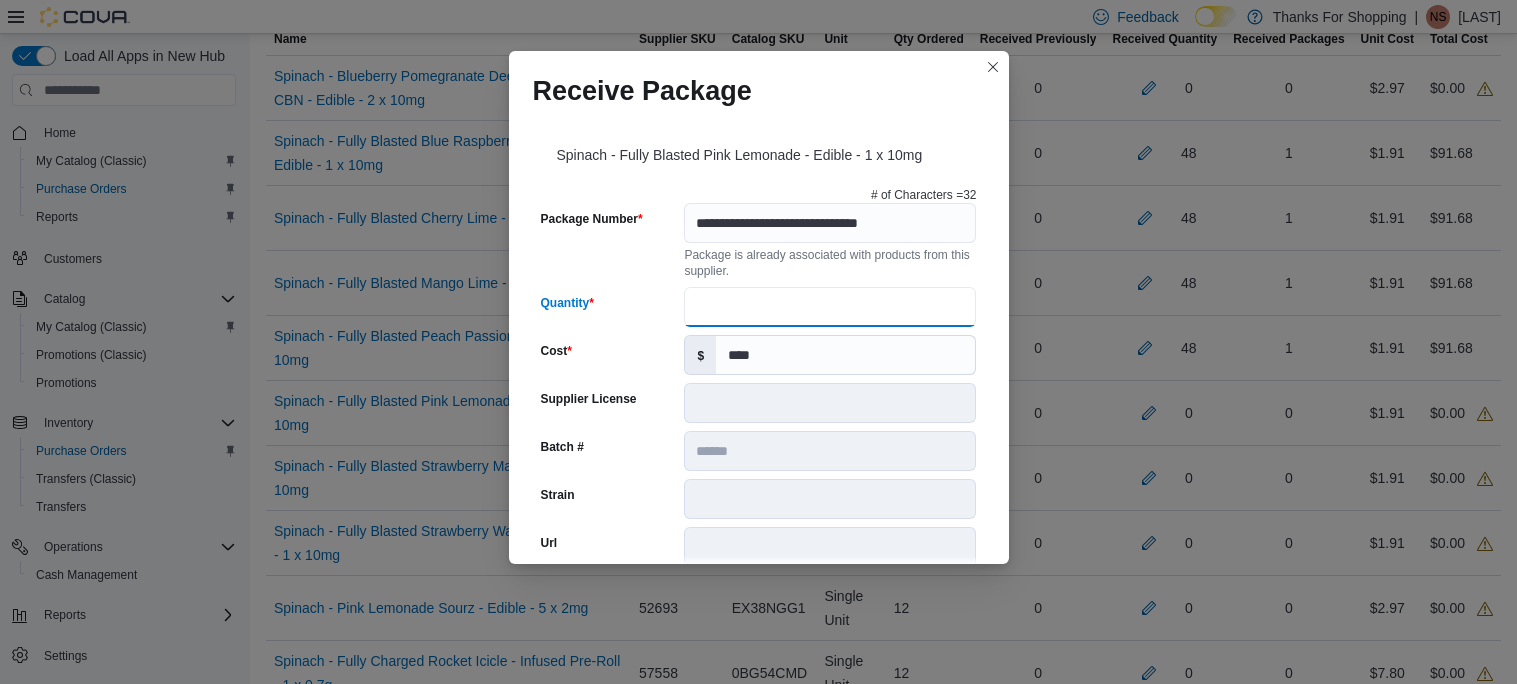 scroll, scrollTop: 715, scrollLeft: 0, axis: vertical 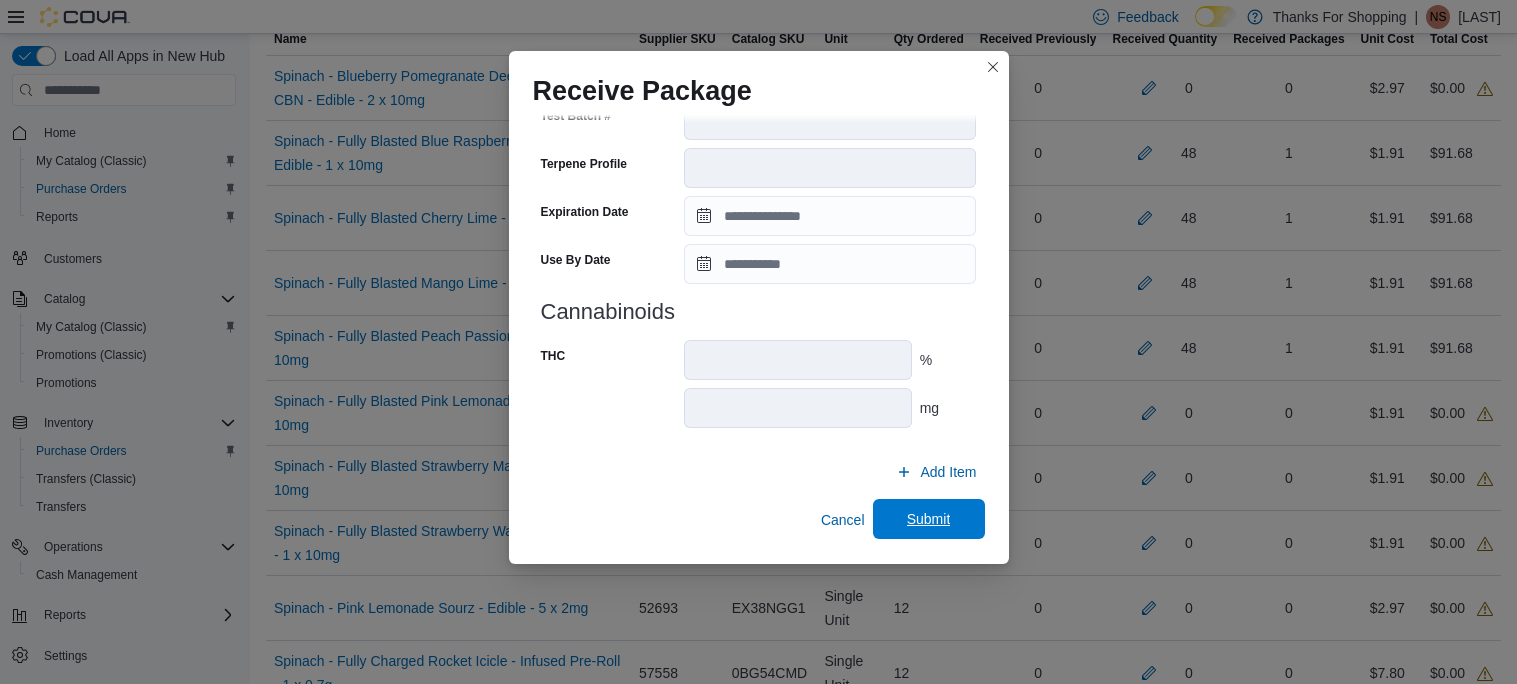 click on "Submit" at bounding box center [929, 519] 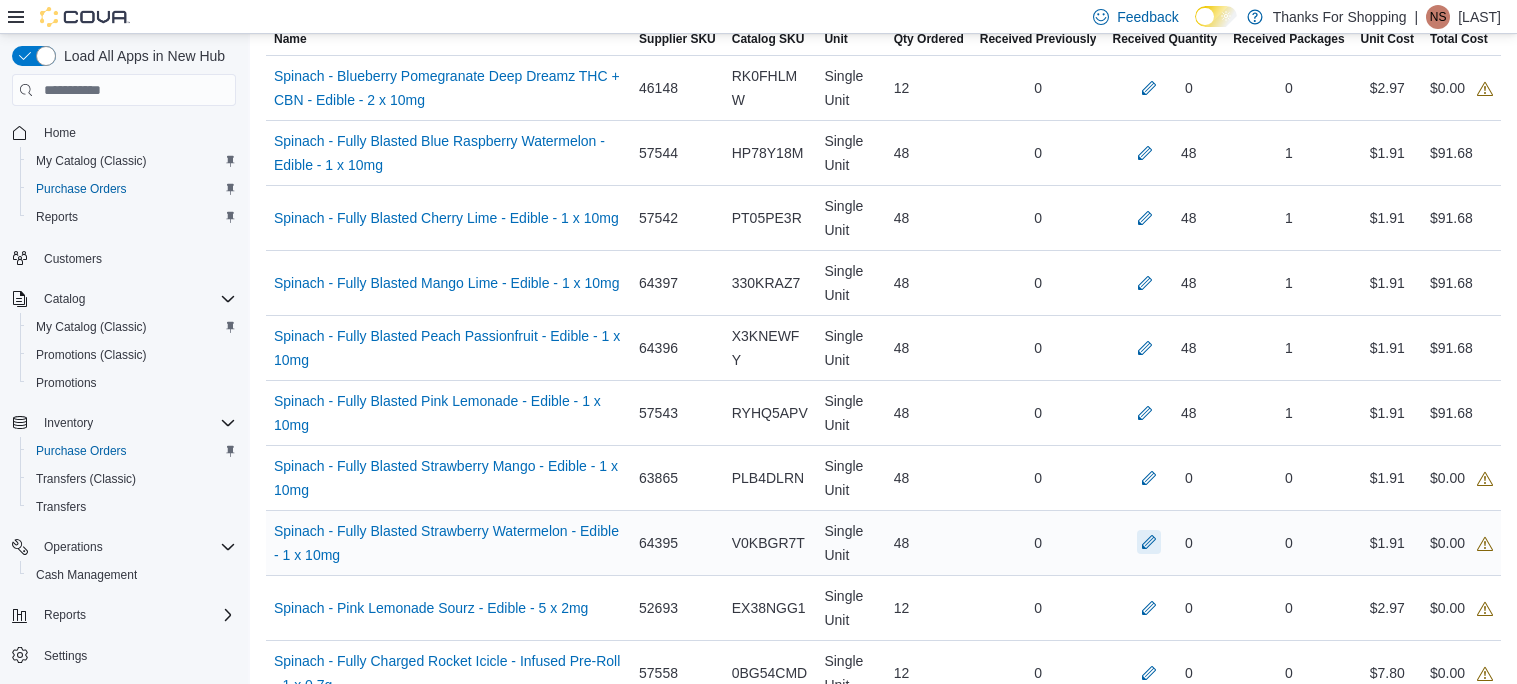 click at bounding box center [1149, 542] 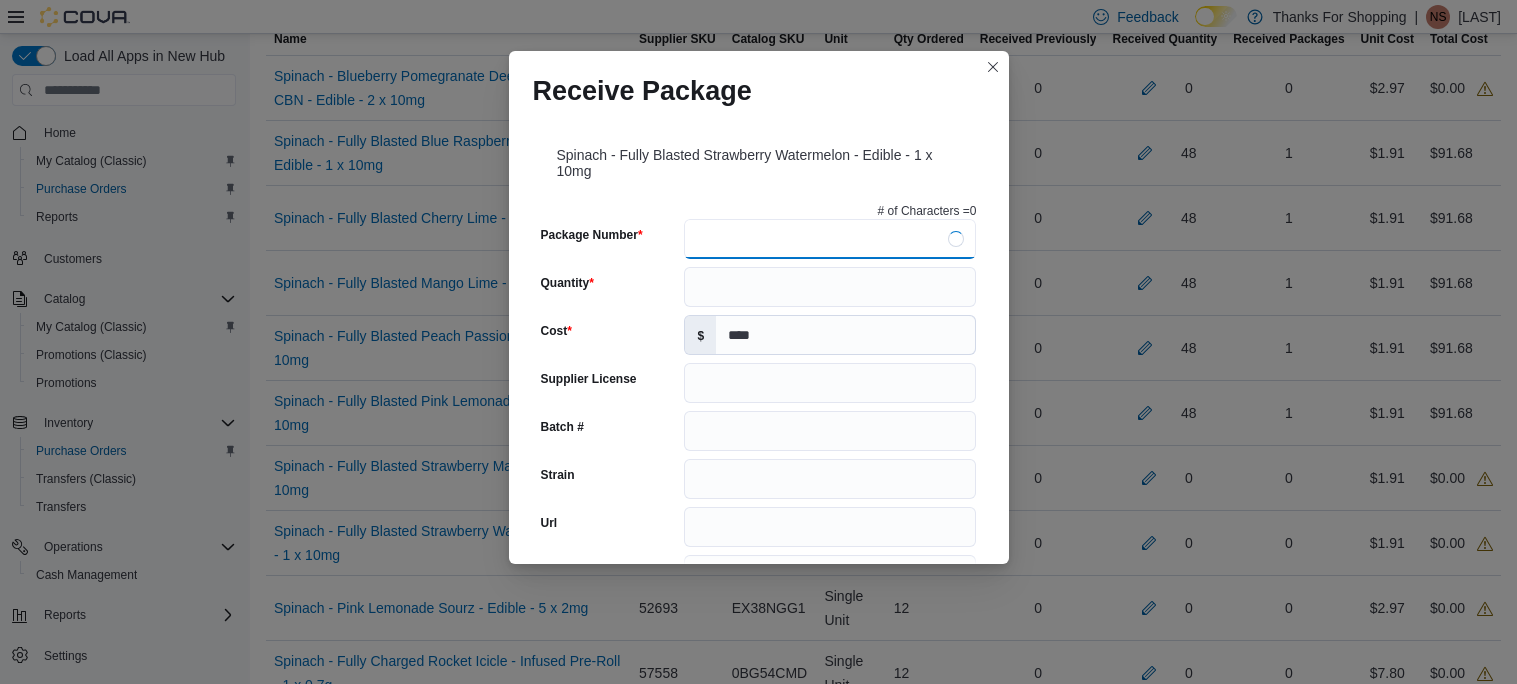 click on "Package Number" at bounding box center (830, 239) 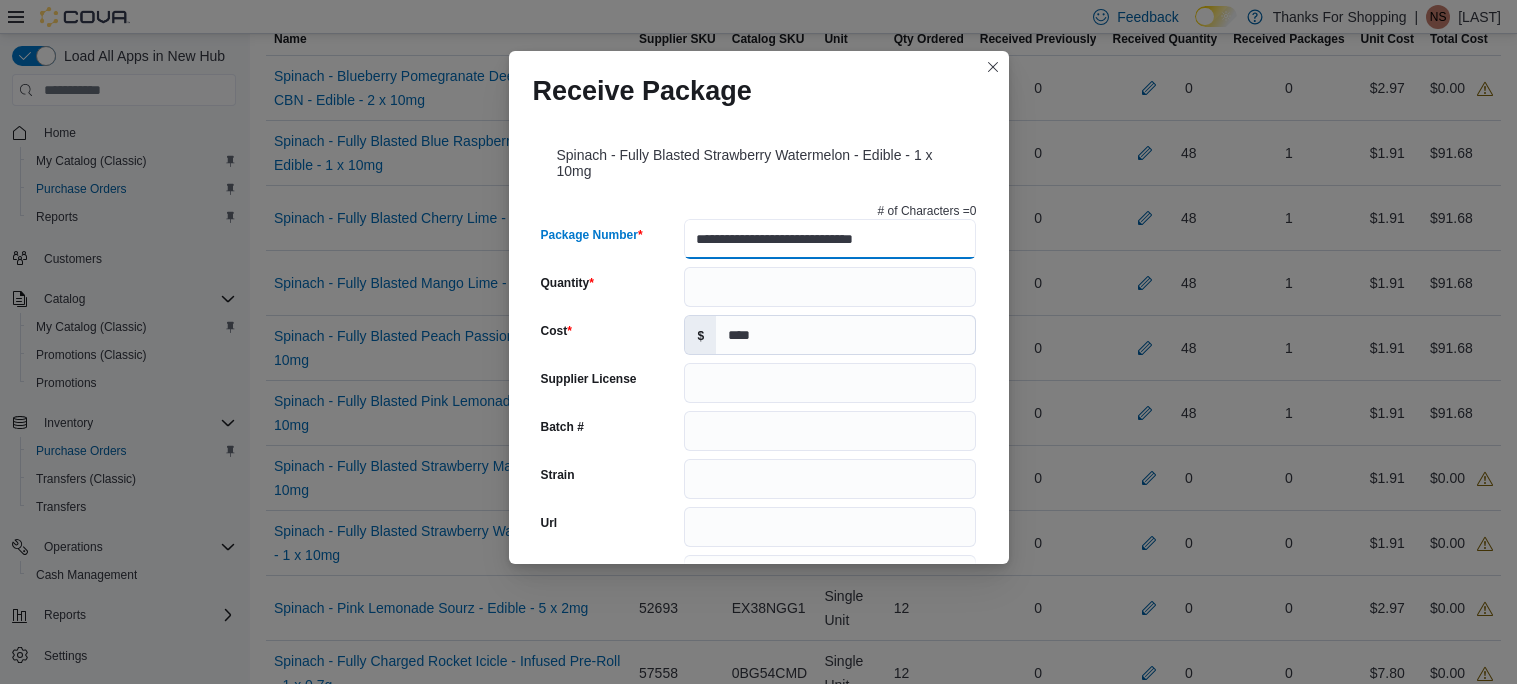 type on "**********" 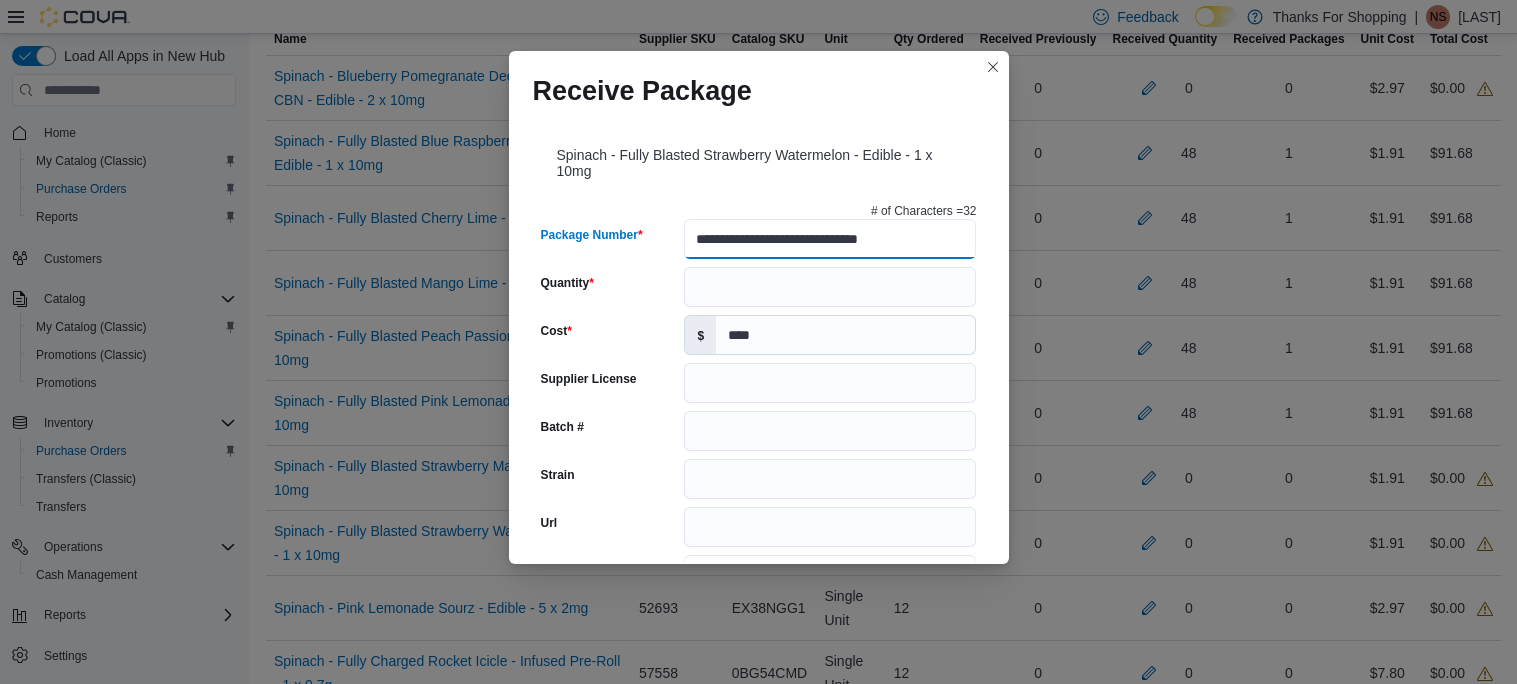 scroll, scrollTop: 0, scrollLeft: 0, axis: both 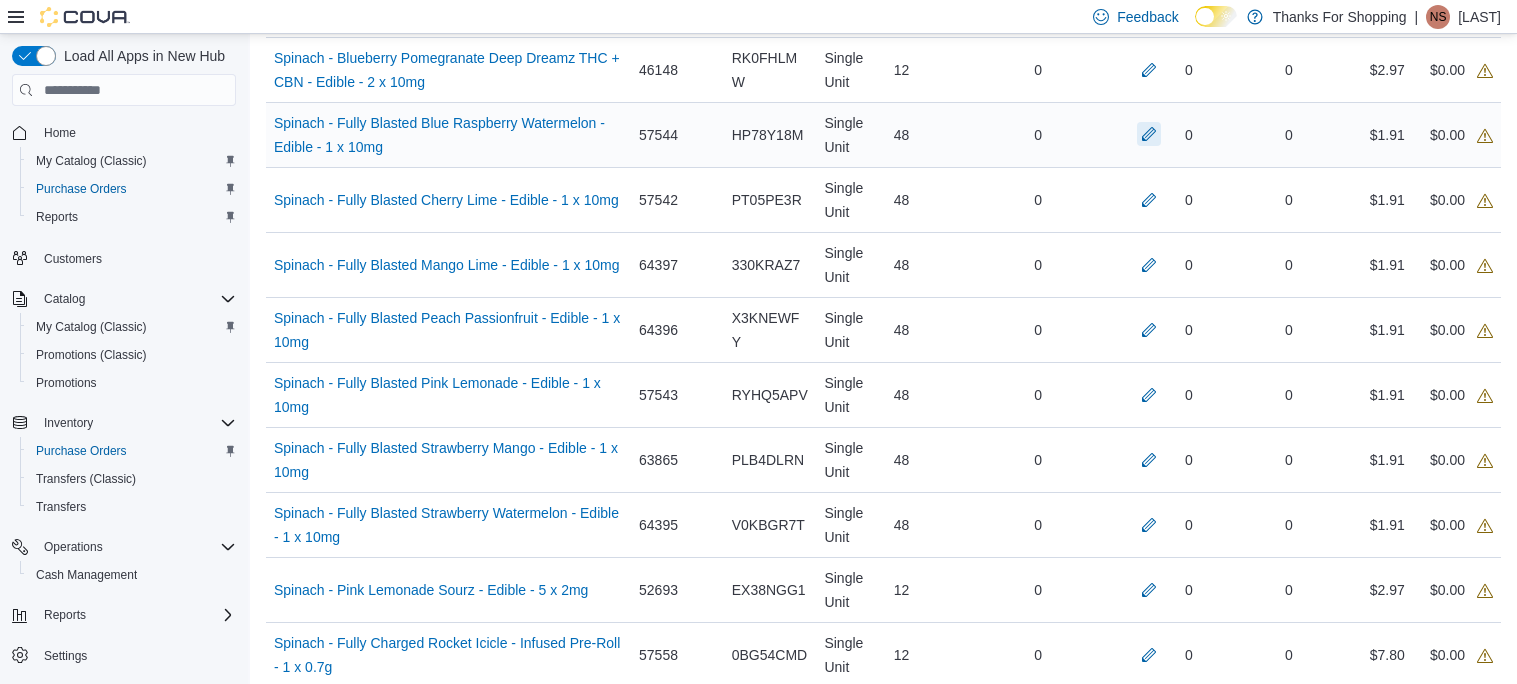 click at bounding box center [1149, 134] 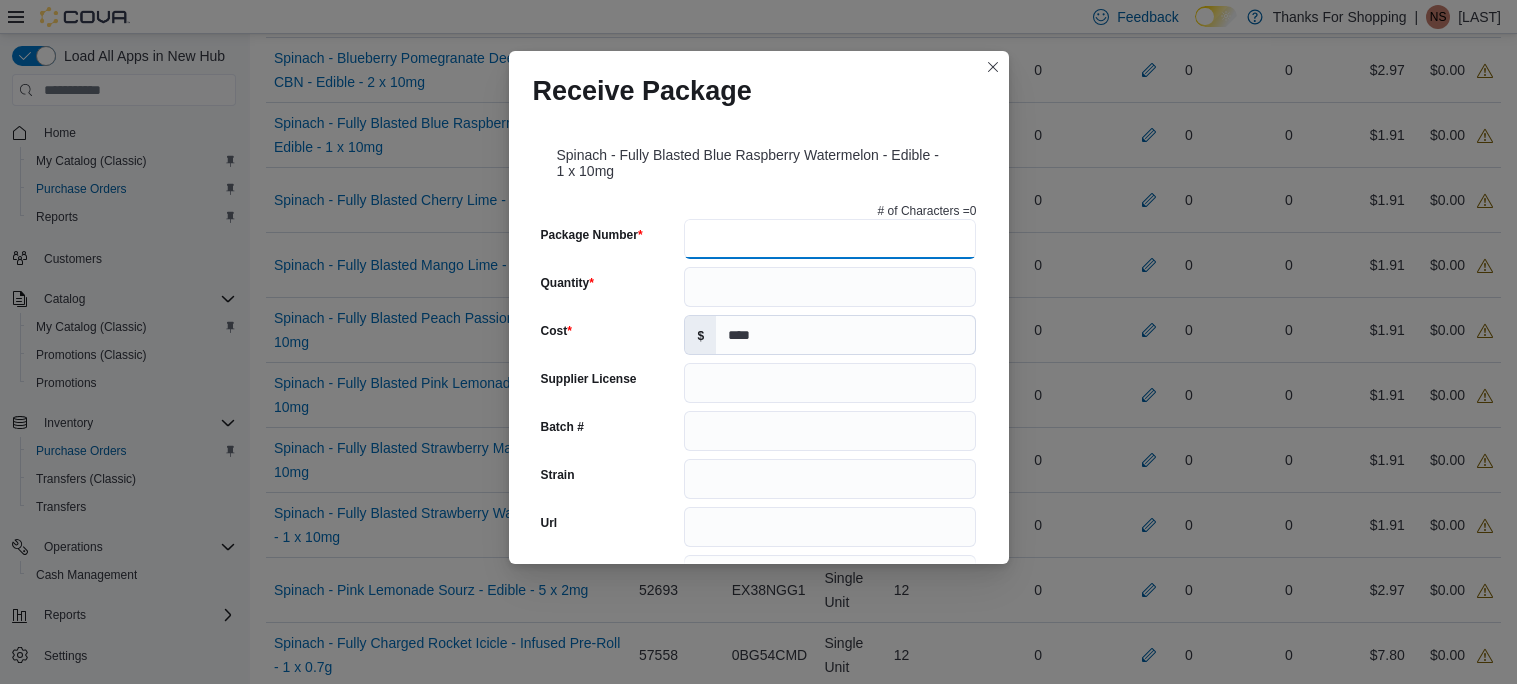click on "Package Number" at bounding box center (830, 239) 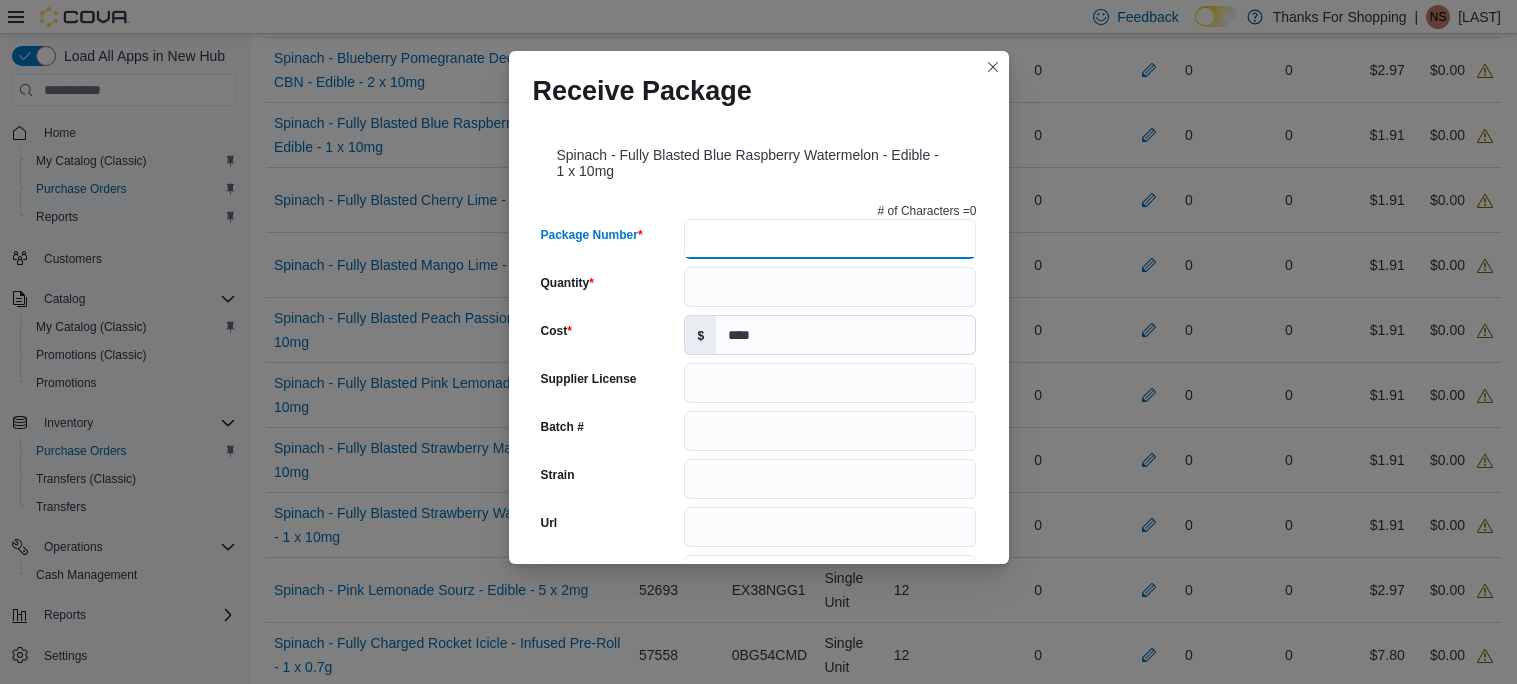 click on "Package Number" at bounding box center (830, 239) 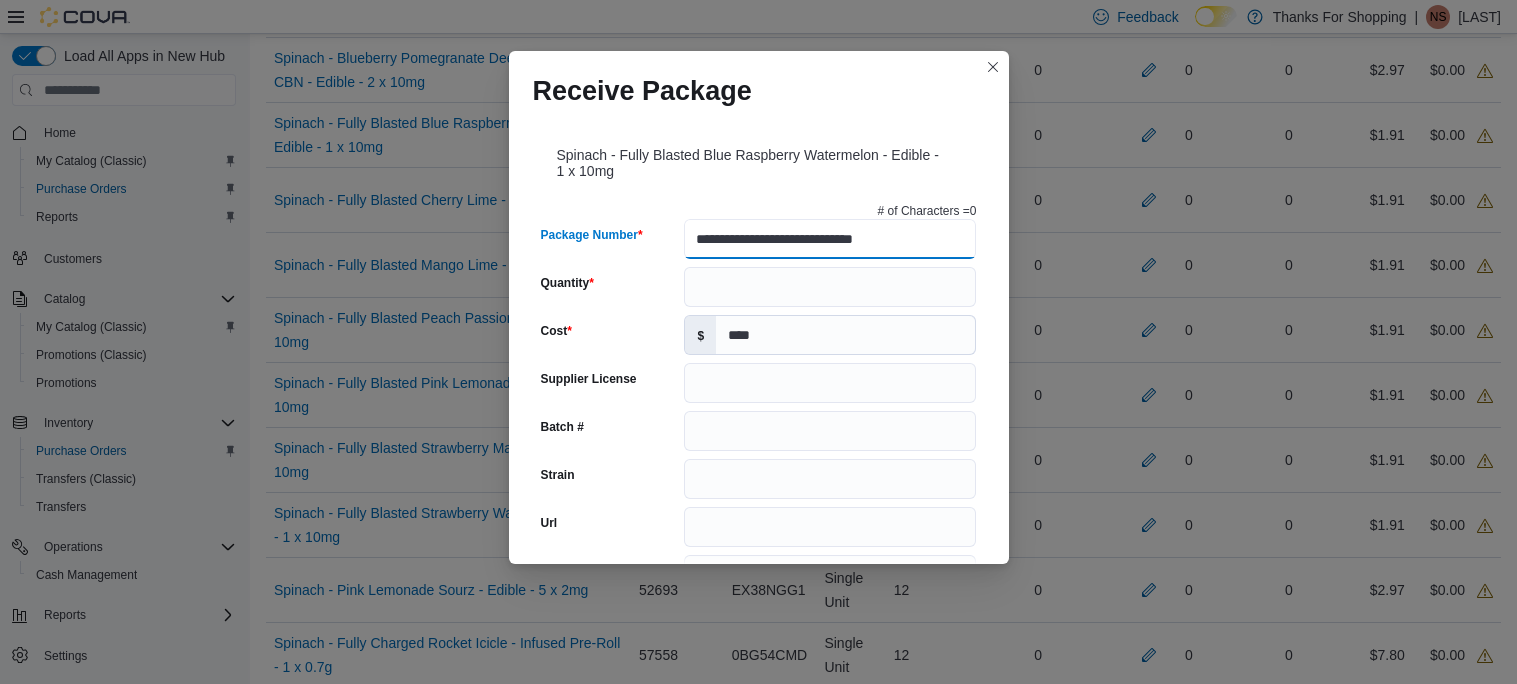 type on "**********" 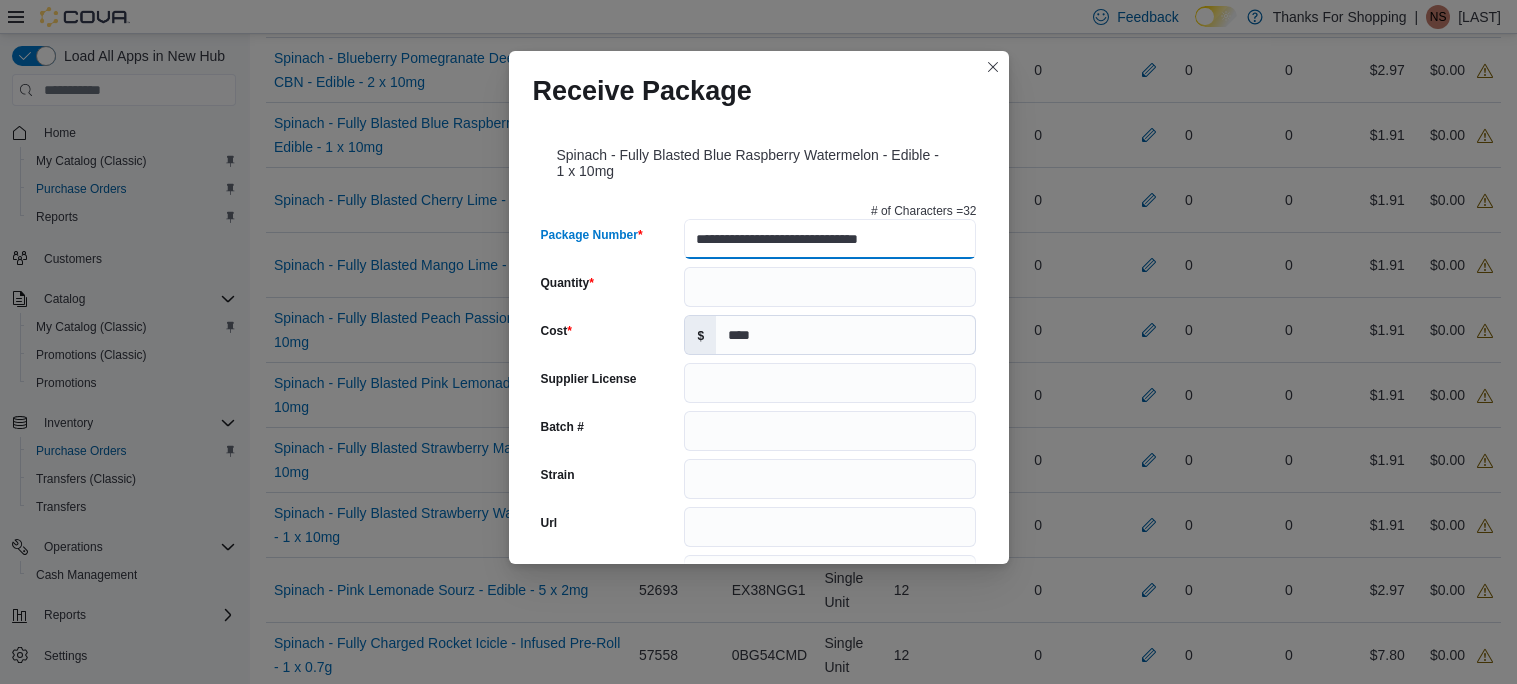 scroll, scrollTop: 0, scrollLeft: 0, axis: both 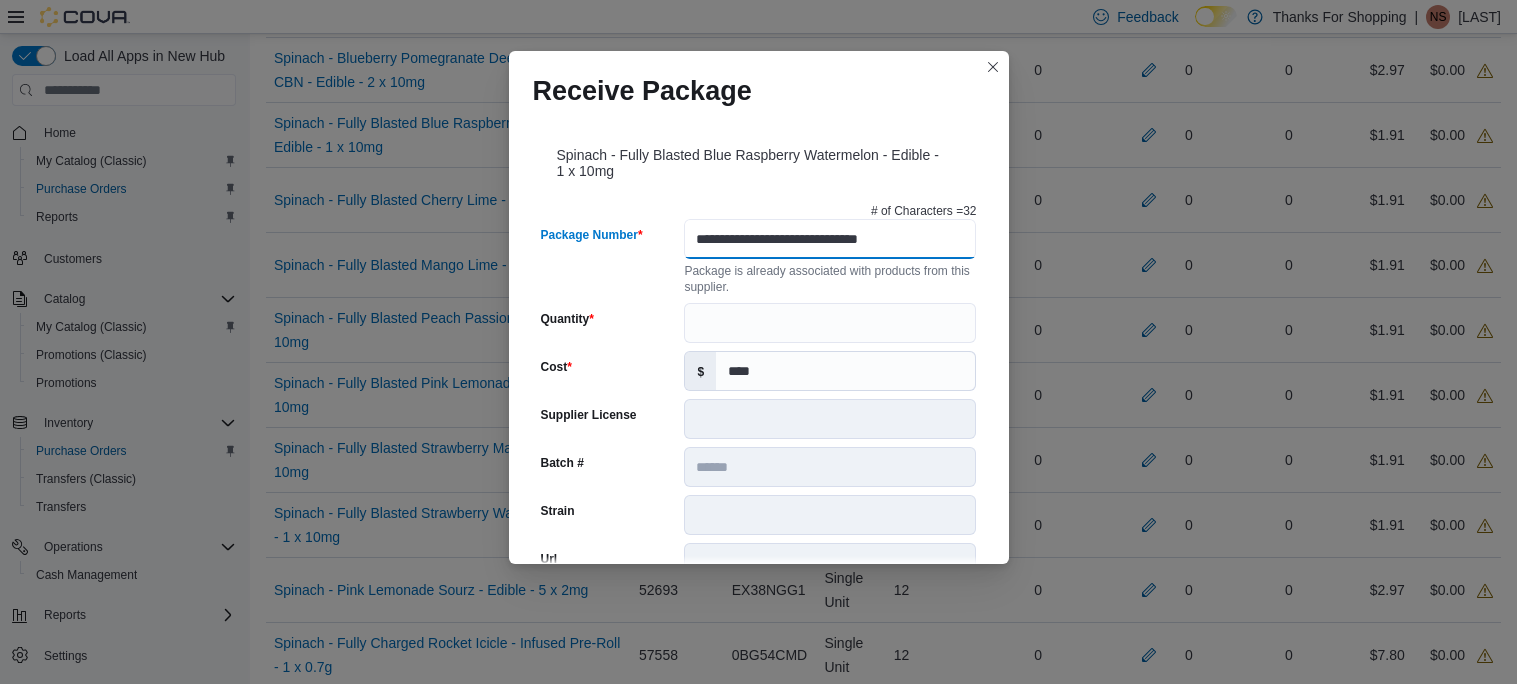 type on "******" 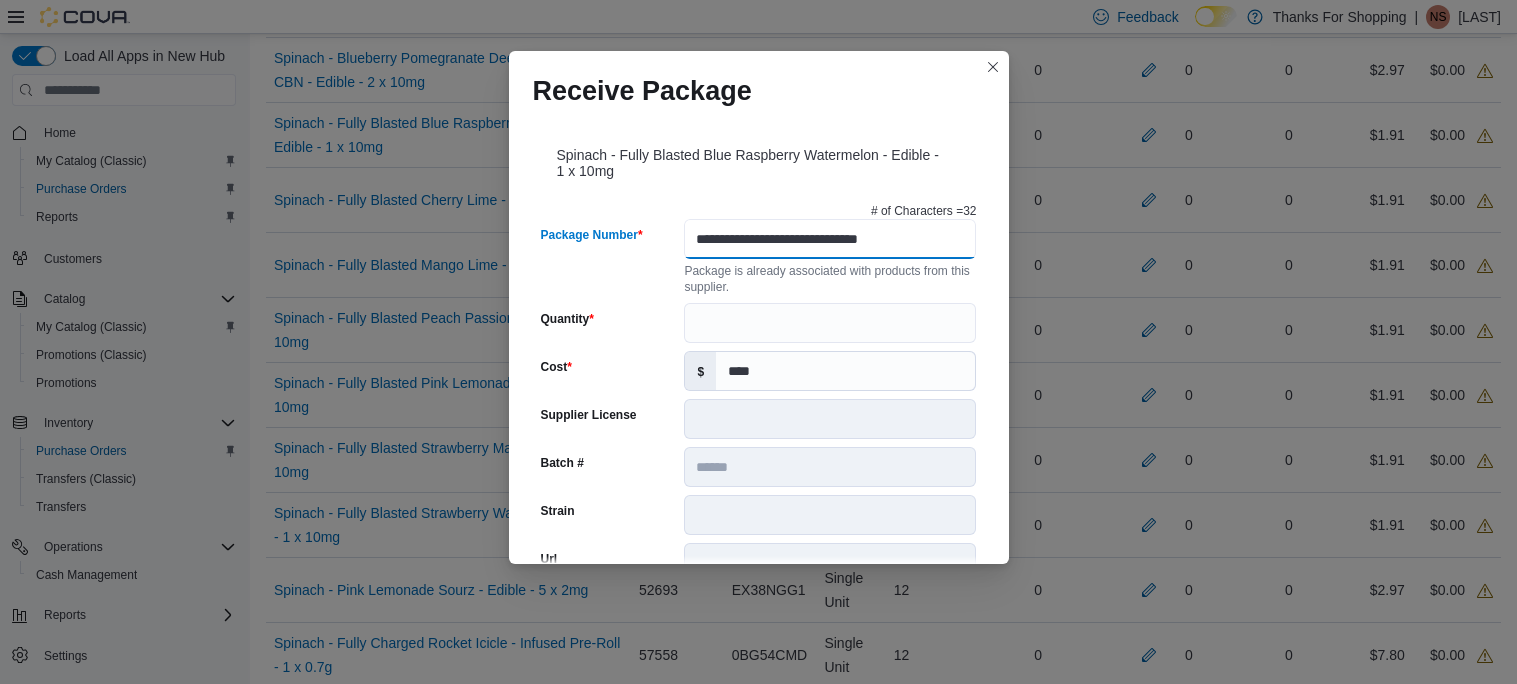 type on "**********" 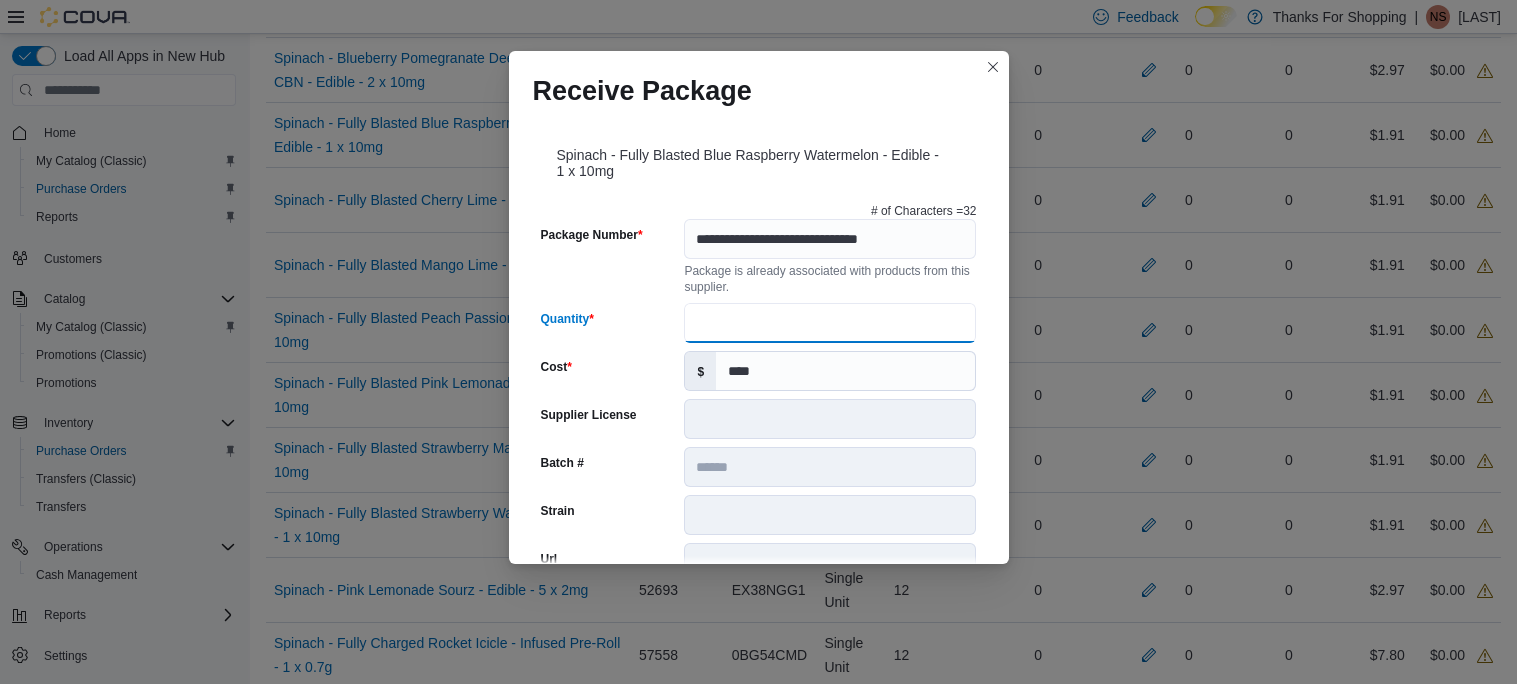 type on "**" 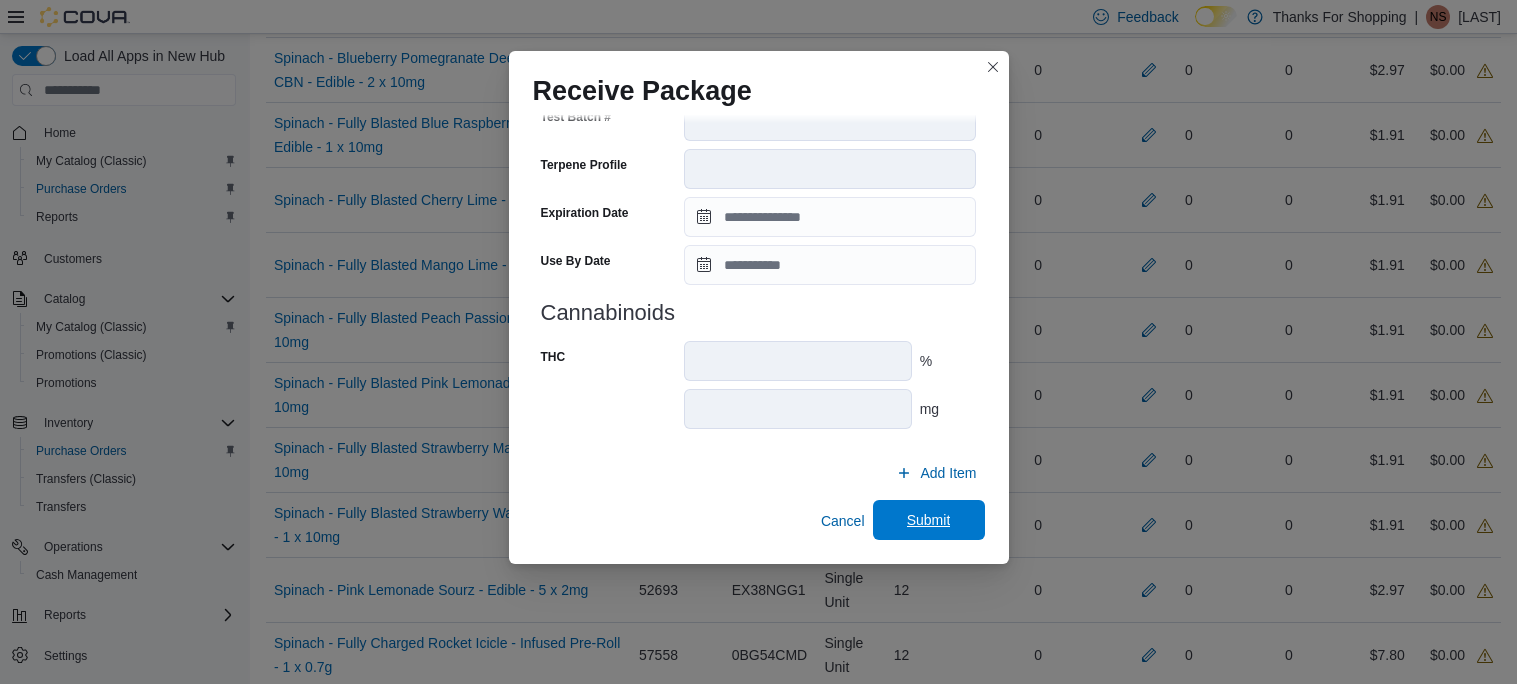 click on "Submit" at bounding box center [929, 520] 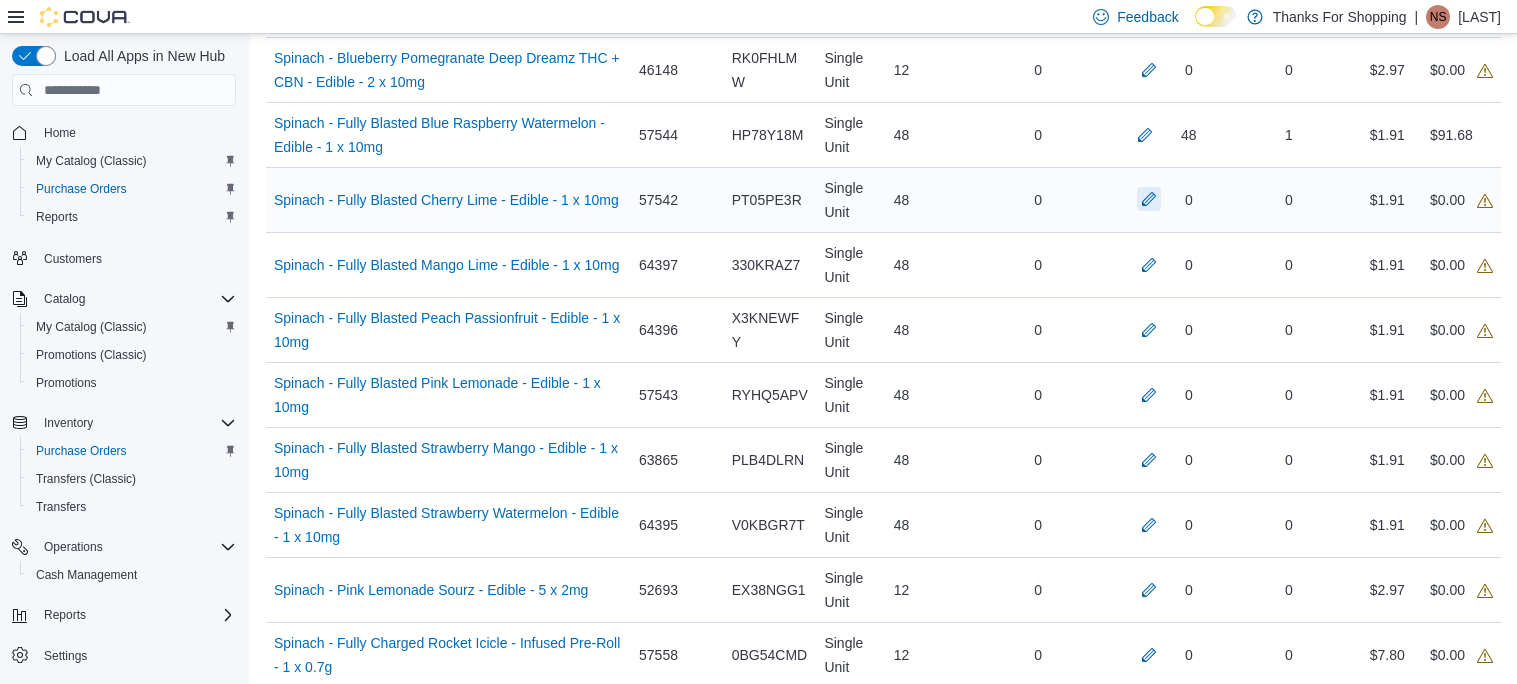click at bounding box center (1149, 199) 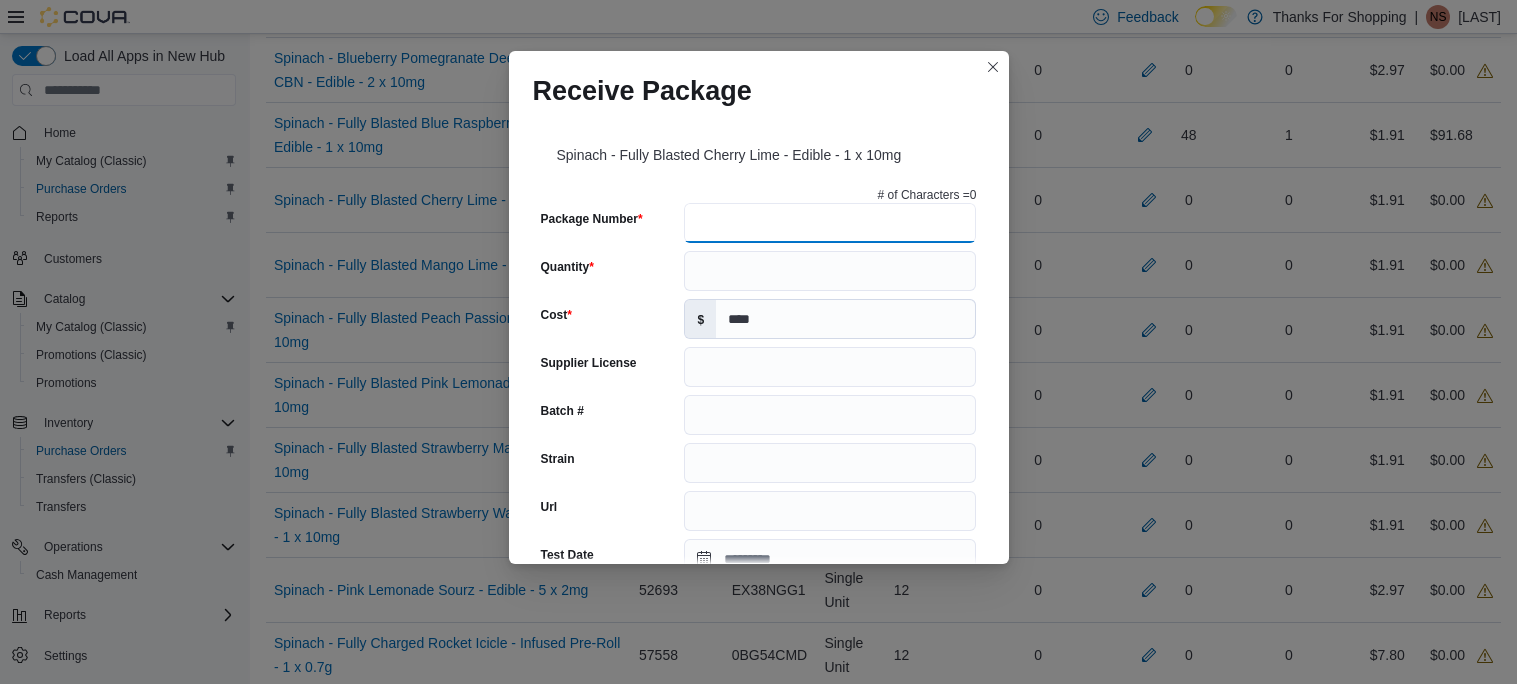 click on "Package Number" at bounding box center (830, 223) 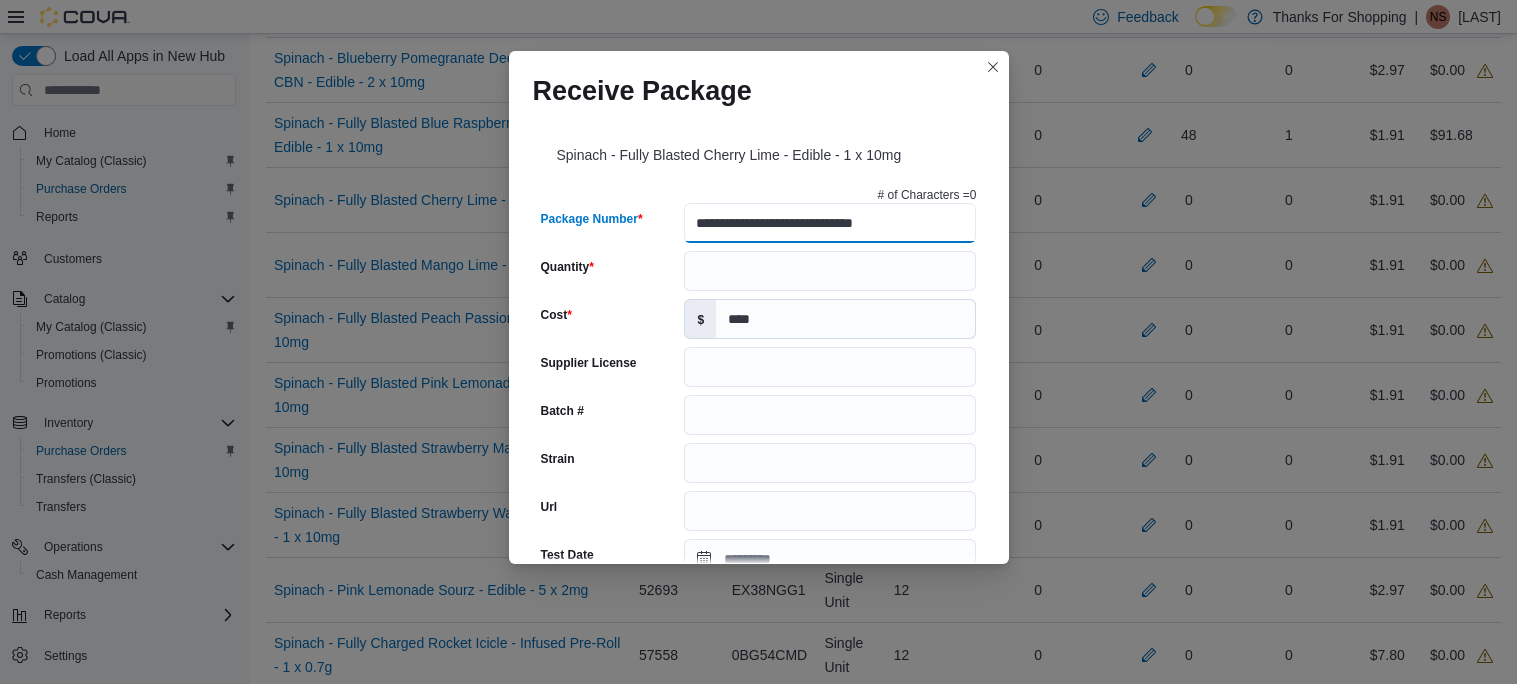 type on "**********" 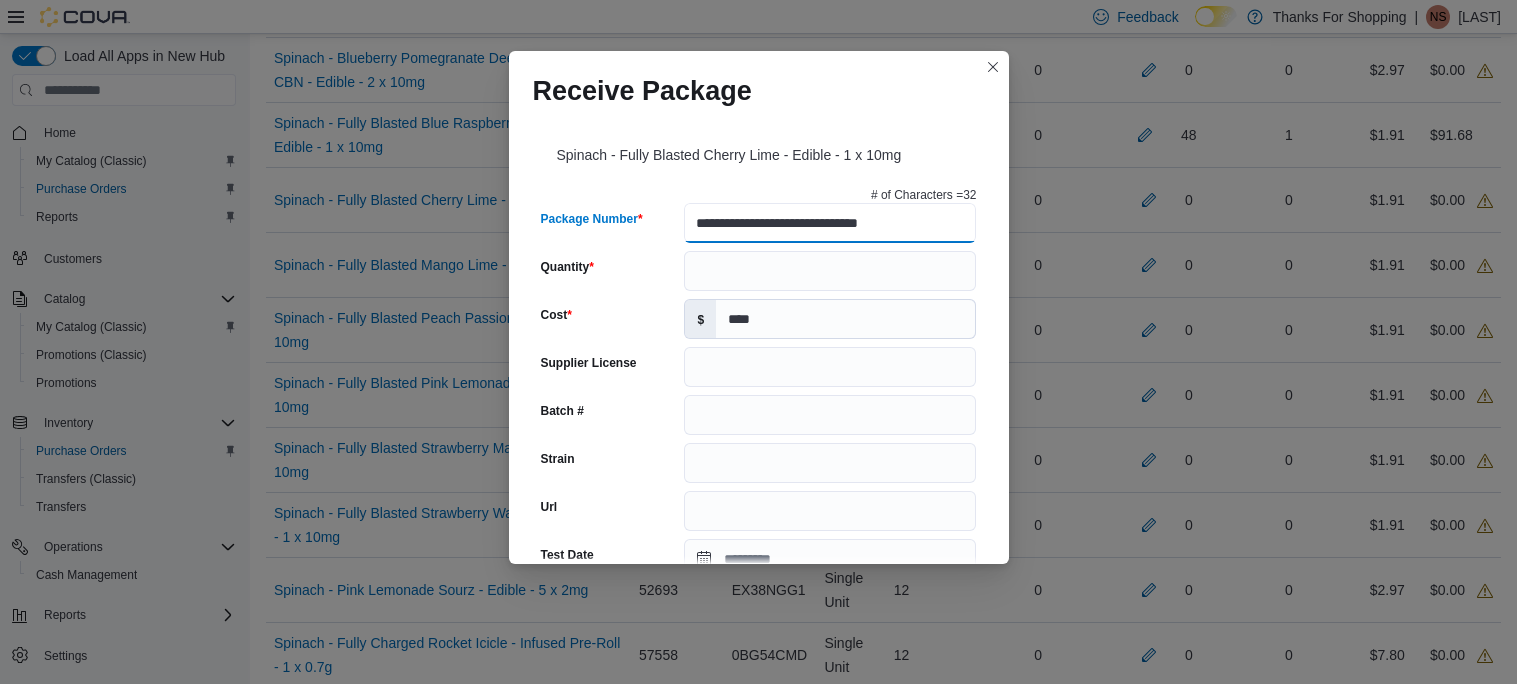 type on "******" 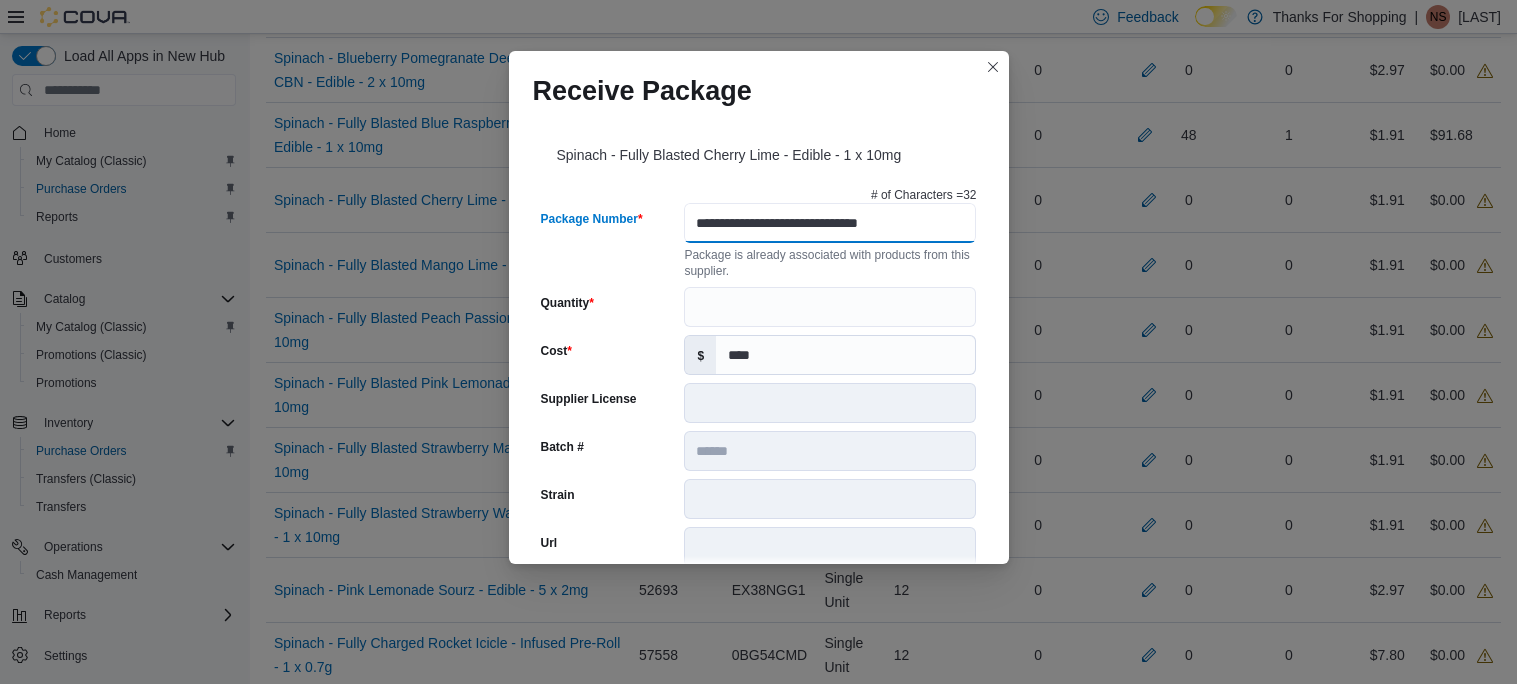 scroll, scrollTop: 0, scrollLeft: 0, axis: both 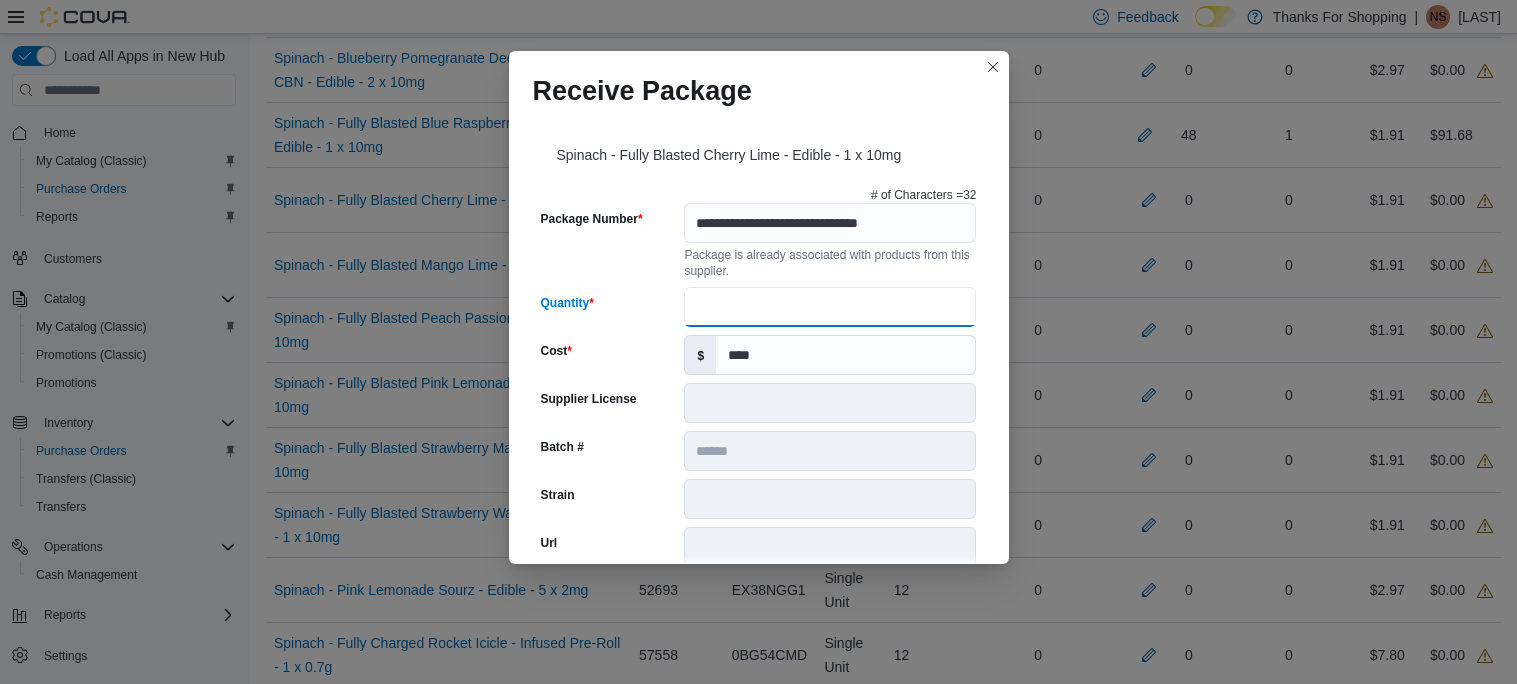 type on "**" 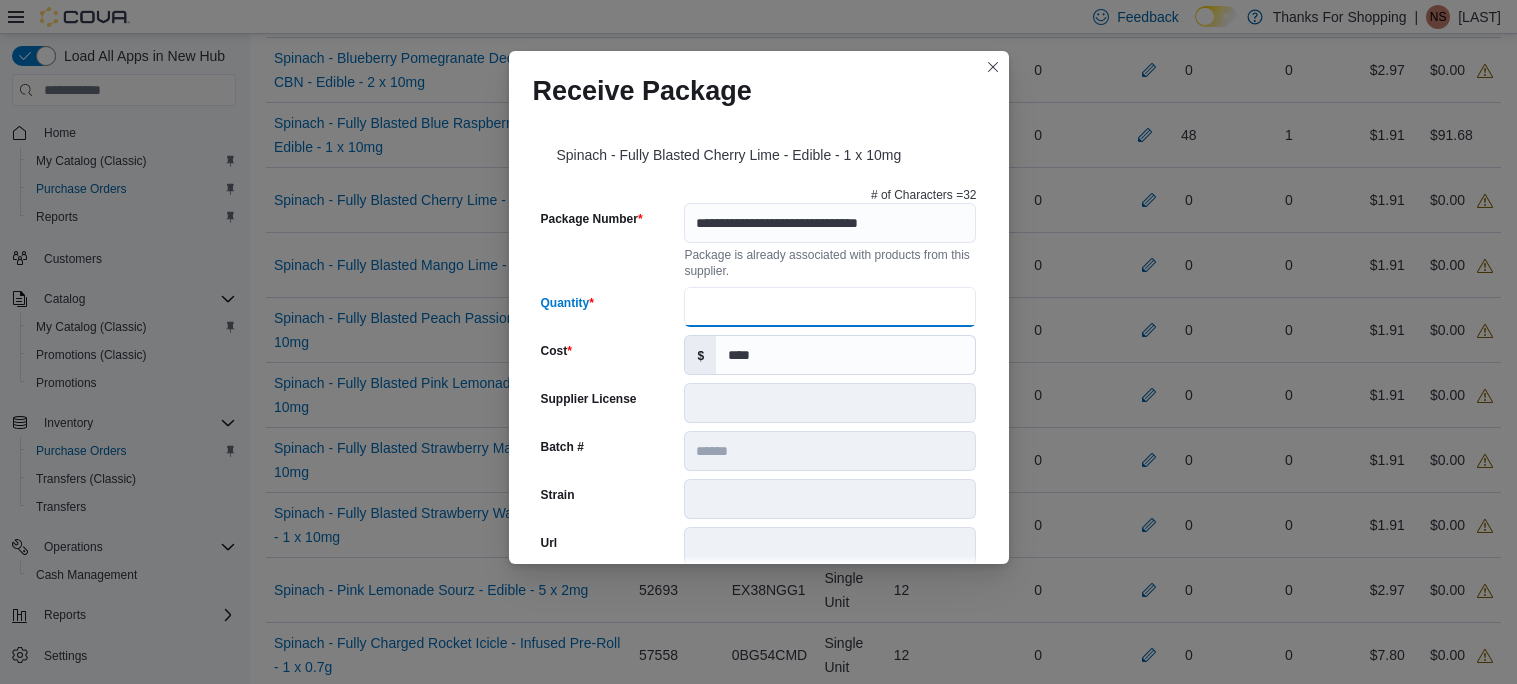 scroll, scrollTop: 715, scrollLeft: 0, axis: vertical 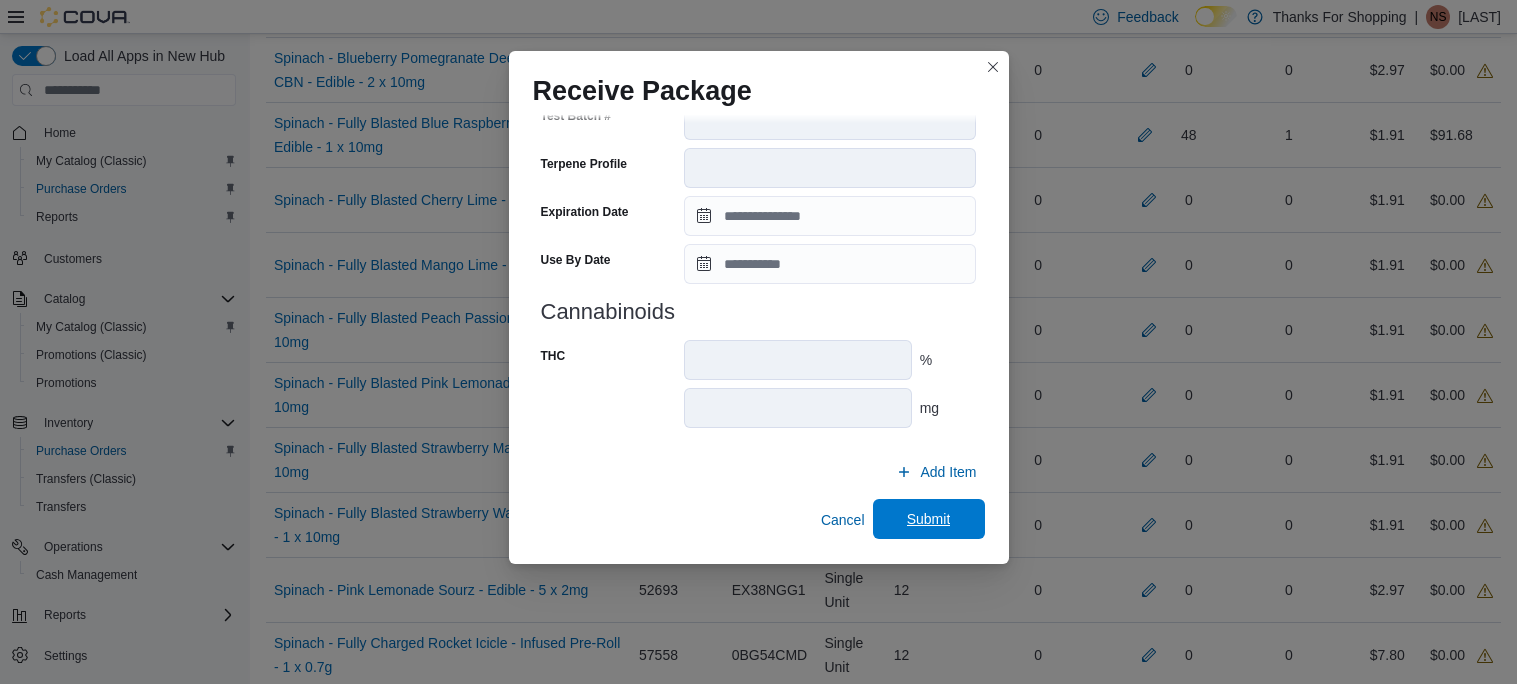 click on "Submit" at bounding box center [929, 519] 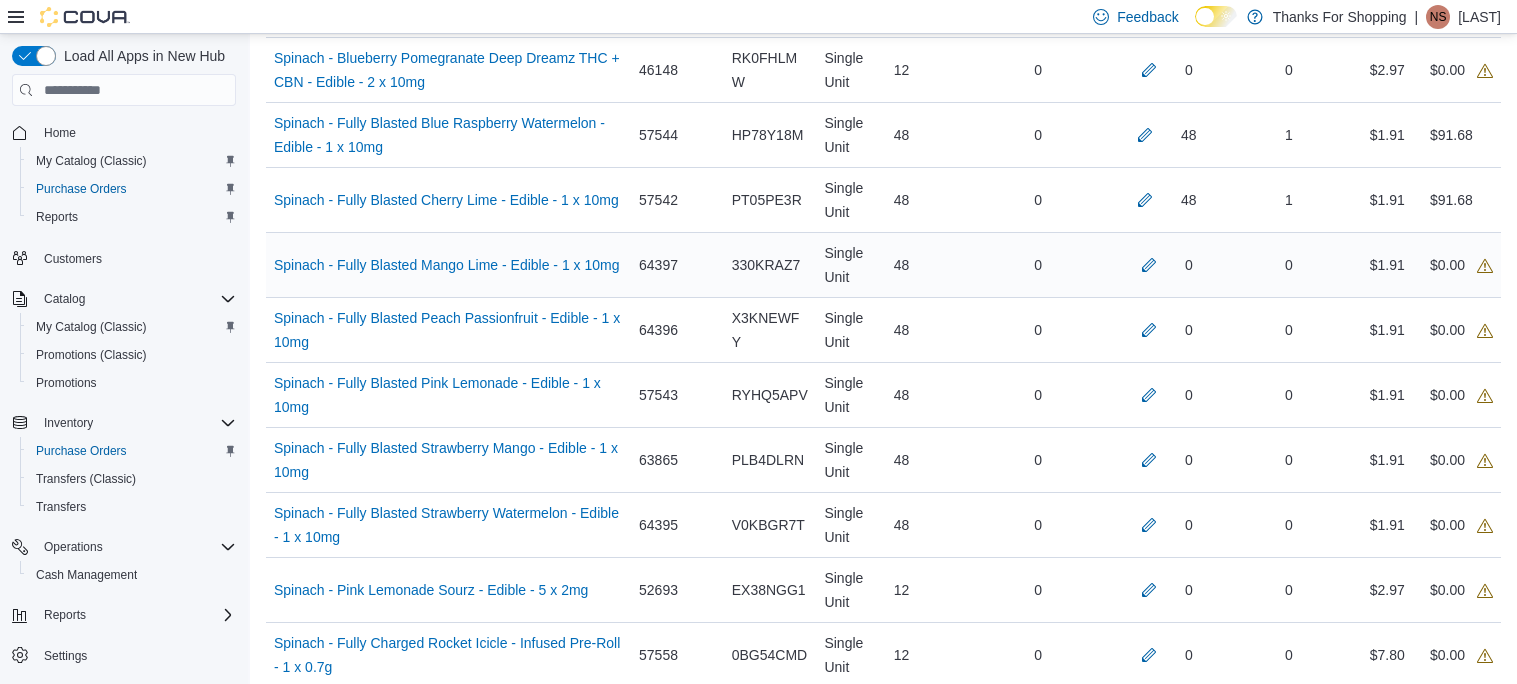 click on "0" at bounding box center (1164, 265) 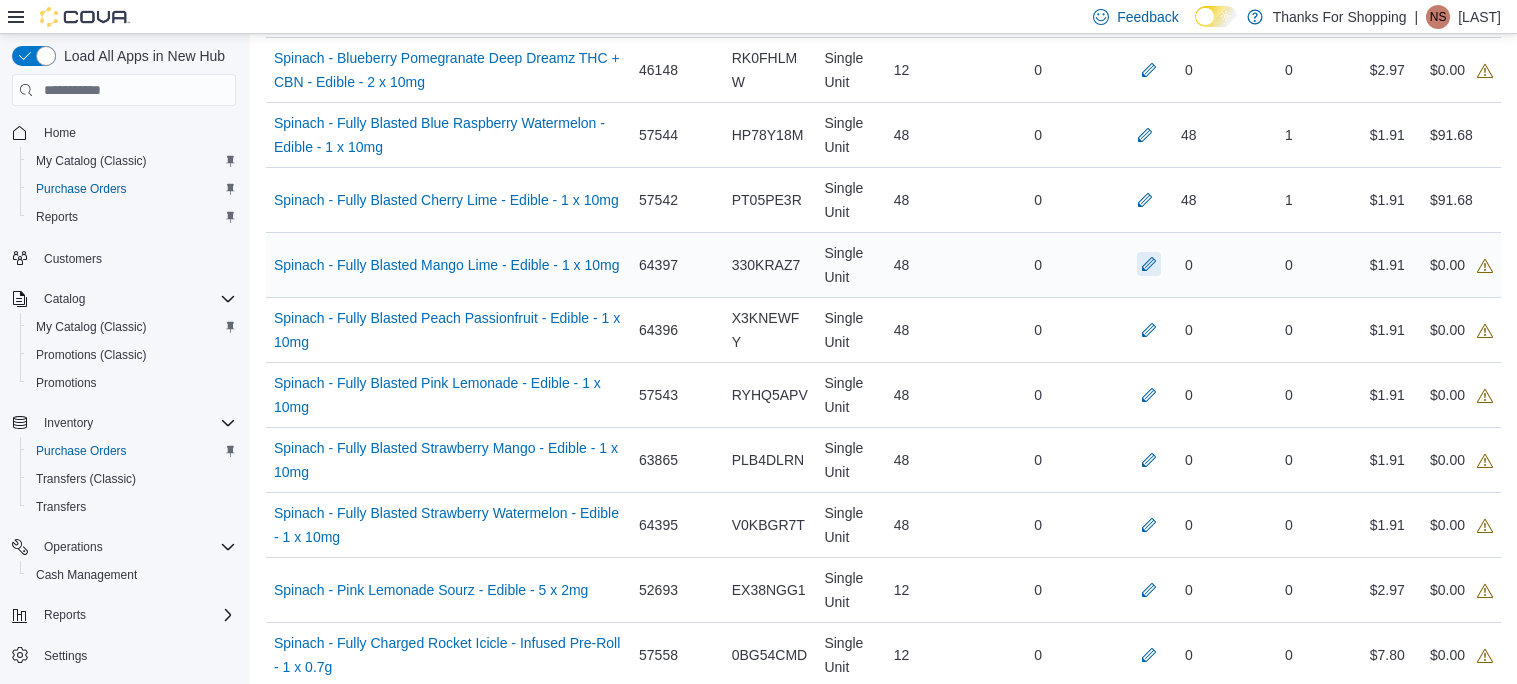 click at bounding box center [1149, 264] 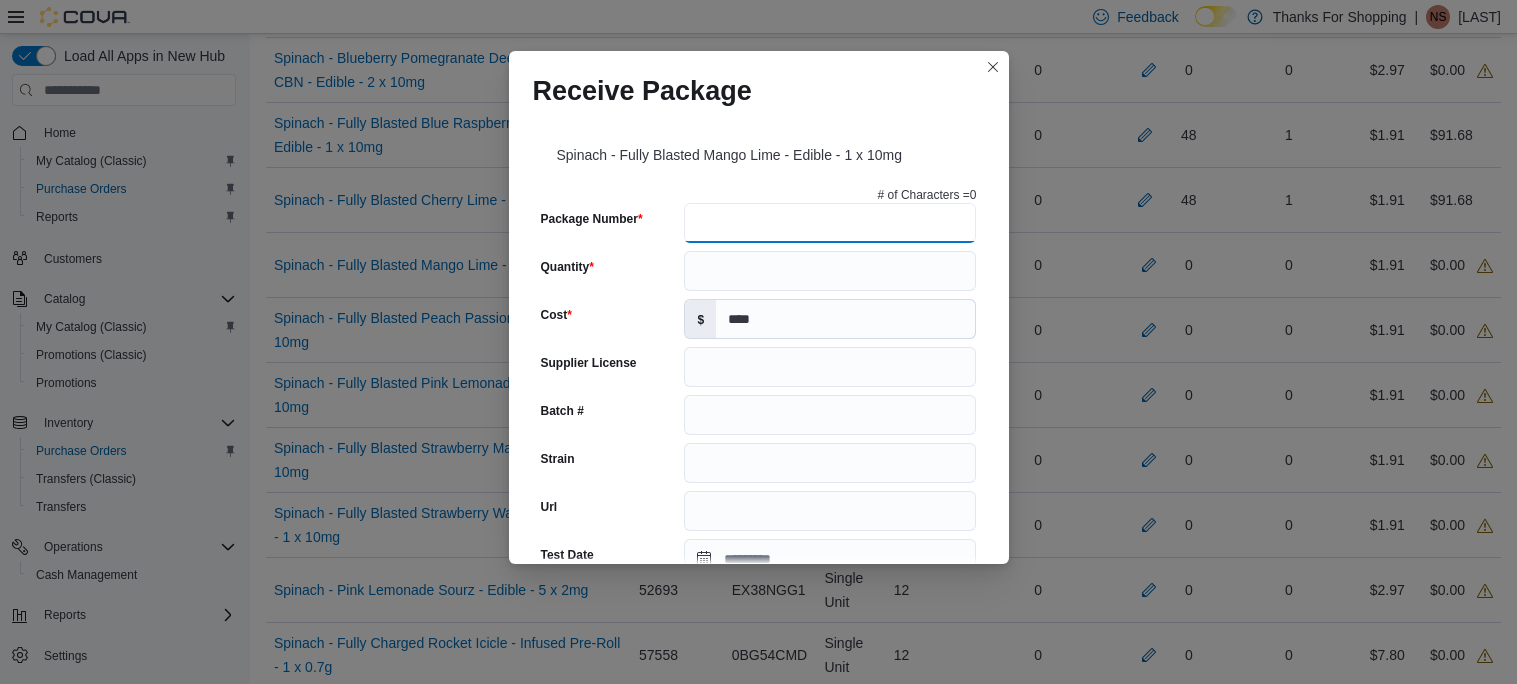 click on "Package Number" at bounding box center (830, 223) 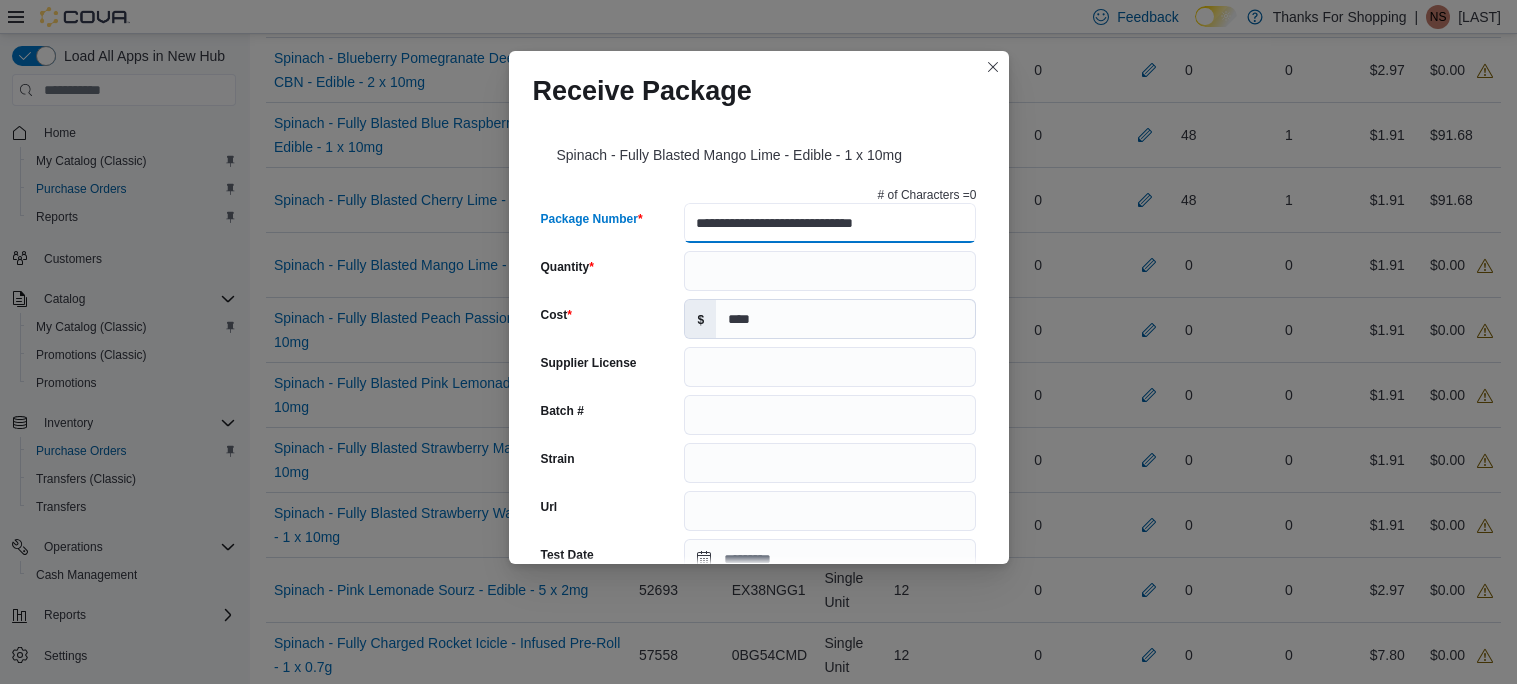 type on "**********" 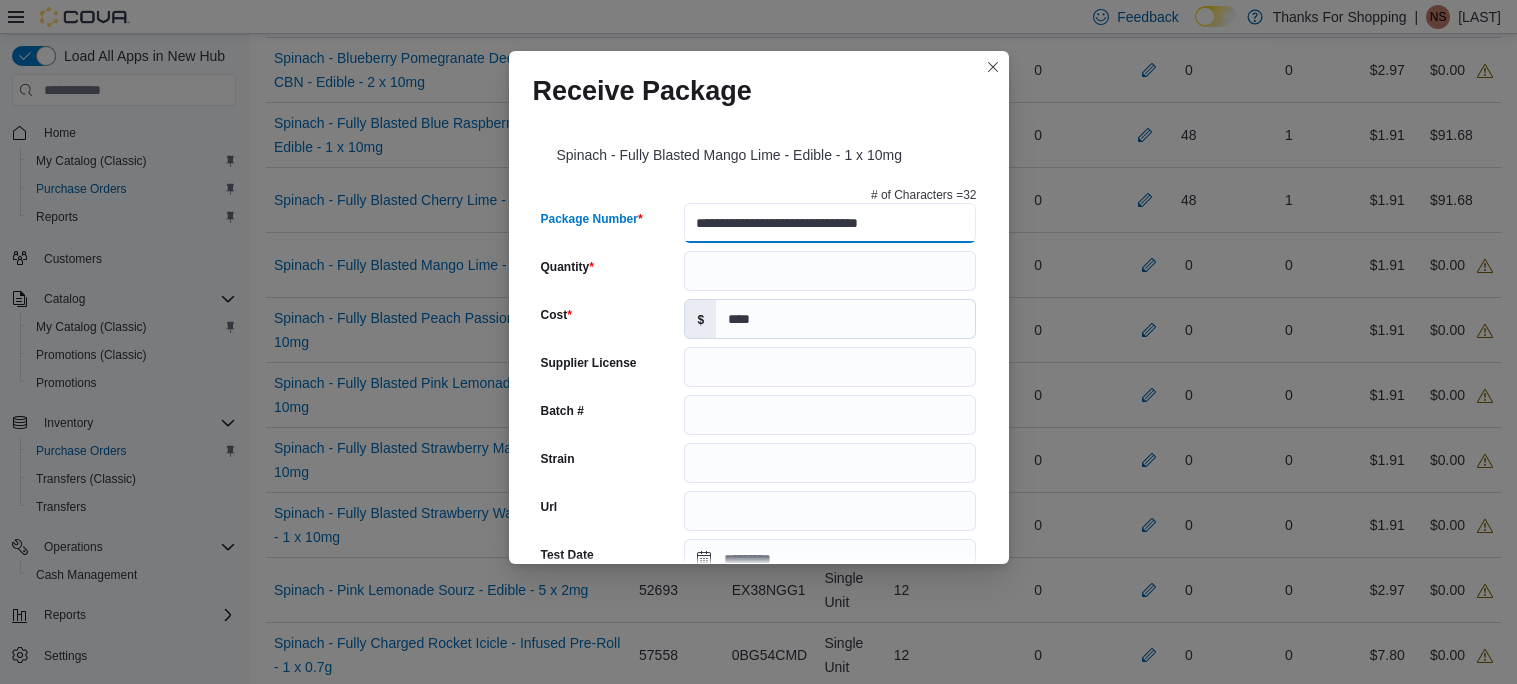 type on "******" 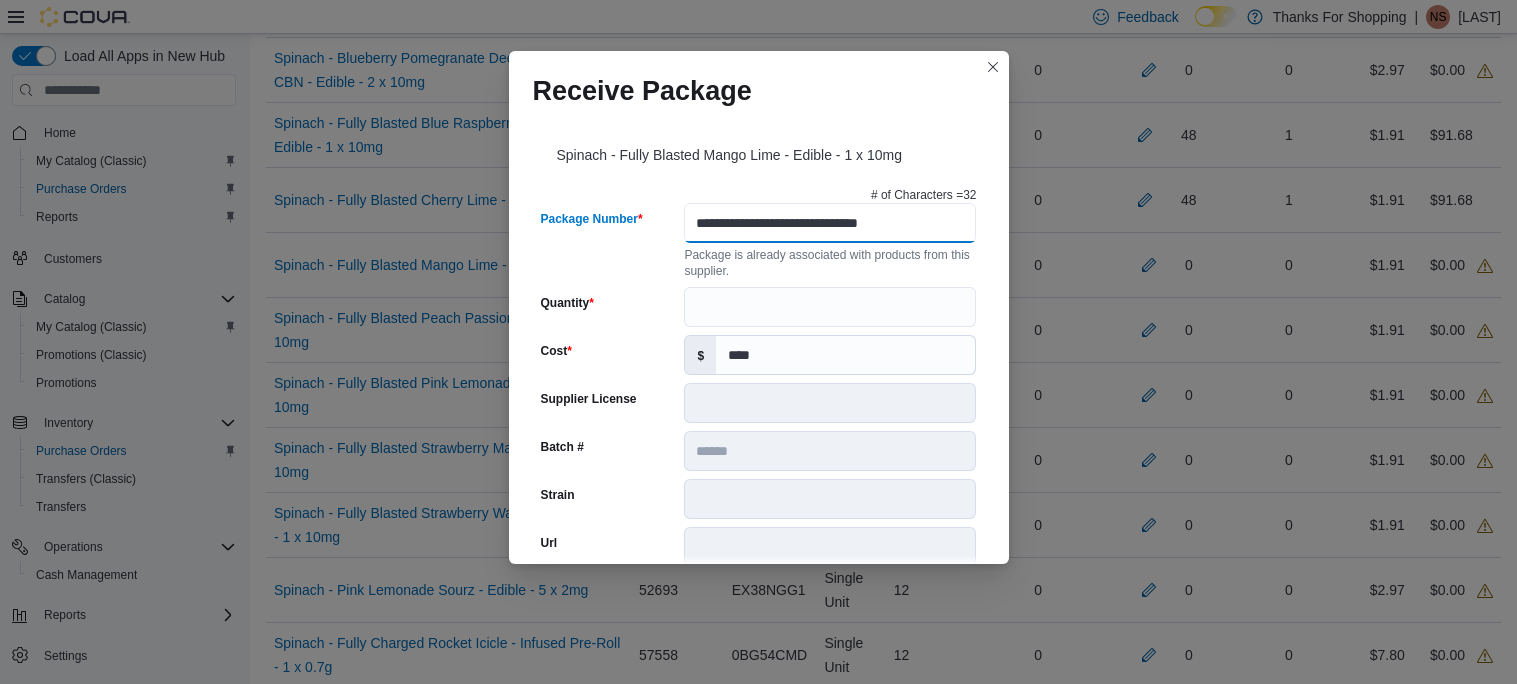 scroll, scrollTop: 0, scrollLeft: 0, axis: both 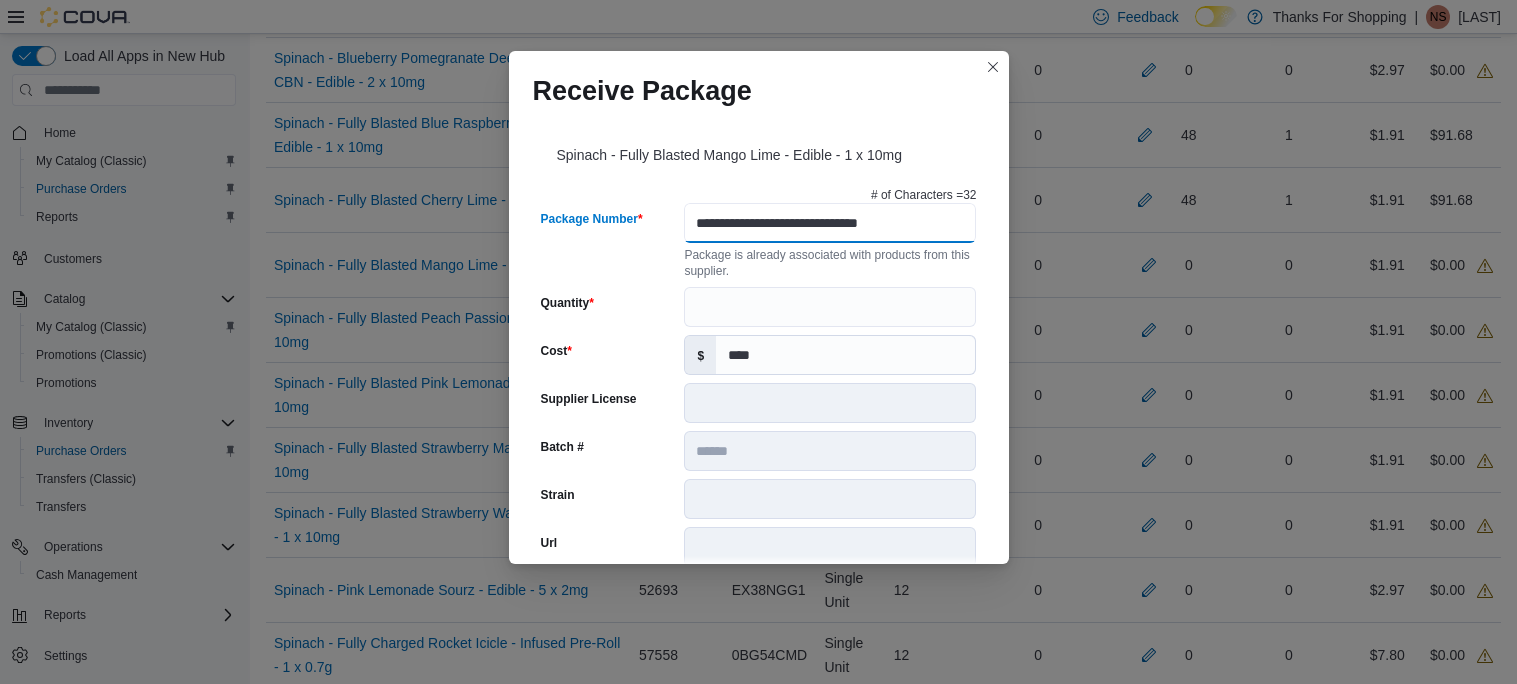 type on "**********" 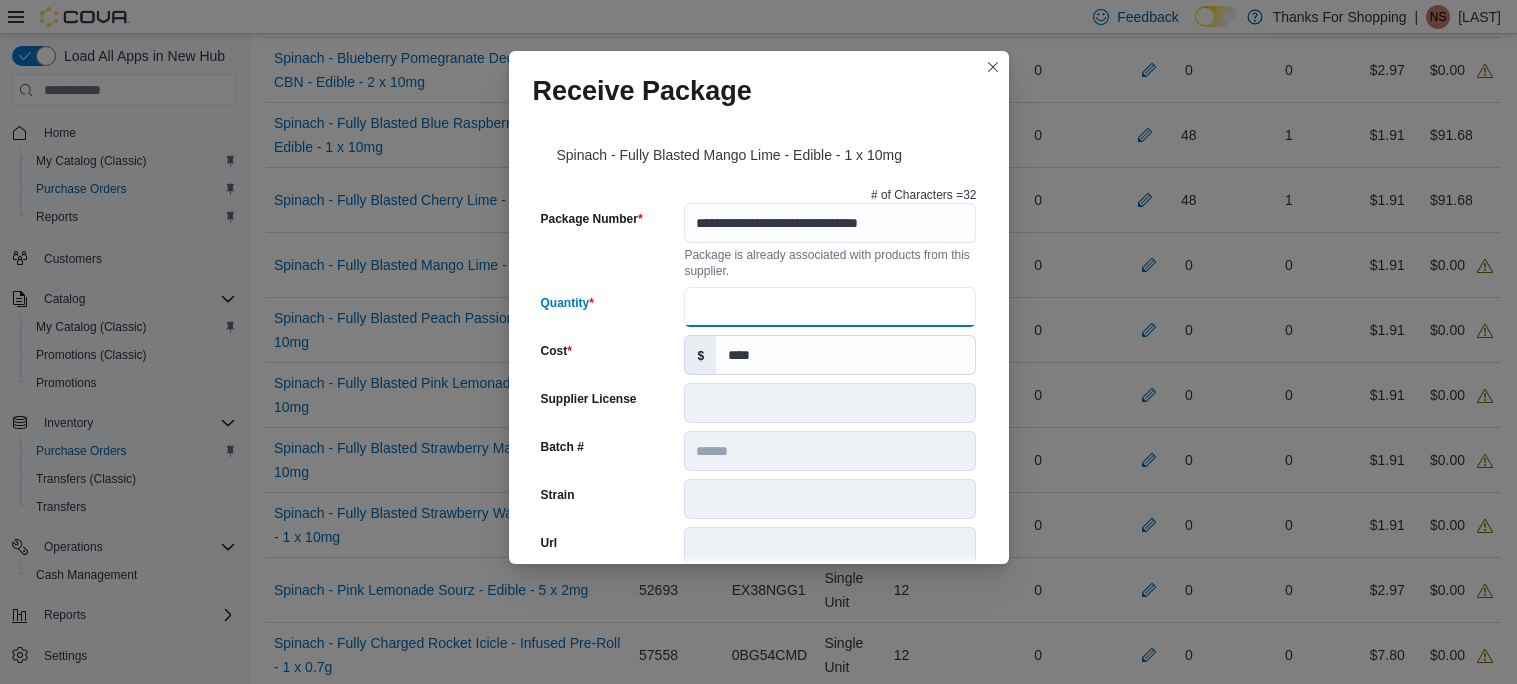 type on "**" 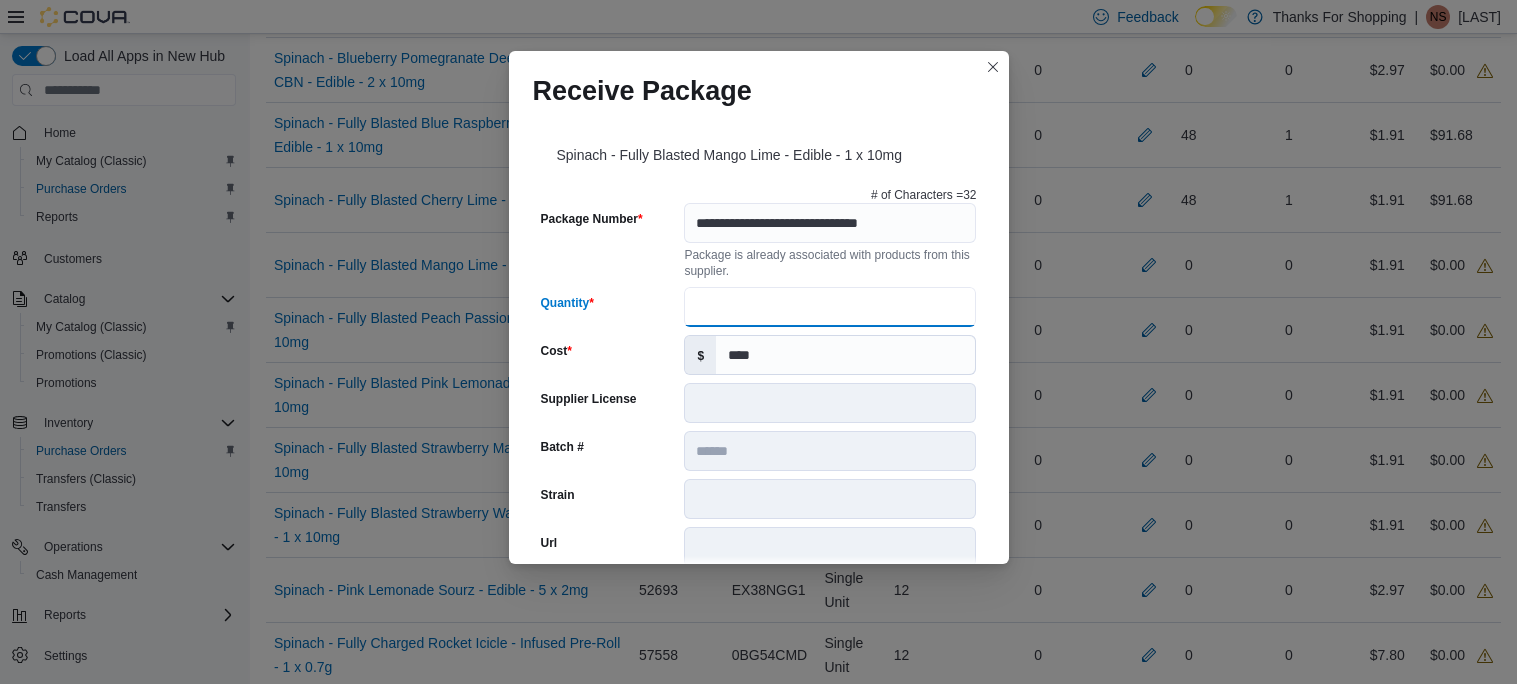 scroll, scrollTop: 810, scrollLeft: 0, axis: vertical 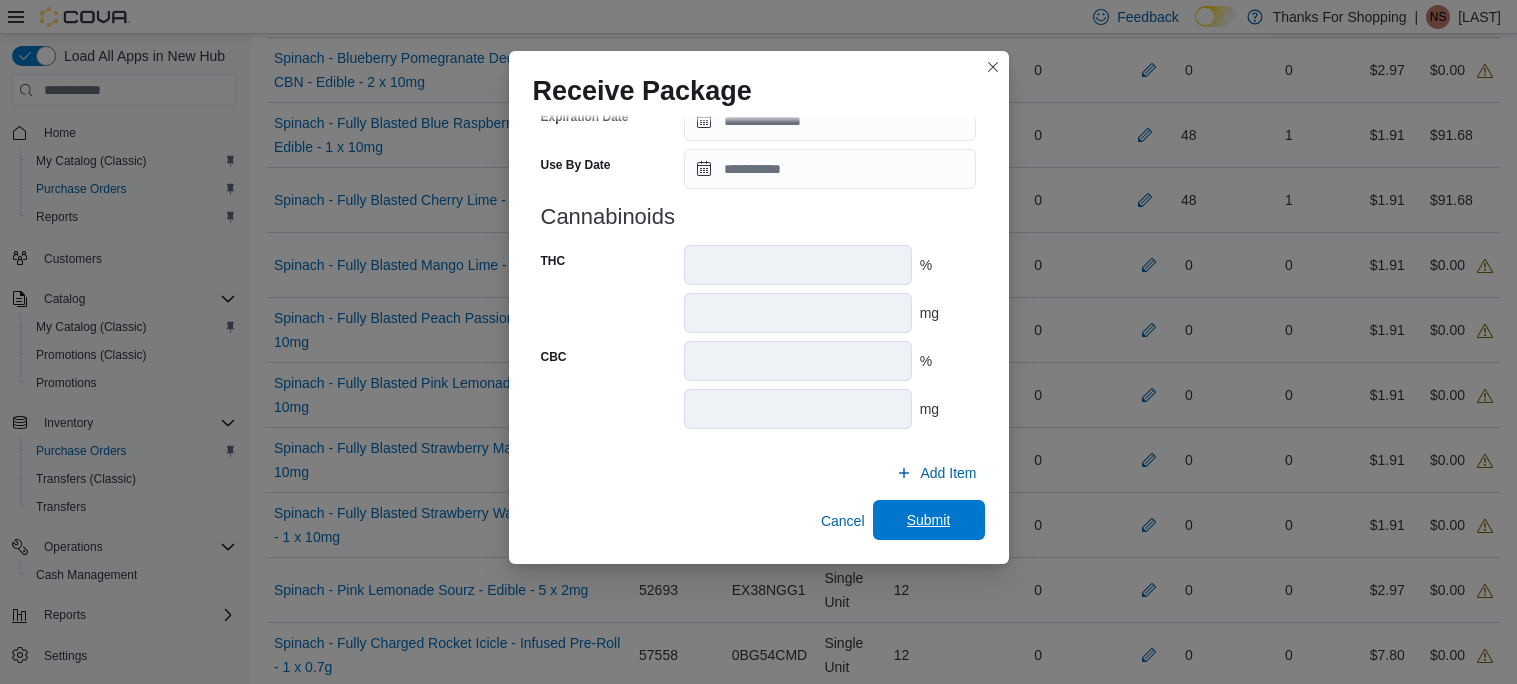 click on "Submit" at bounding box center [929, 520] 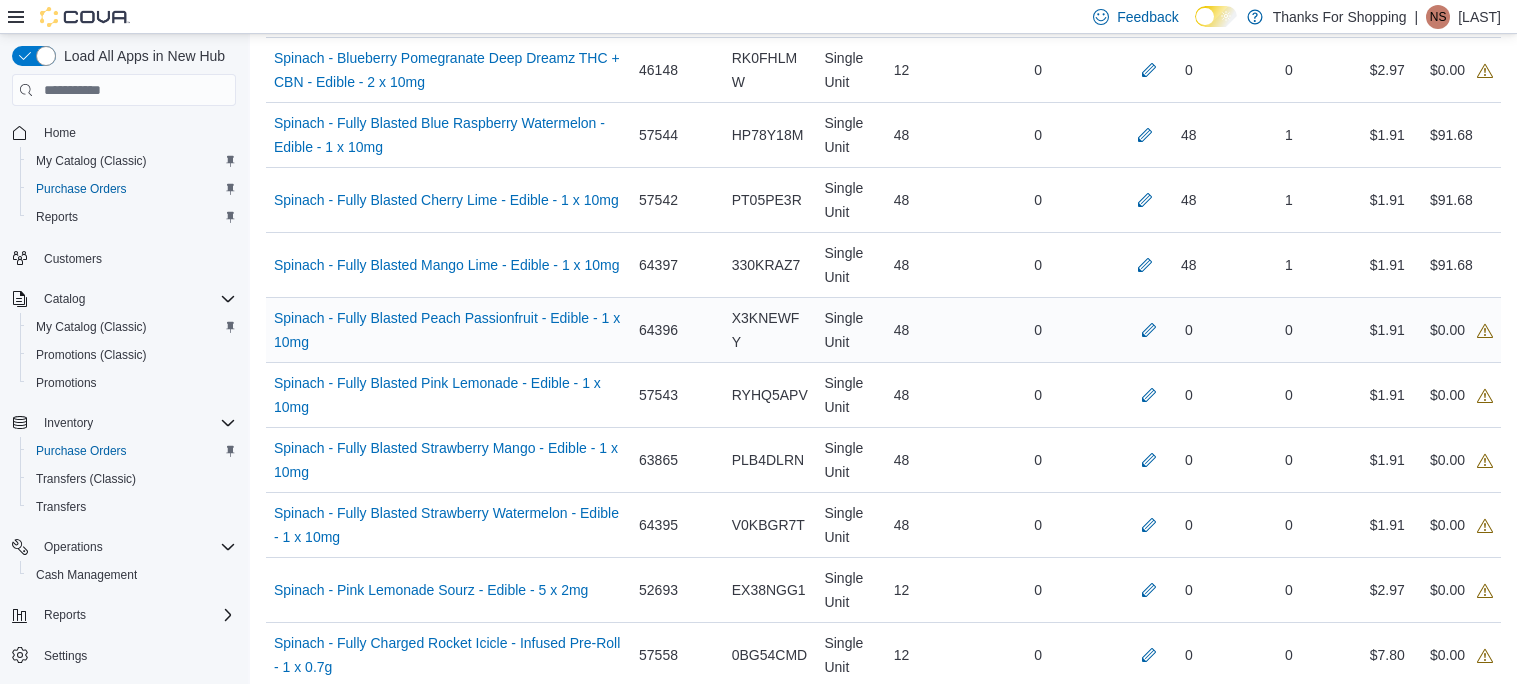 click on "0" at bounding box center [1164, 330] 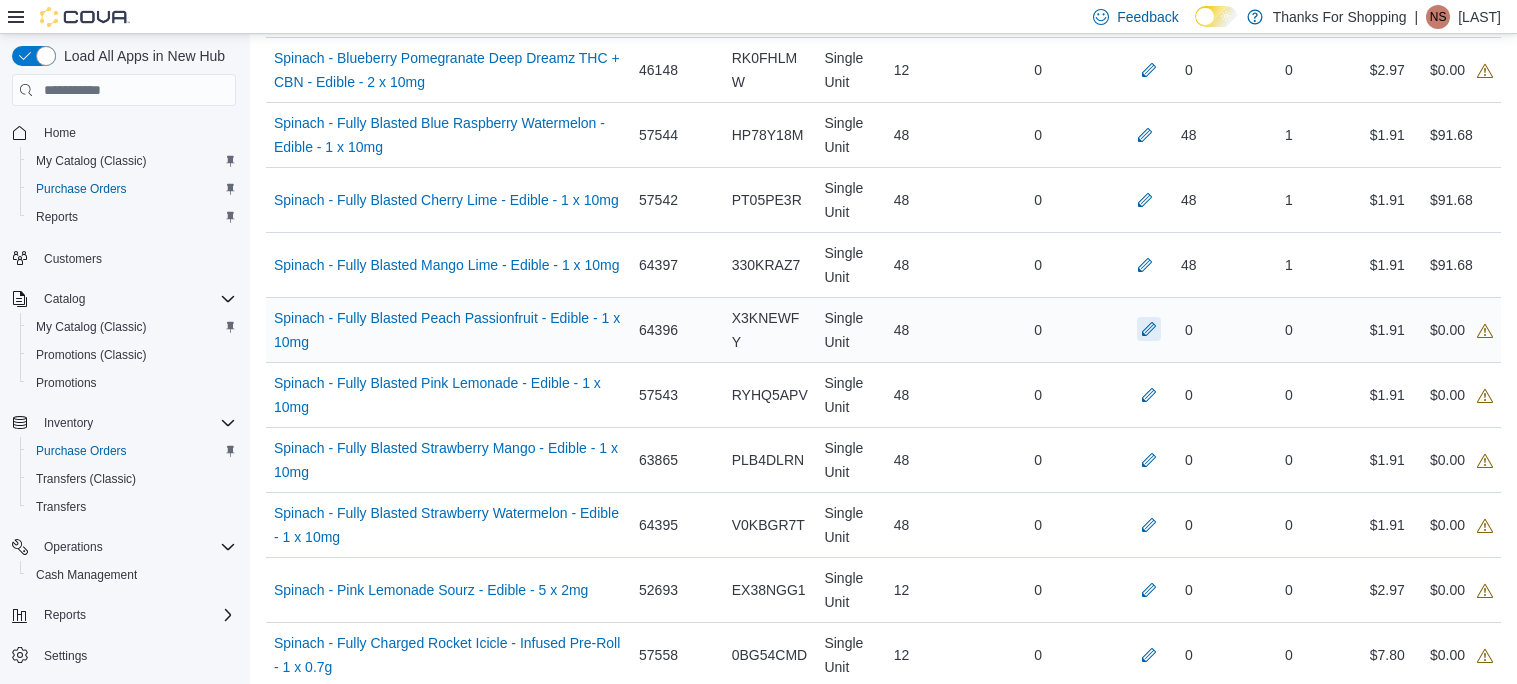 click at bounding box center [1149, 329] 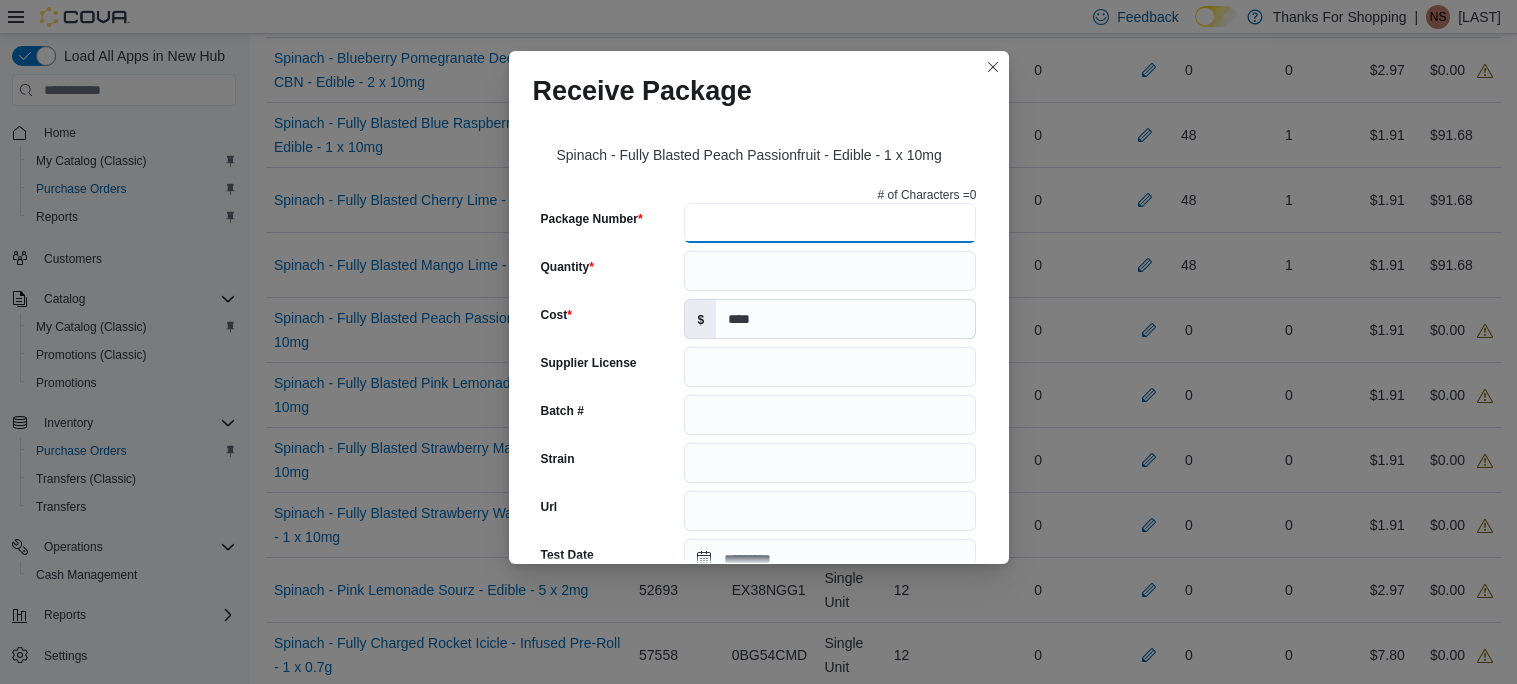 click on "Package Number" at bounding box center (830, 223) 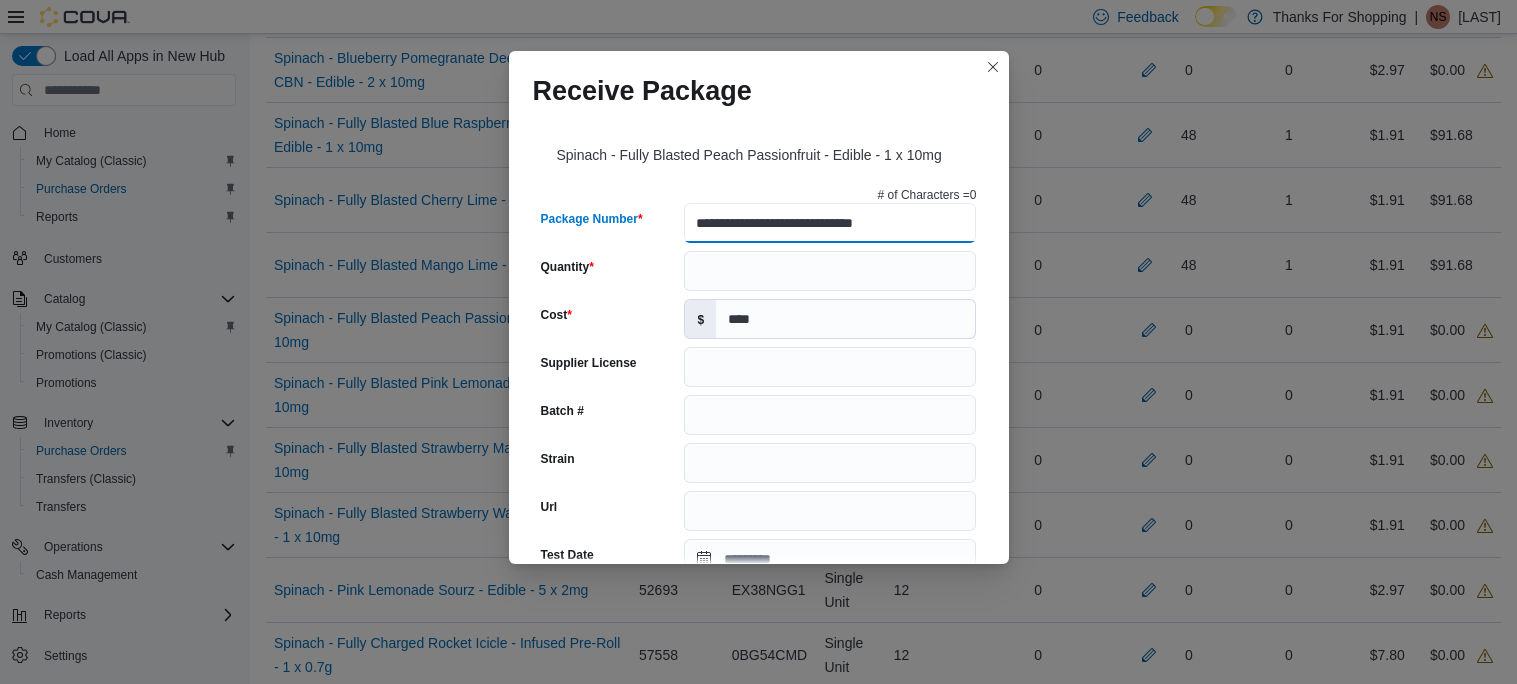 type on "**********" 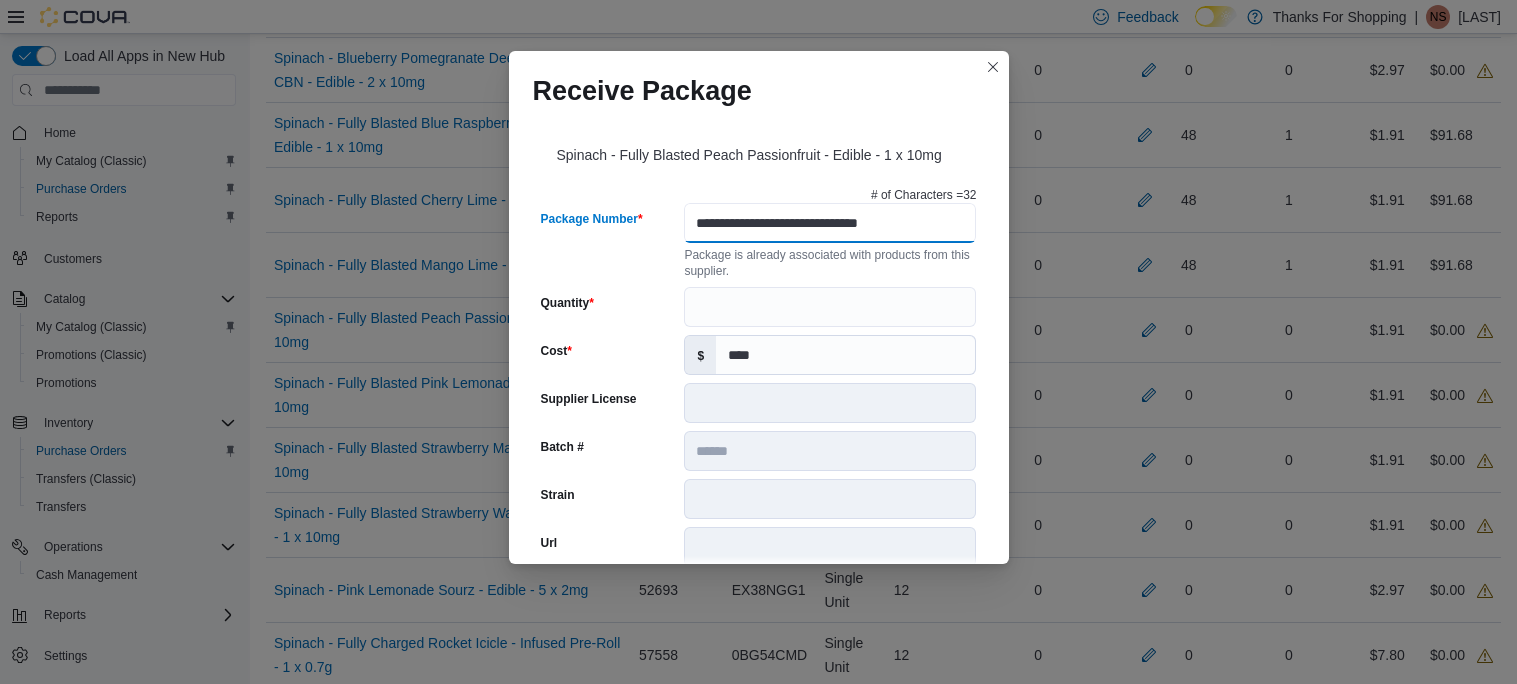 scroll, scrollTop: 0, scrollLeft: 0, axis: both 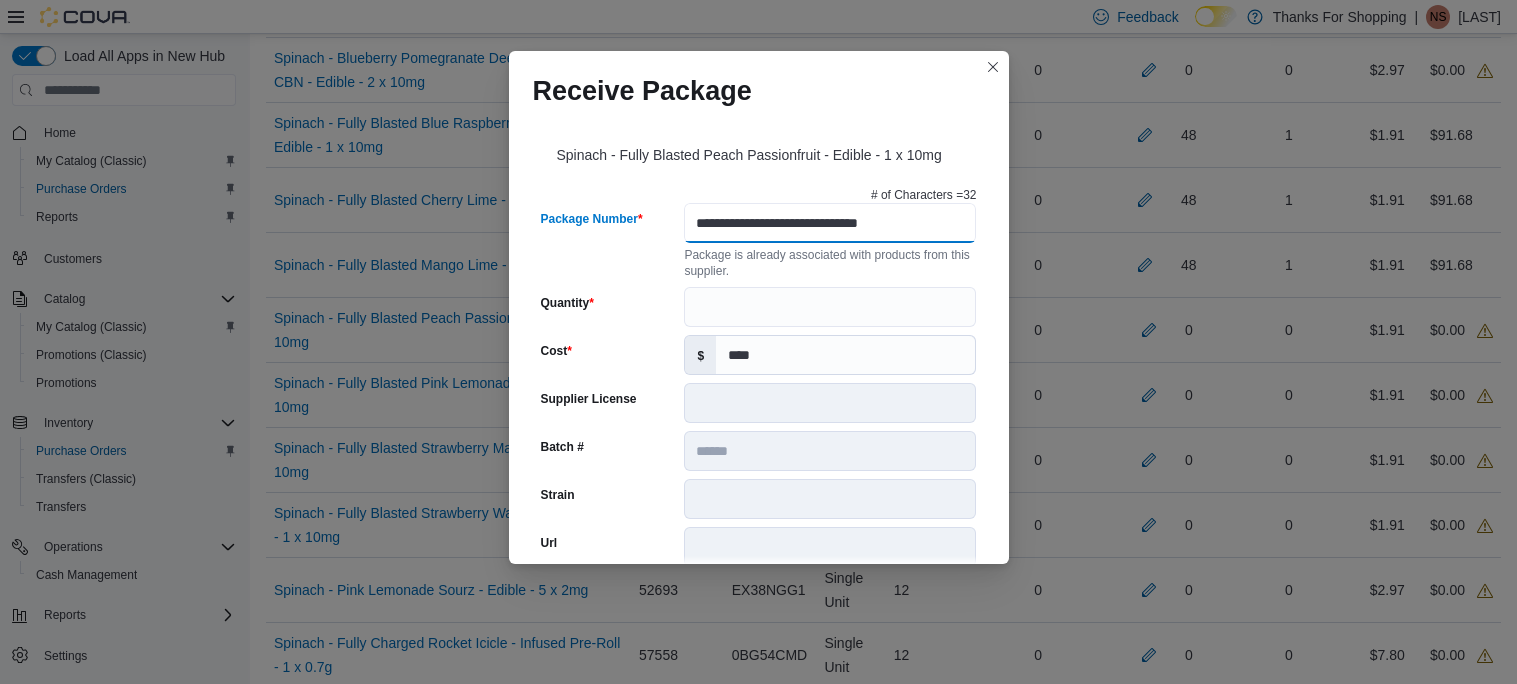 type on "**********" 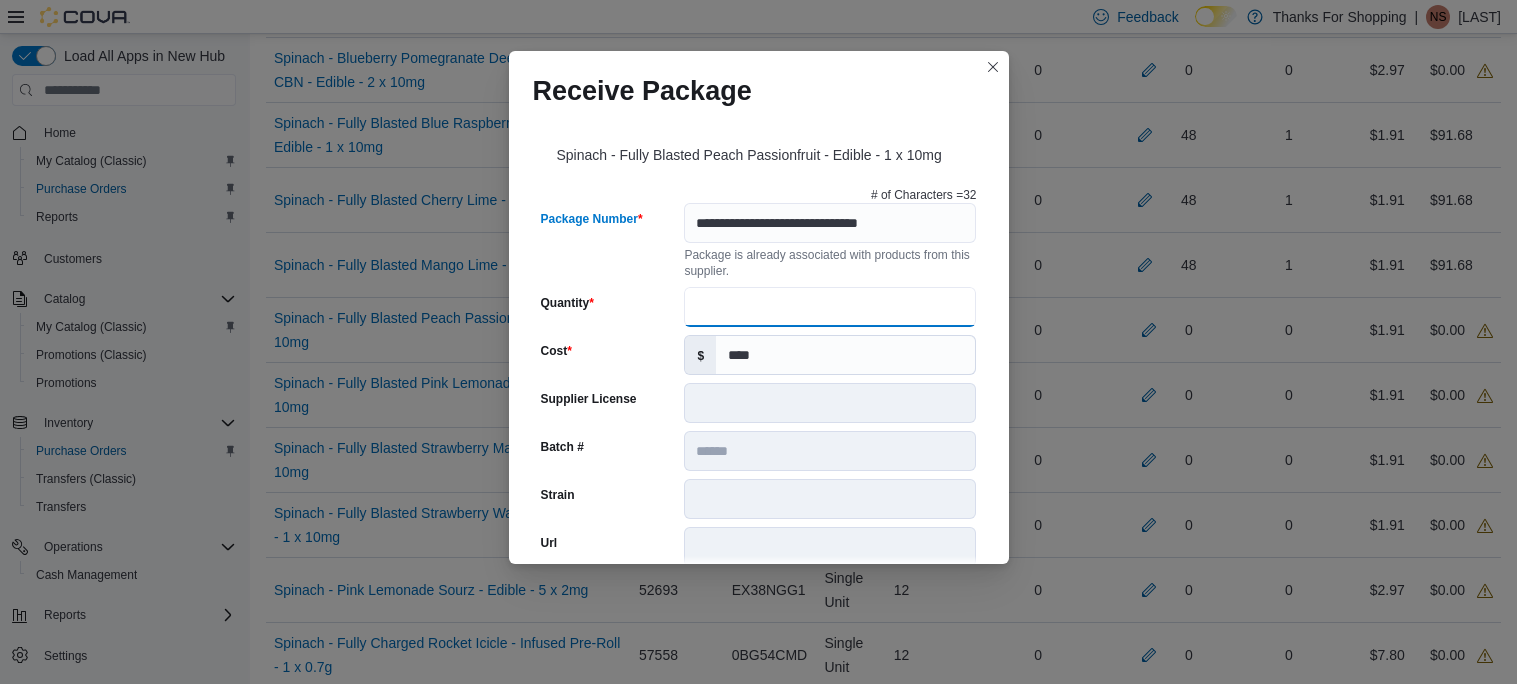 click on "Quantity" at bounding box center (830, 307) 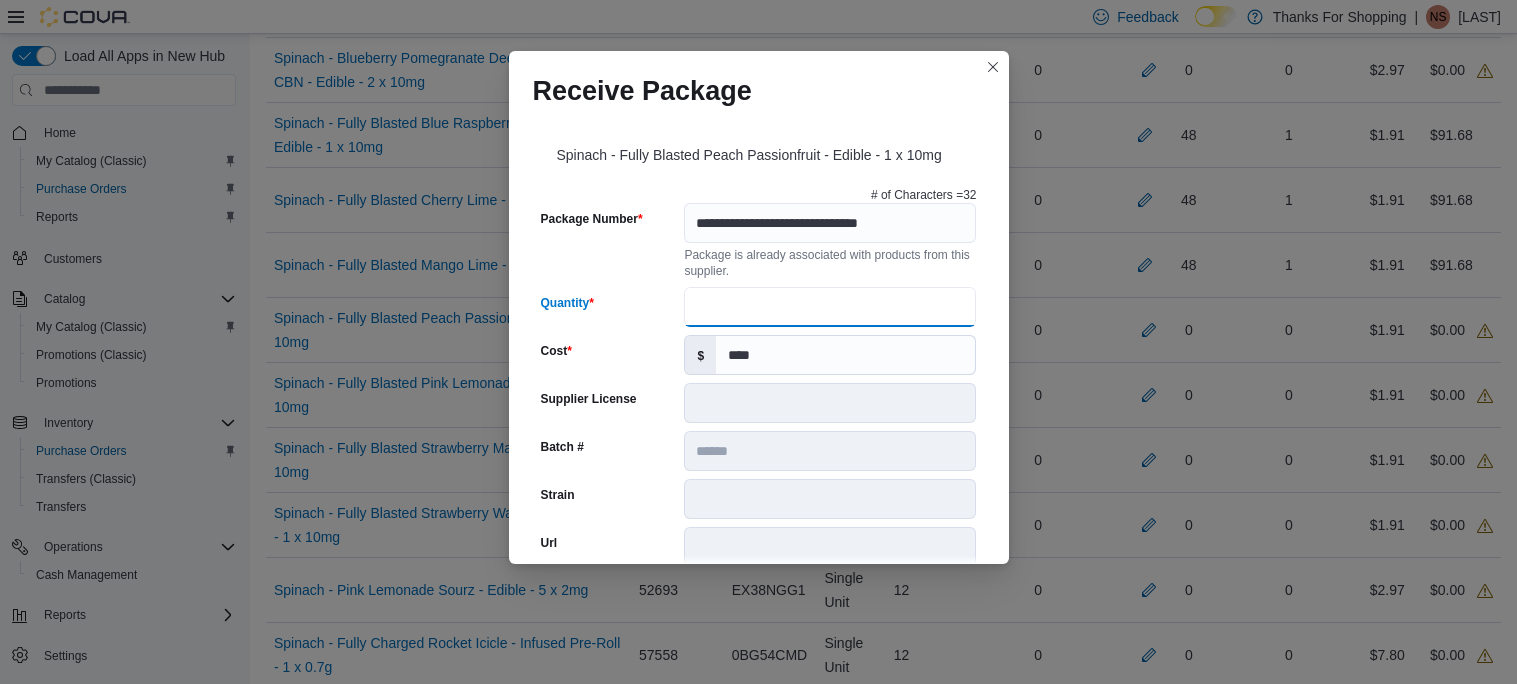 type on "**" 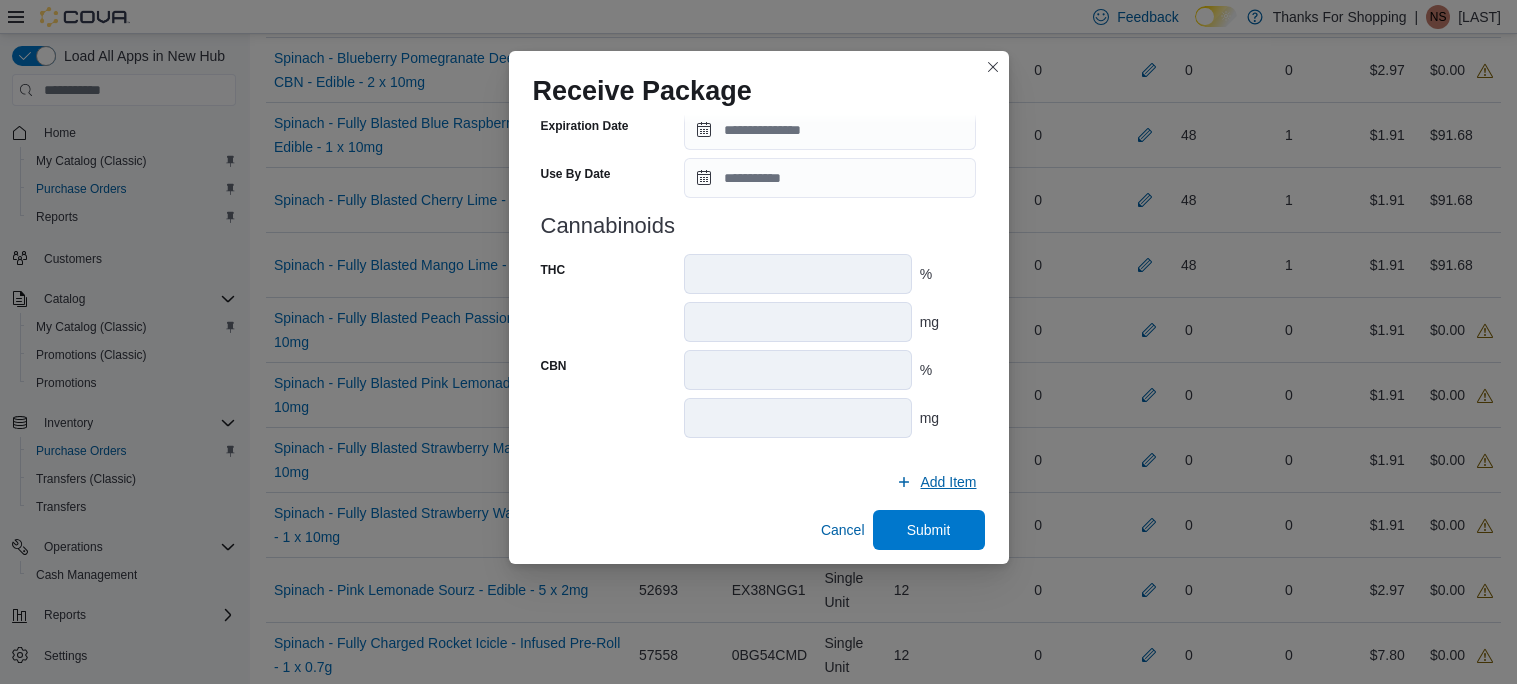 scroll, scrollTop: 810, scrollLeft: 0, axis: vertical 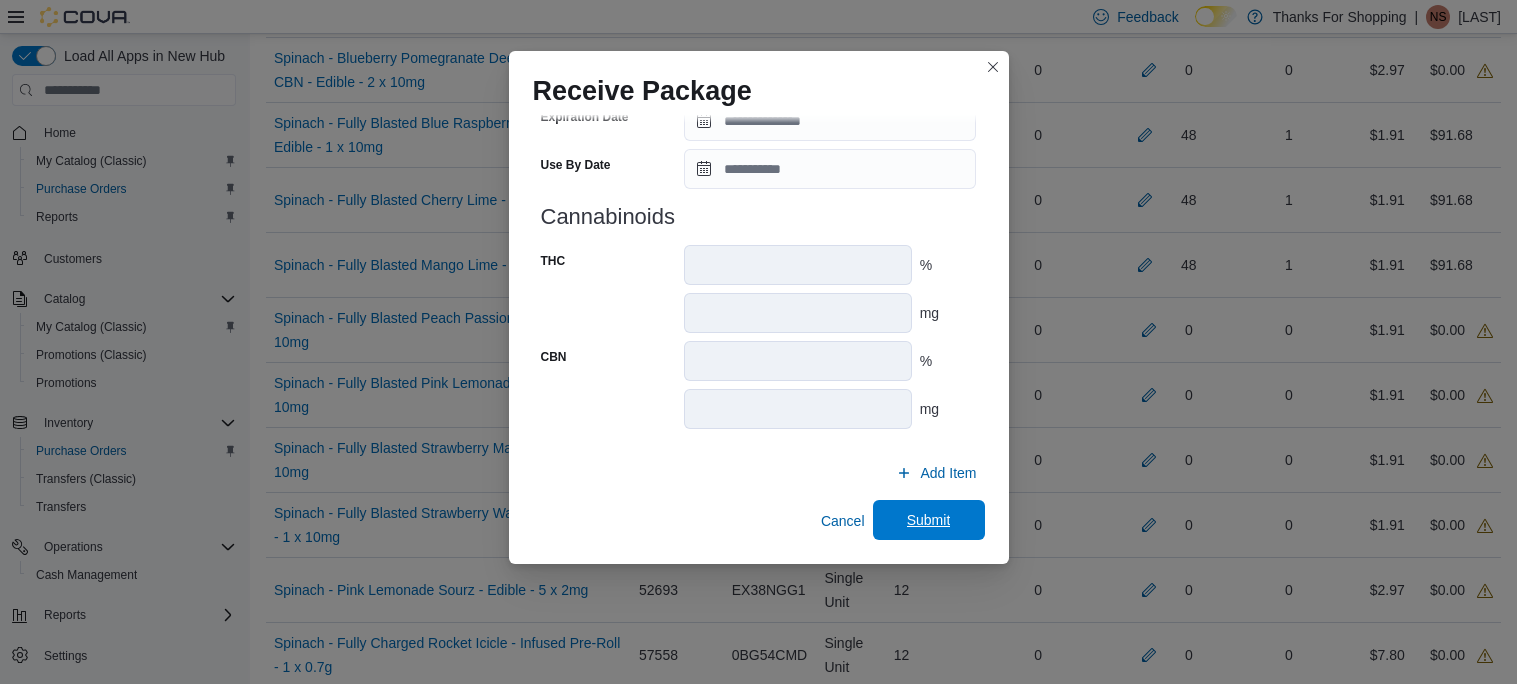 click on "Submit" at bounding box center (929, 520) 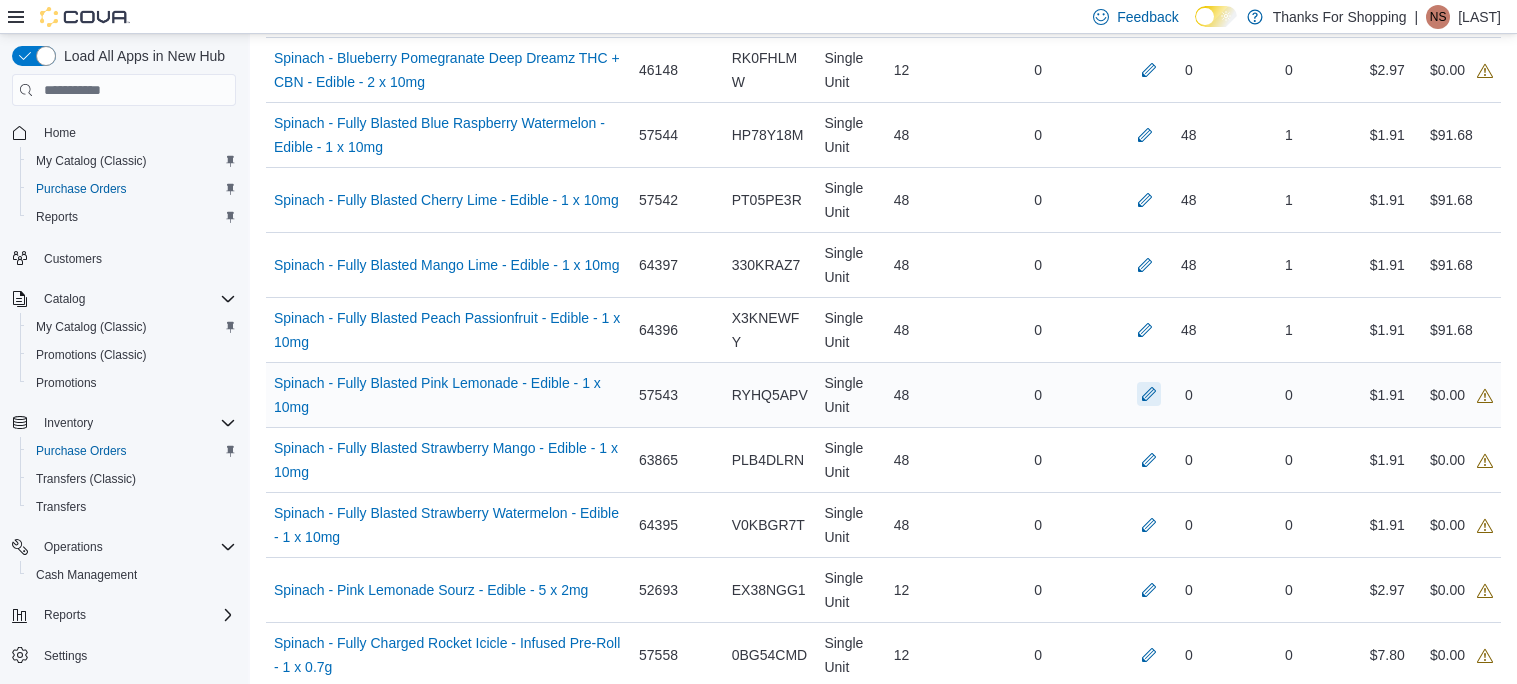 click at bounding box center (1149, 394) 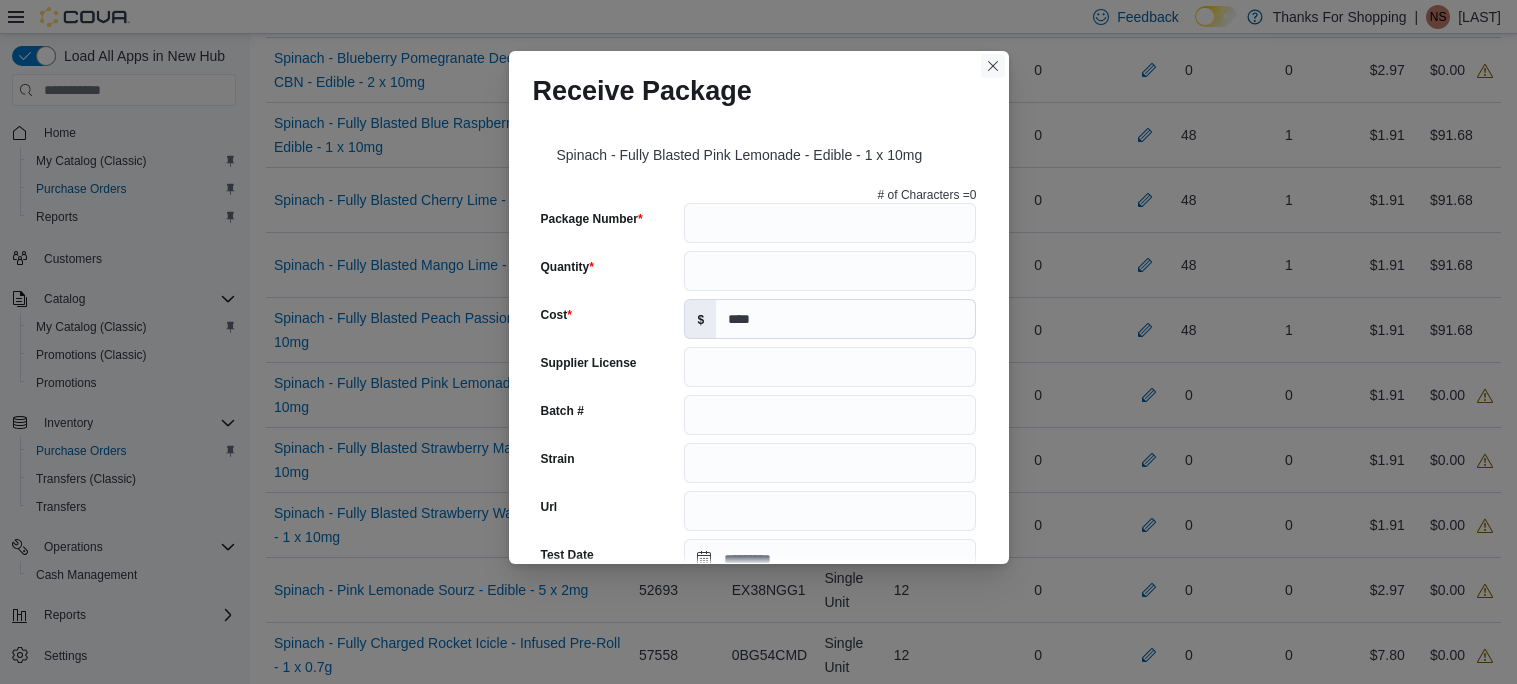 click at bounding box center [993, 66] 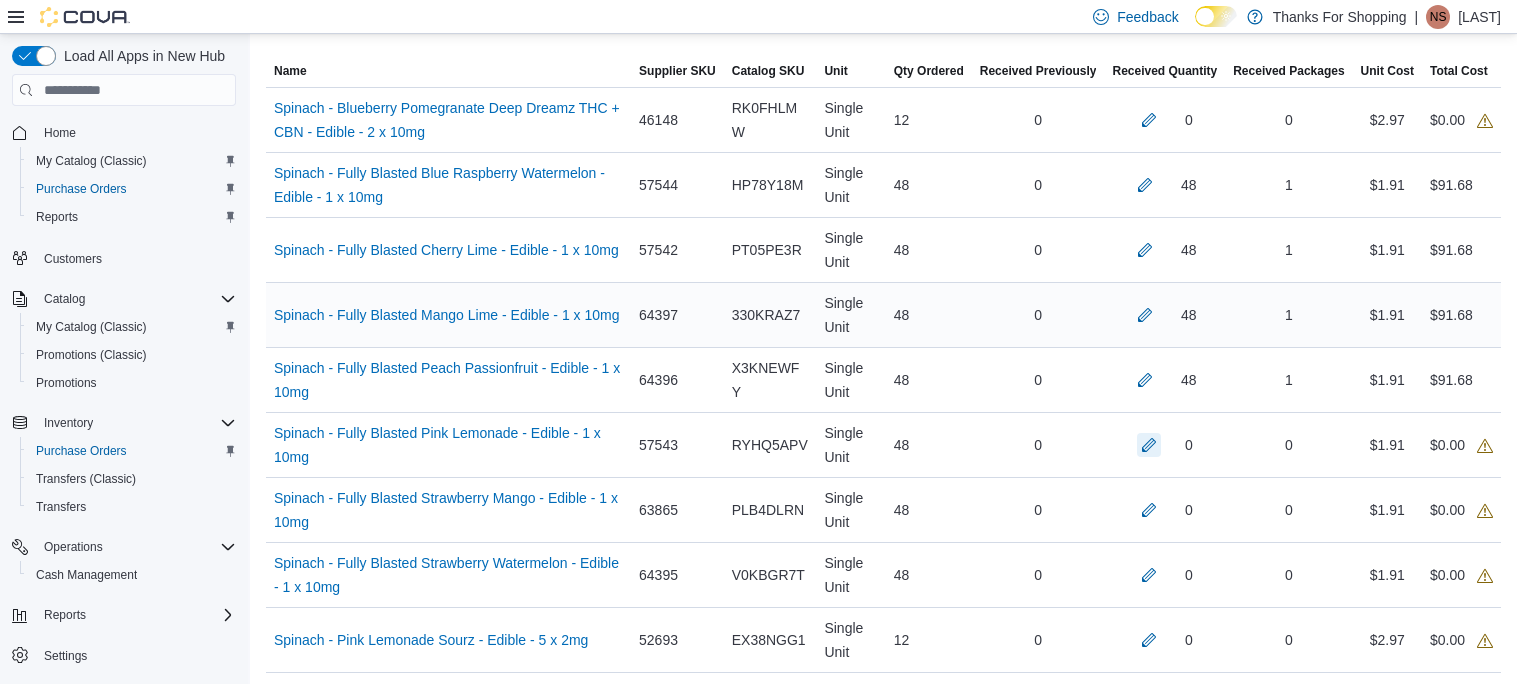 scroll, scrollTop: 536, scrollLeft: 0, axis: vertical 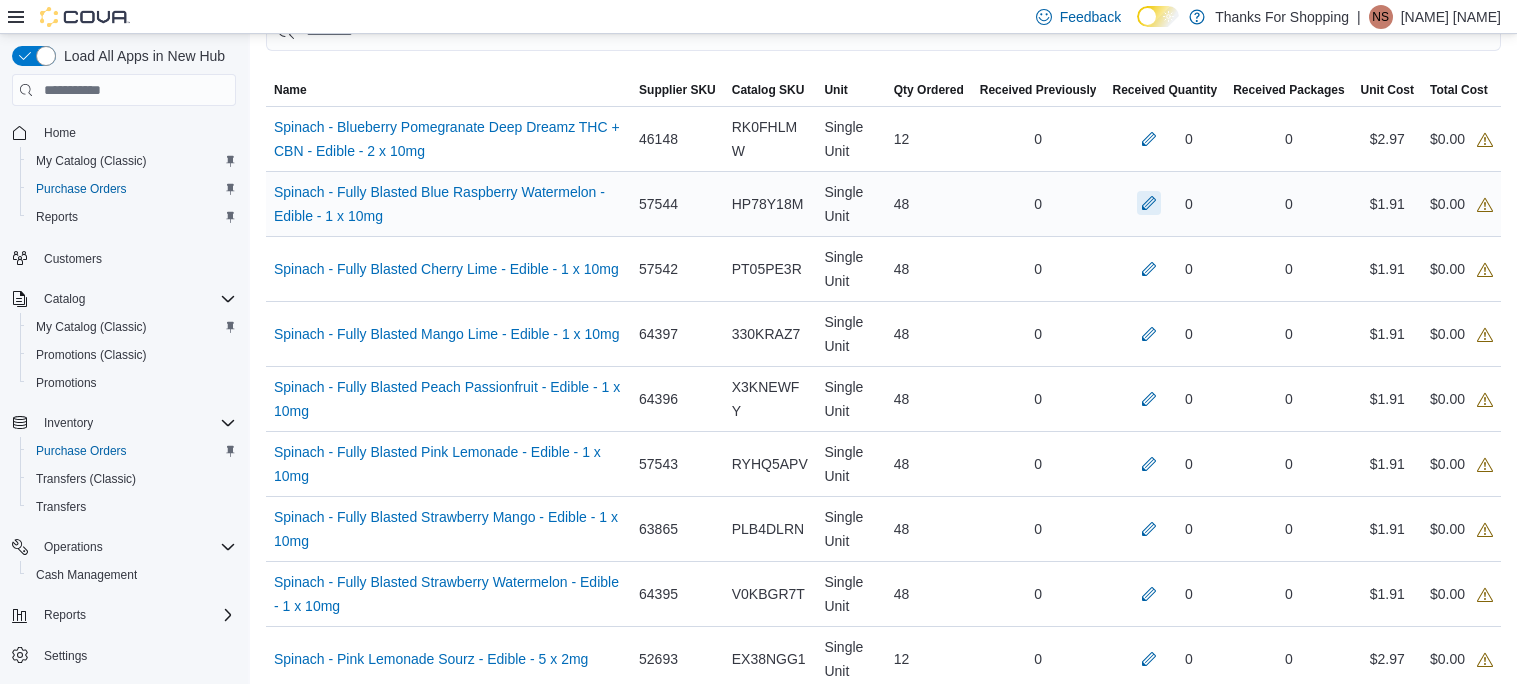 click at bounding box center [1149, 203] 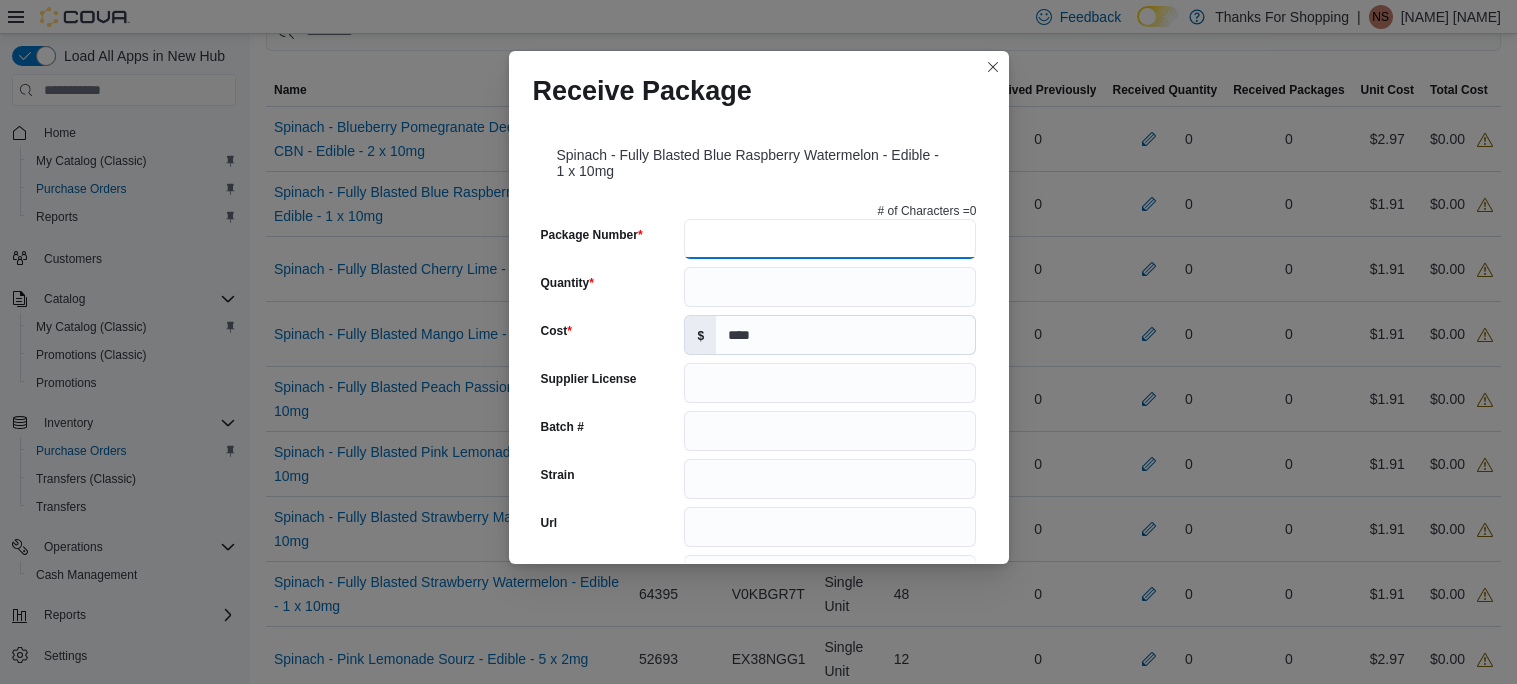 click on "Package Number" at bounding box center (830, 239) 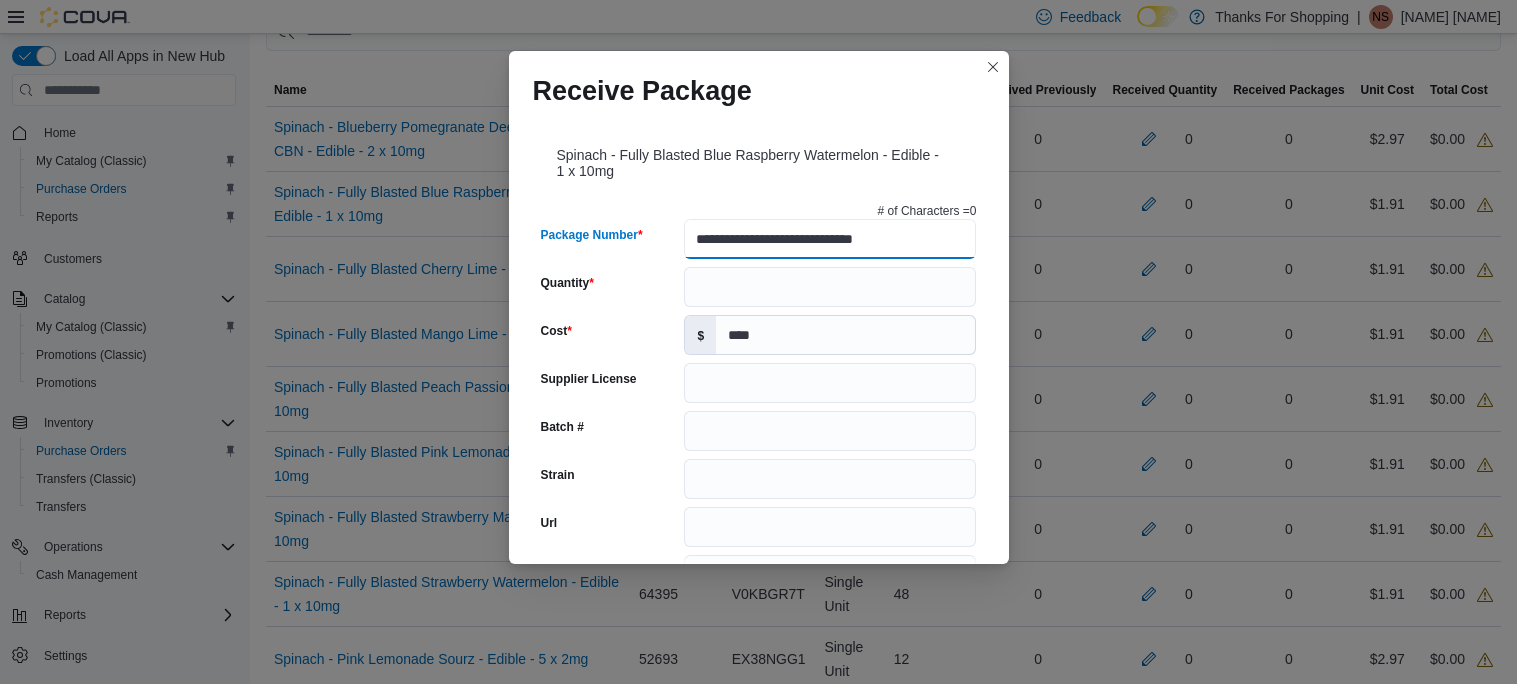 type on "**********" 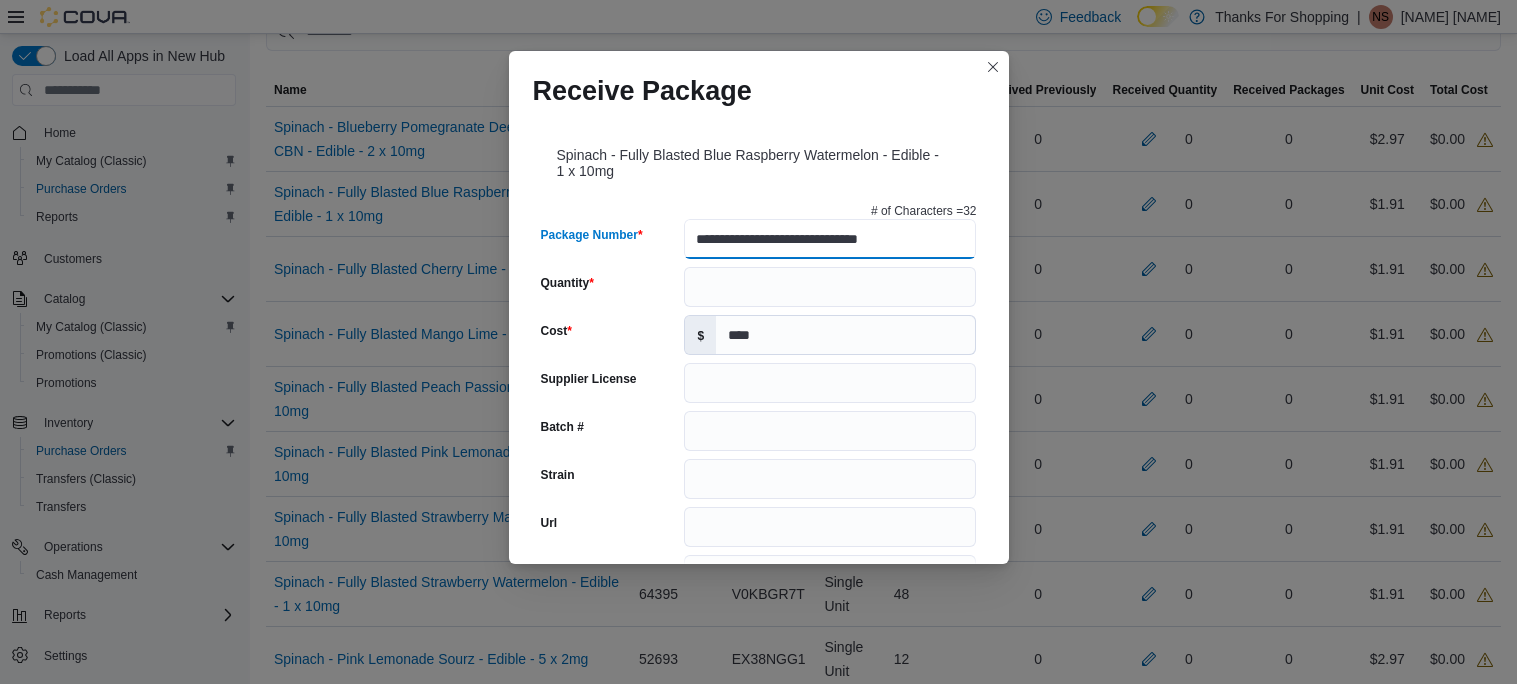 type on "******" 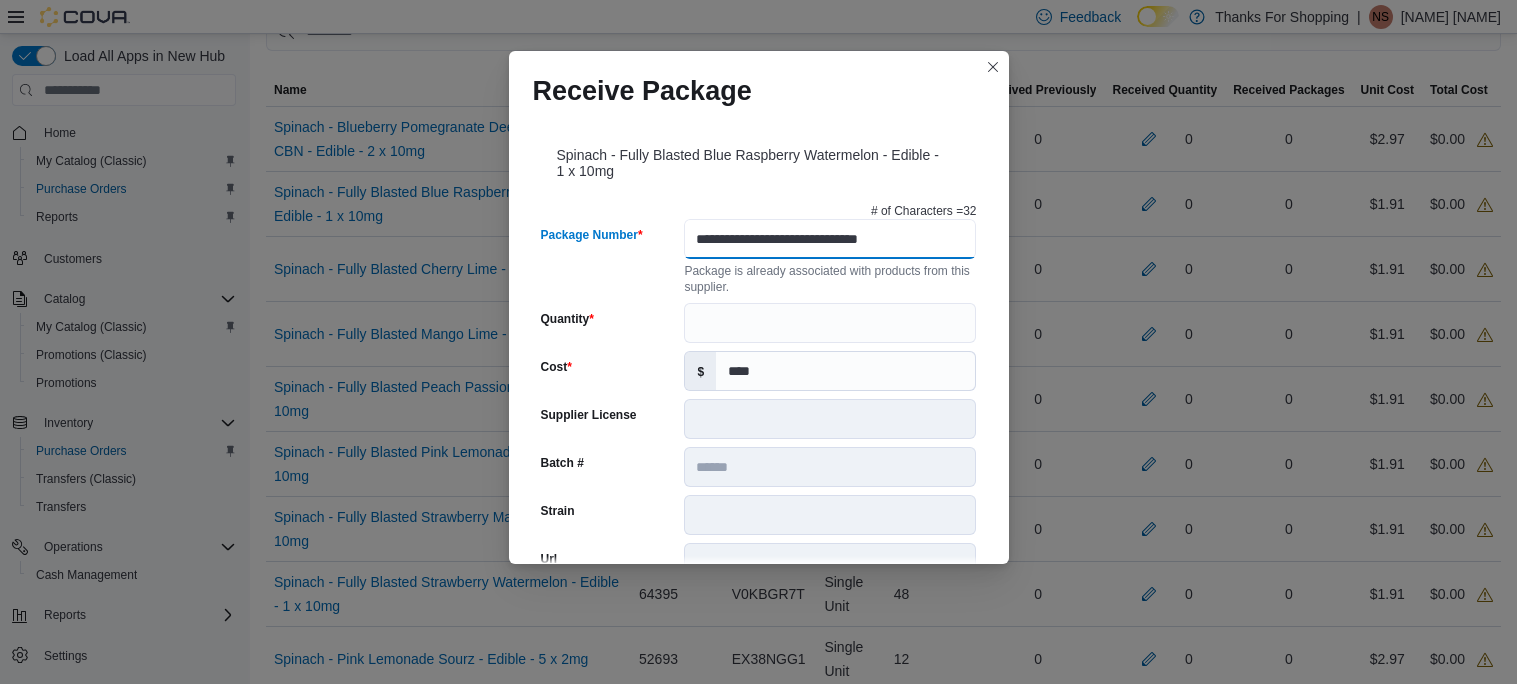 scroll, scrollTop: 0, scrollLeft: 0, axis: both 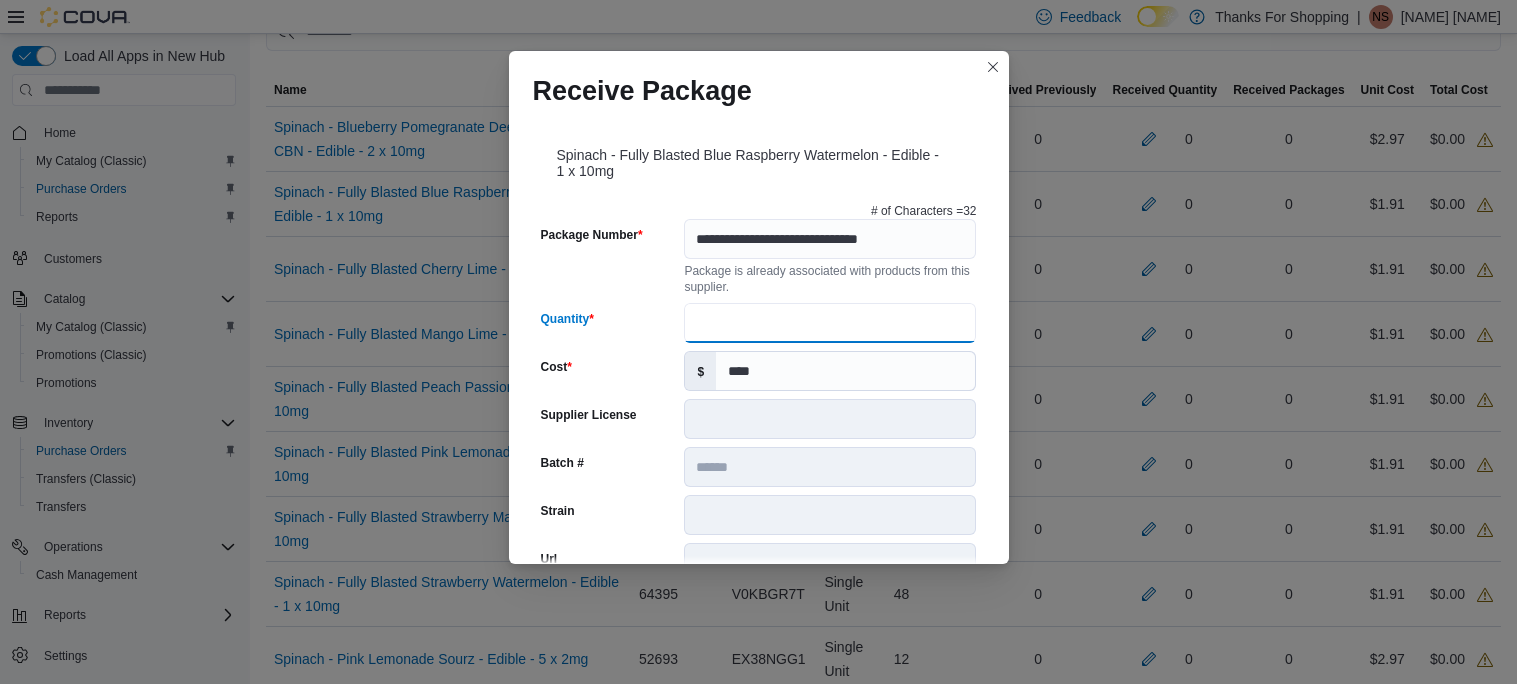 type on "**" 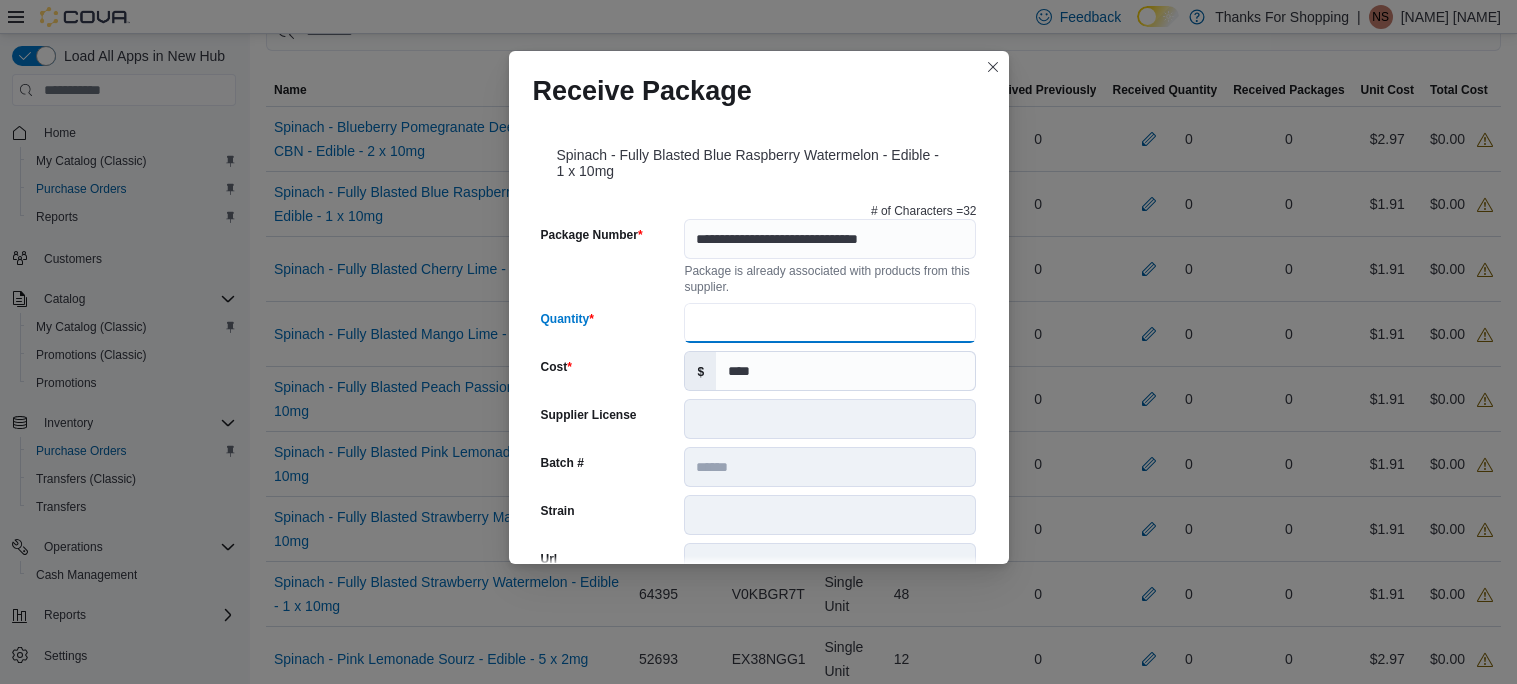 scroll, scrollTop: 730, scrollLeft: 0, axis: vertical 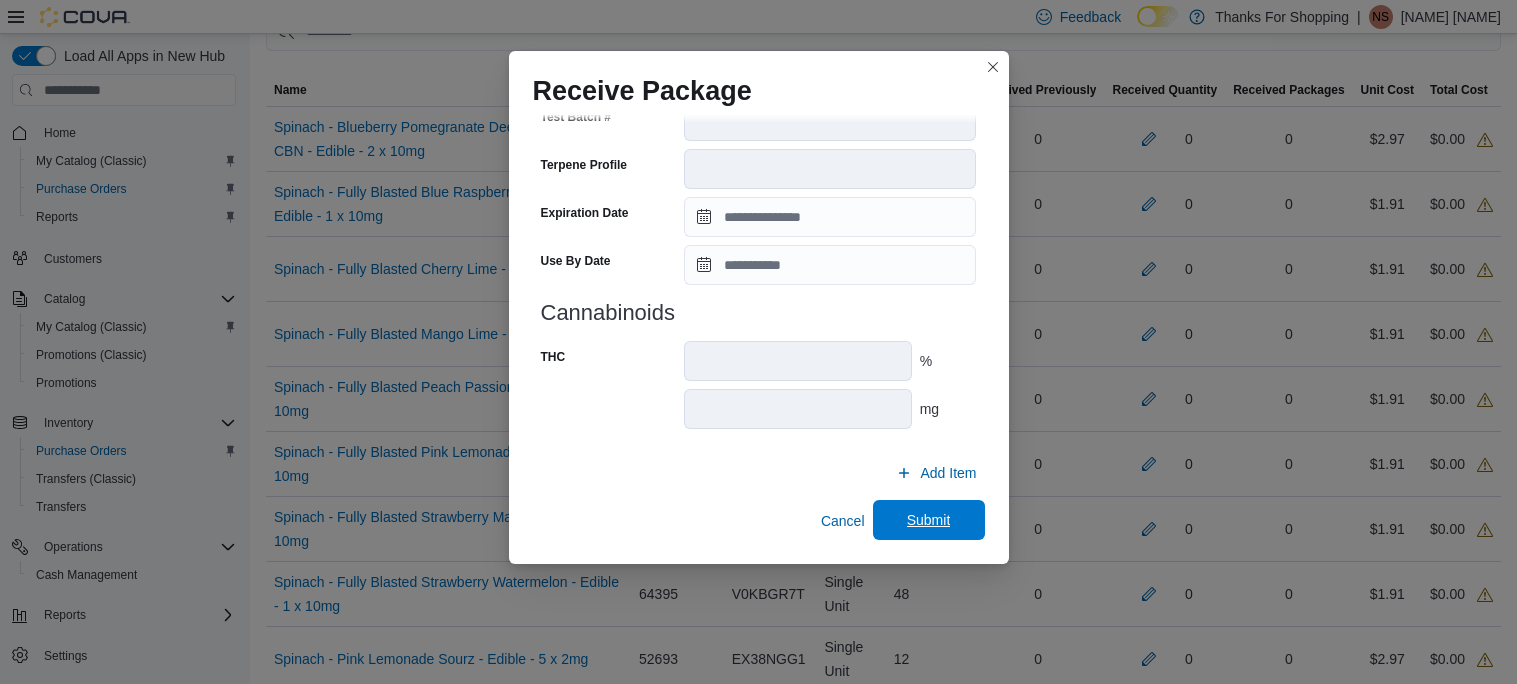 click on "Submit" at bounding box center [929, 520] 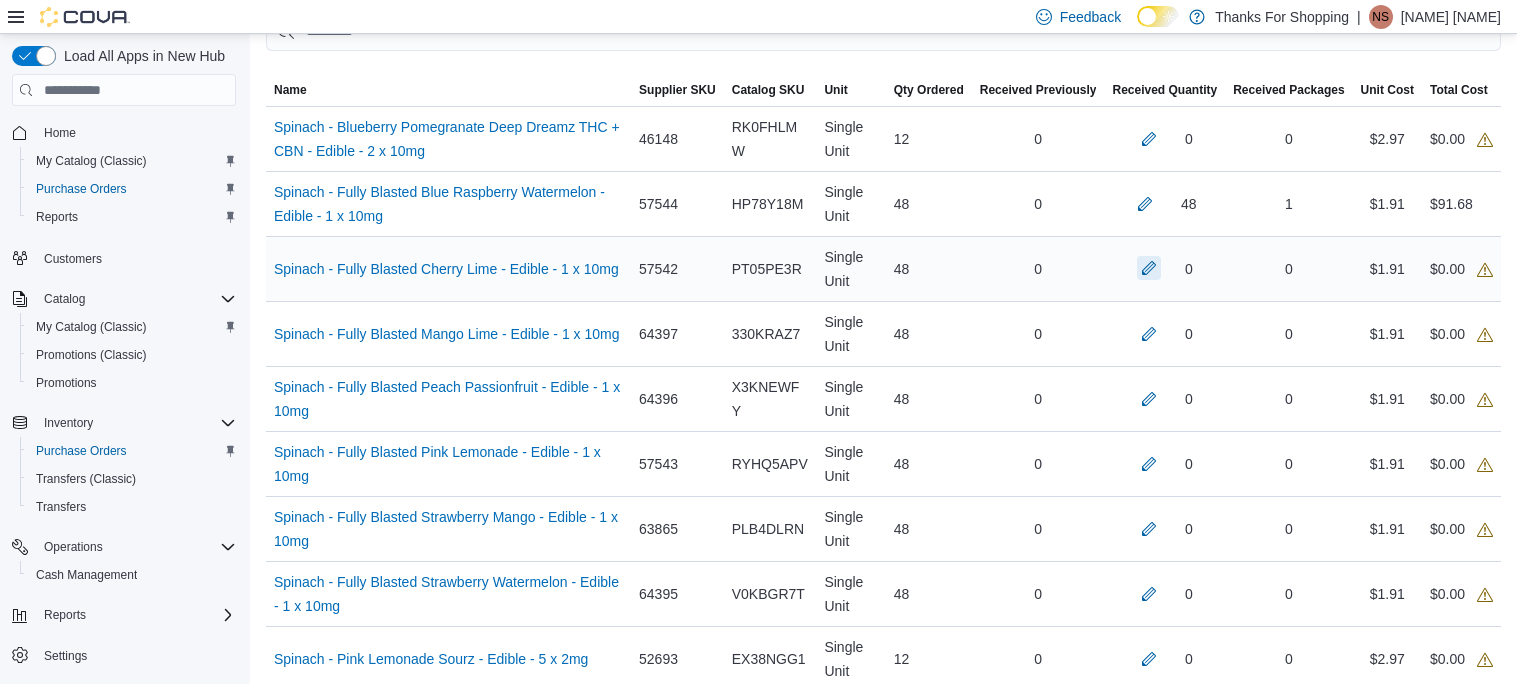click at bounding box center (1149, 268) 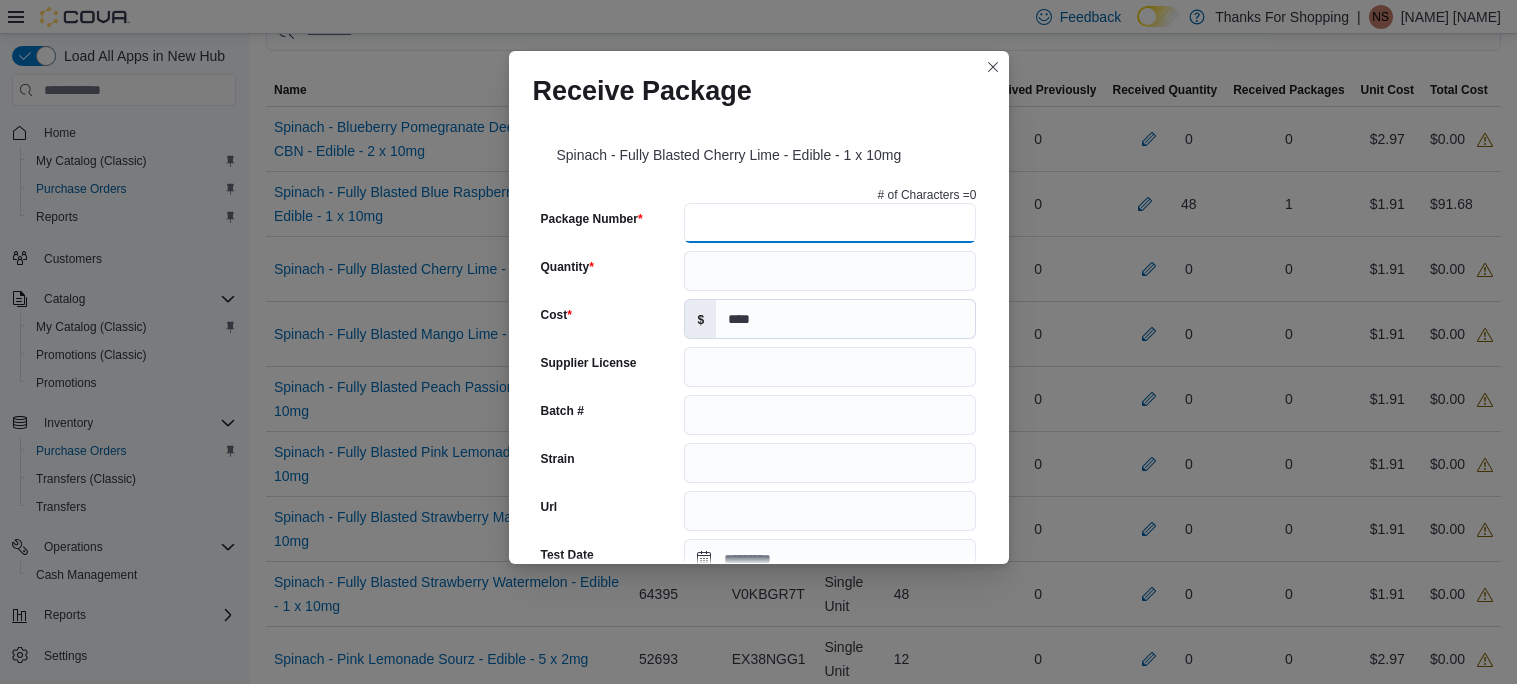 click on "Package Number" at bounding box center (830, 223) 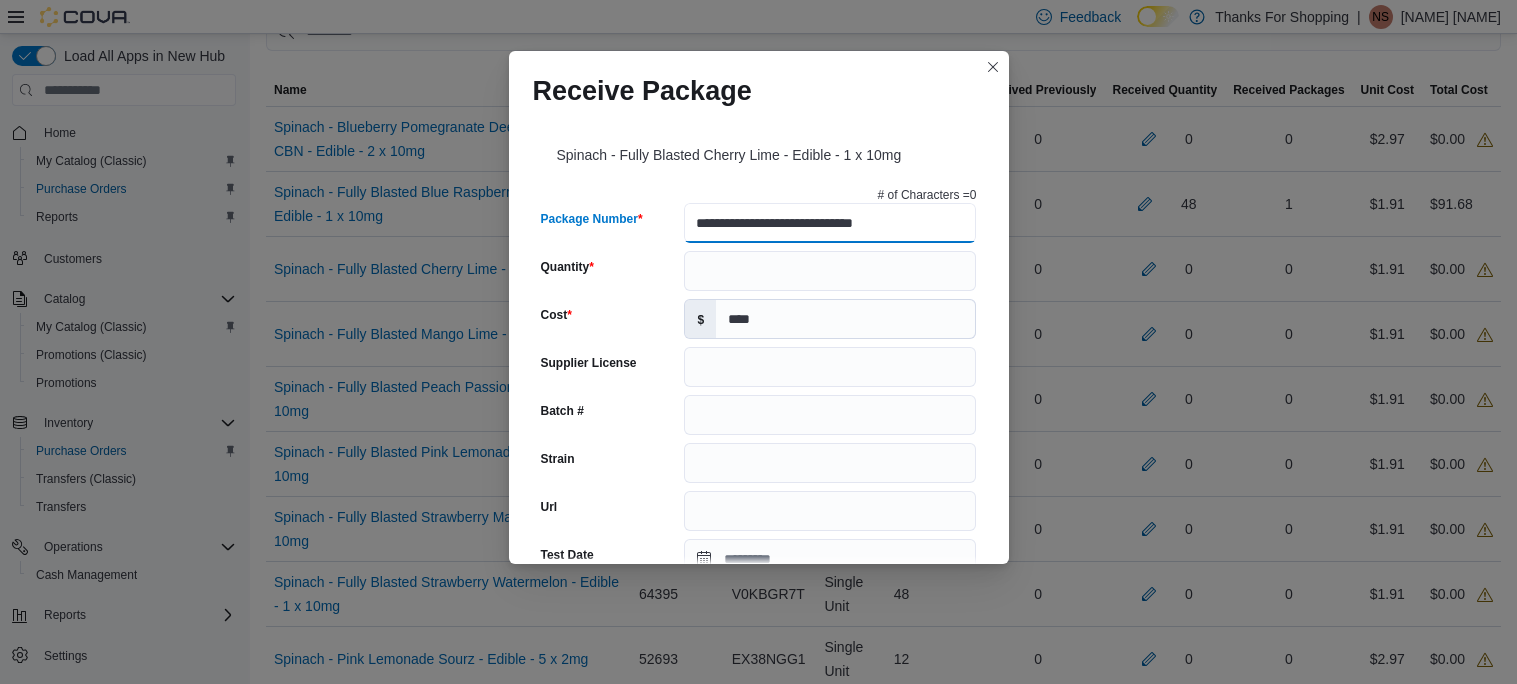 type on "**********" 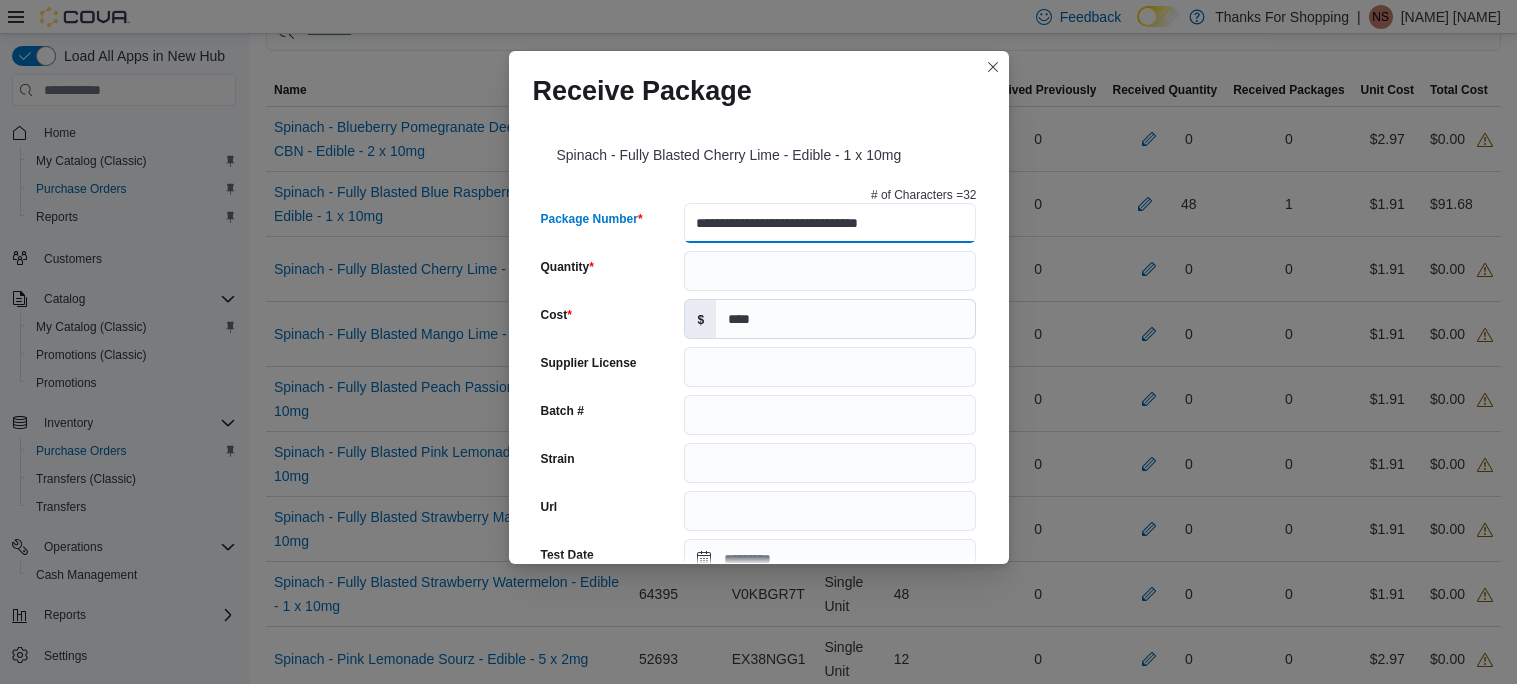 type on "******" 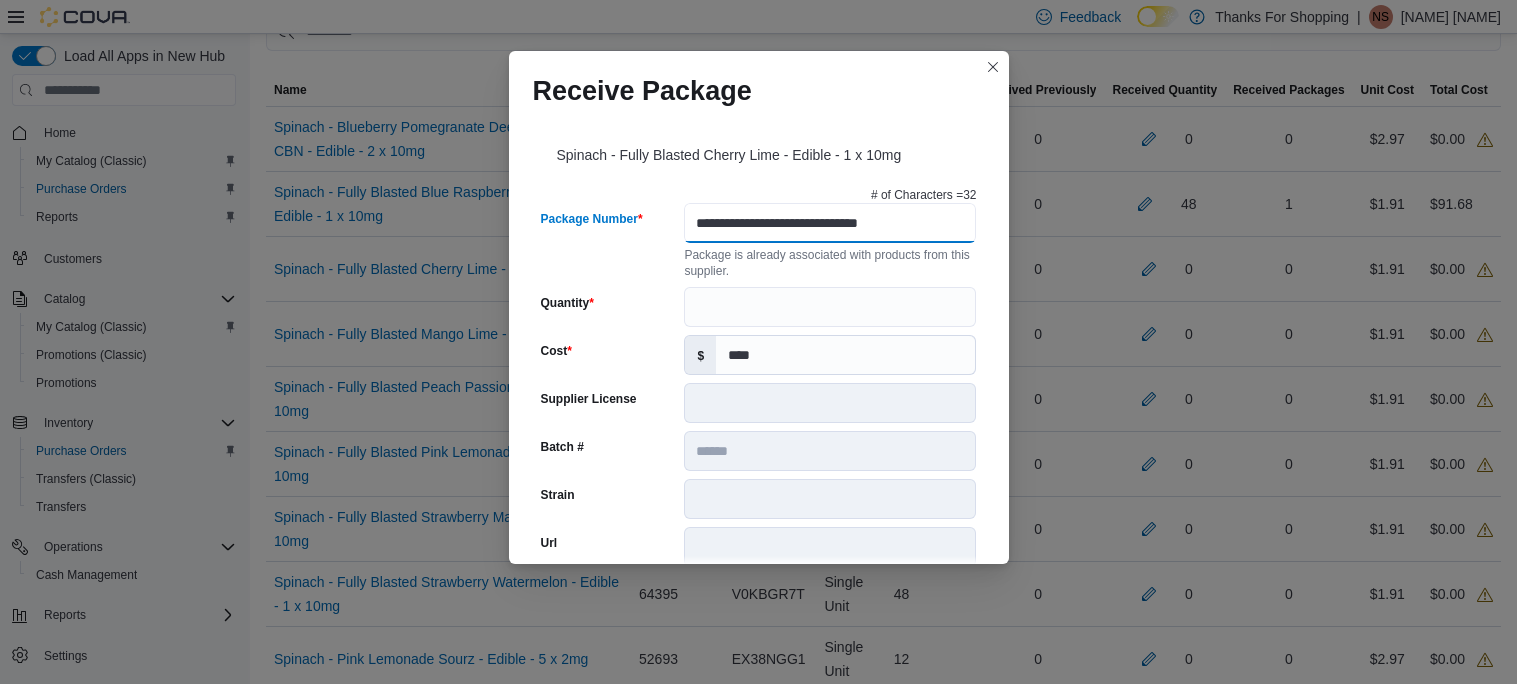 scroll, scrollTop: 0, scrollLeft: 0, axis: both 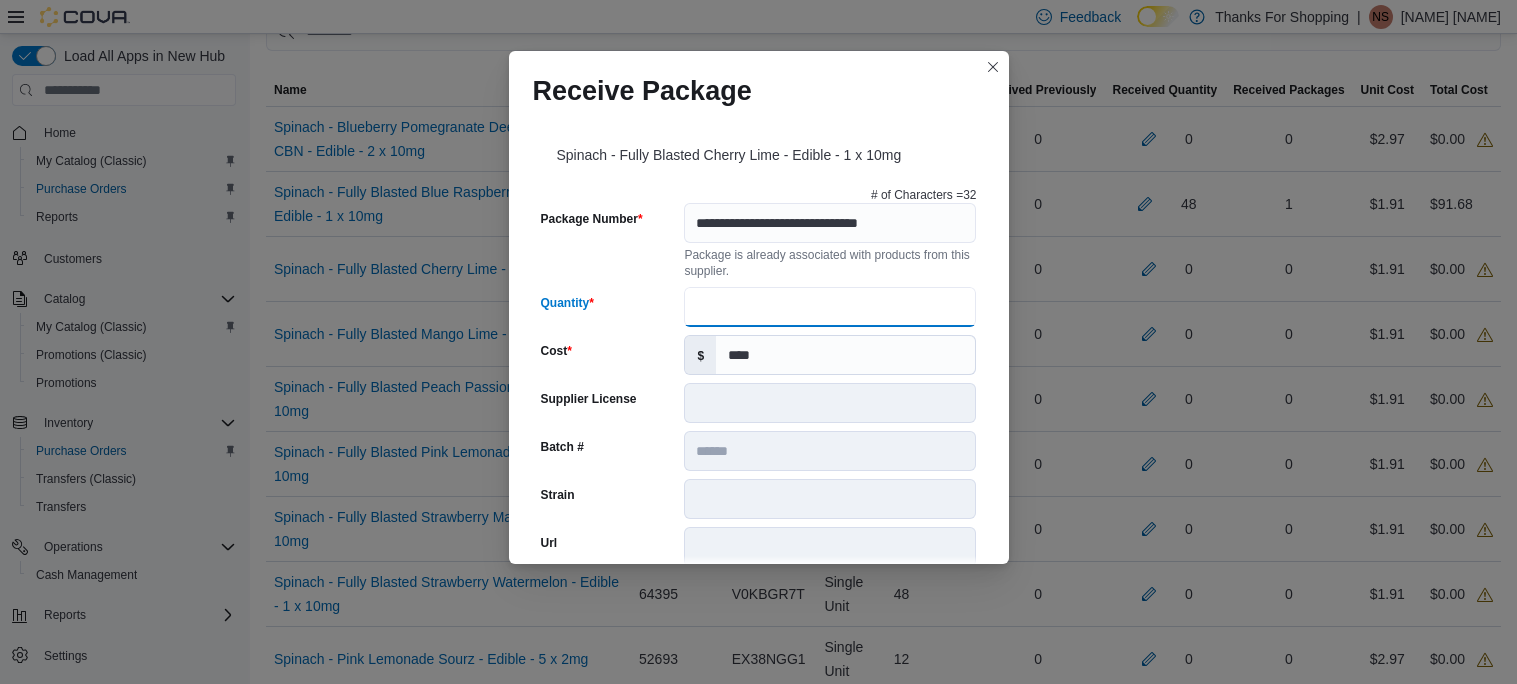 type on "**" 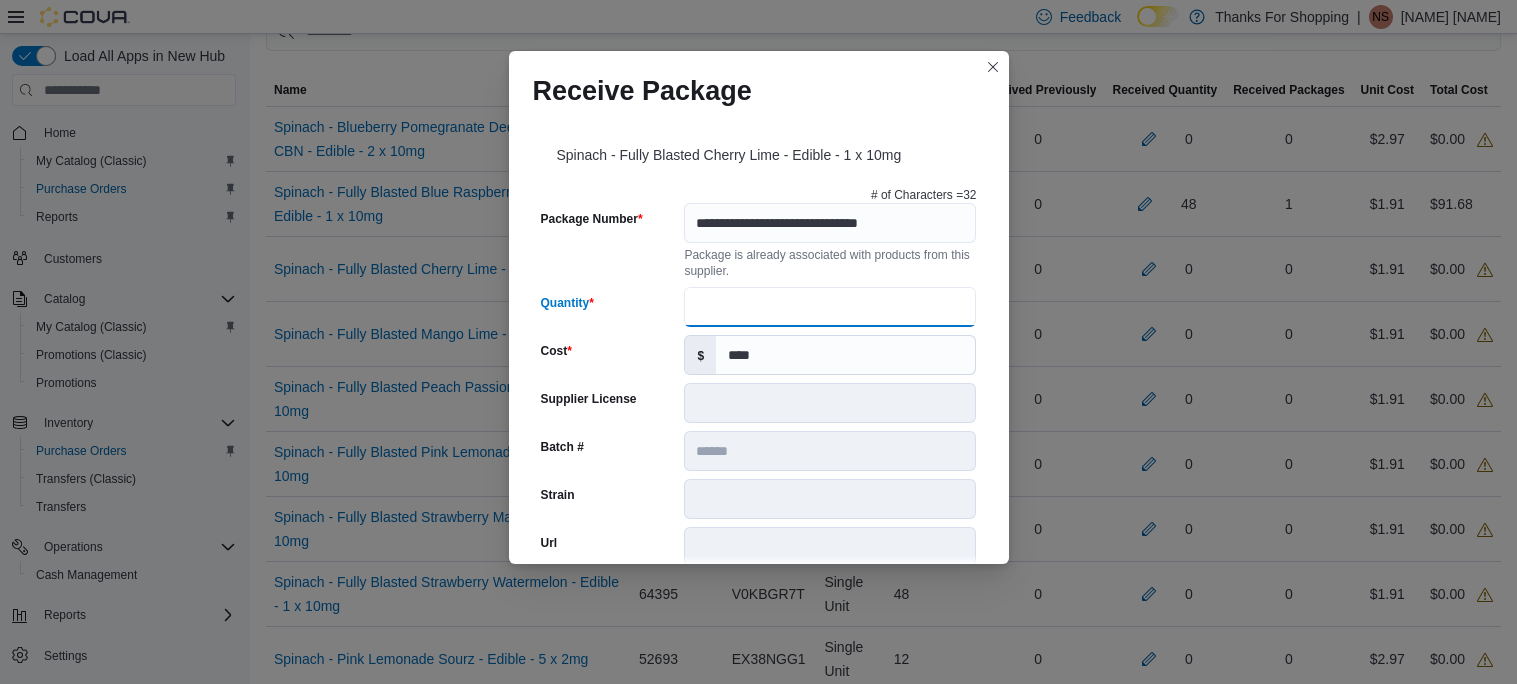 scroll, scrollTop: 715, scrollLeft: 0, axis: vertical 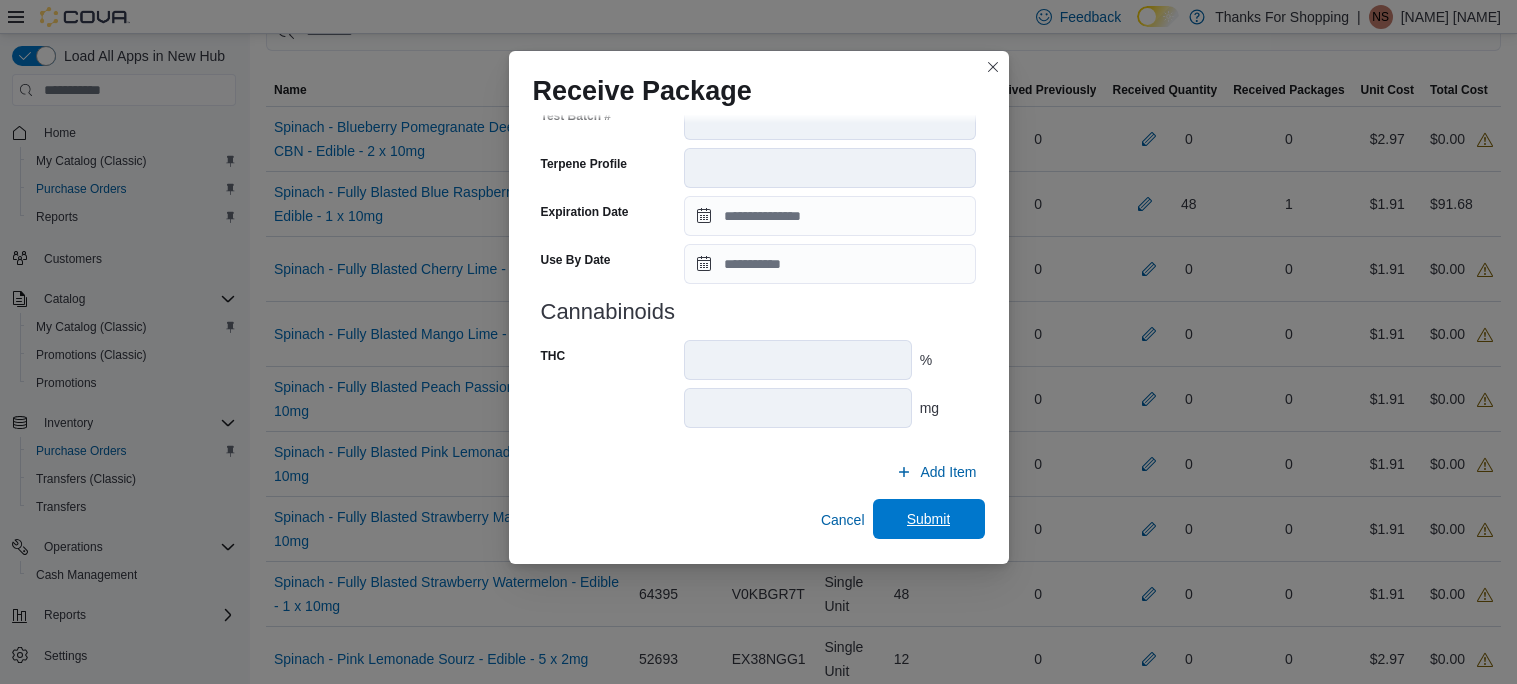 click on "Submit" at bounding box center [929, 519] 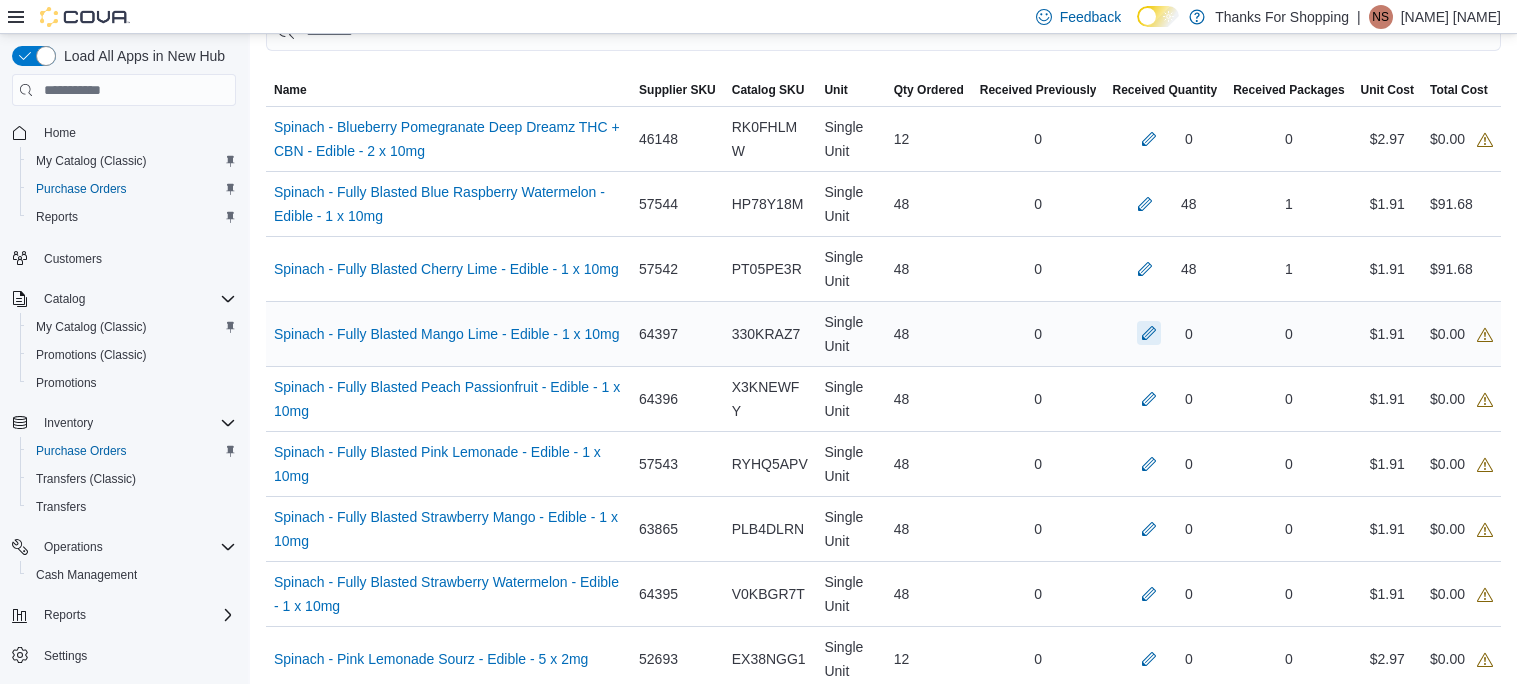 click at bounding box center (1149, 333) 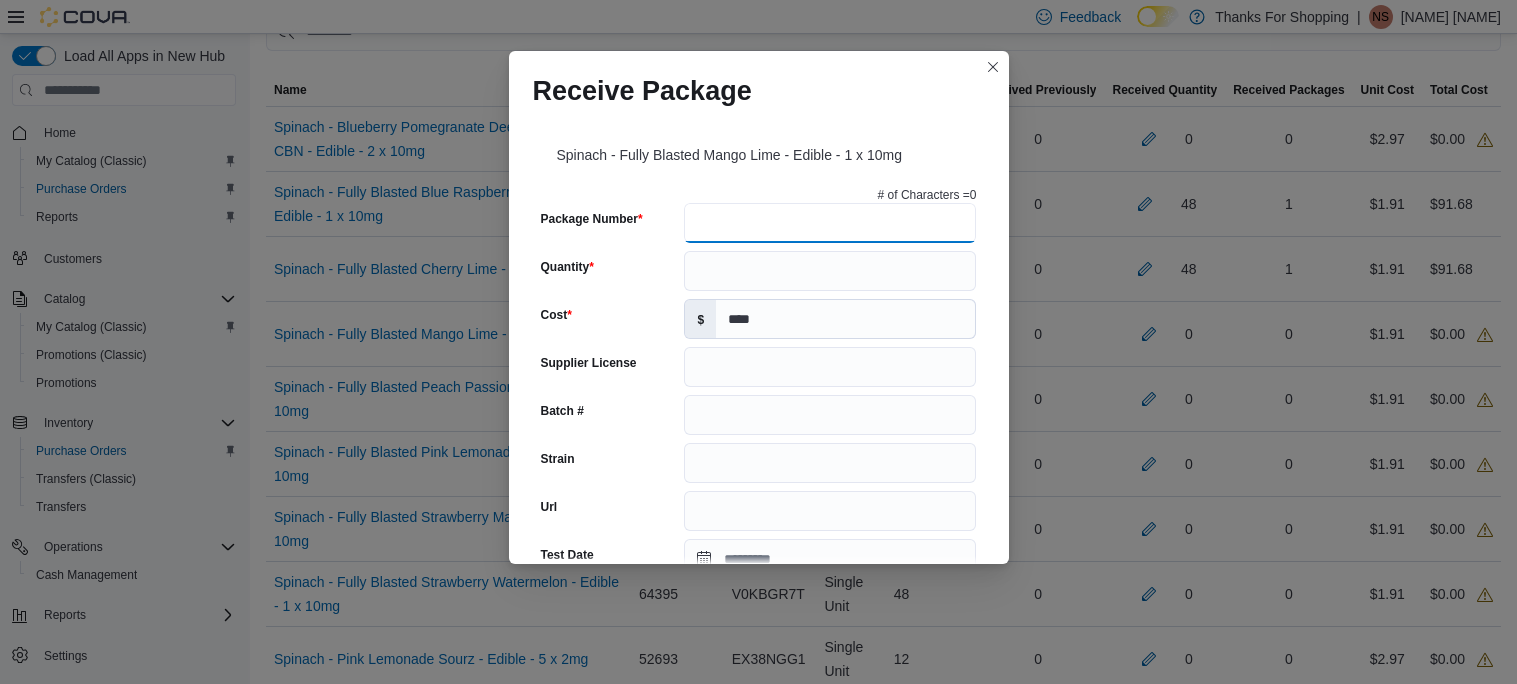 click on "Package Number" at bounding box center [830, 223] 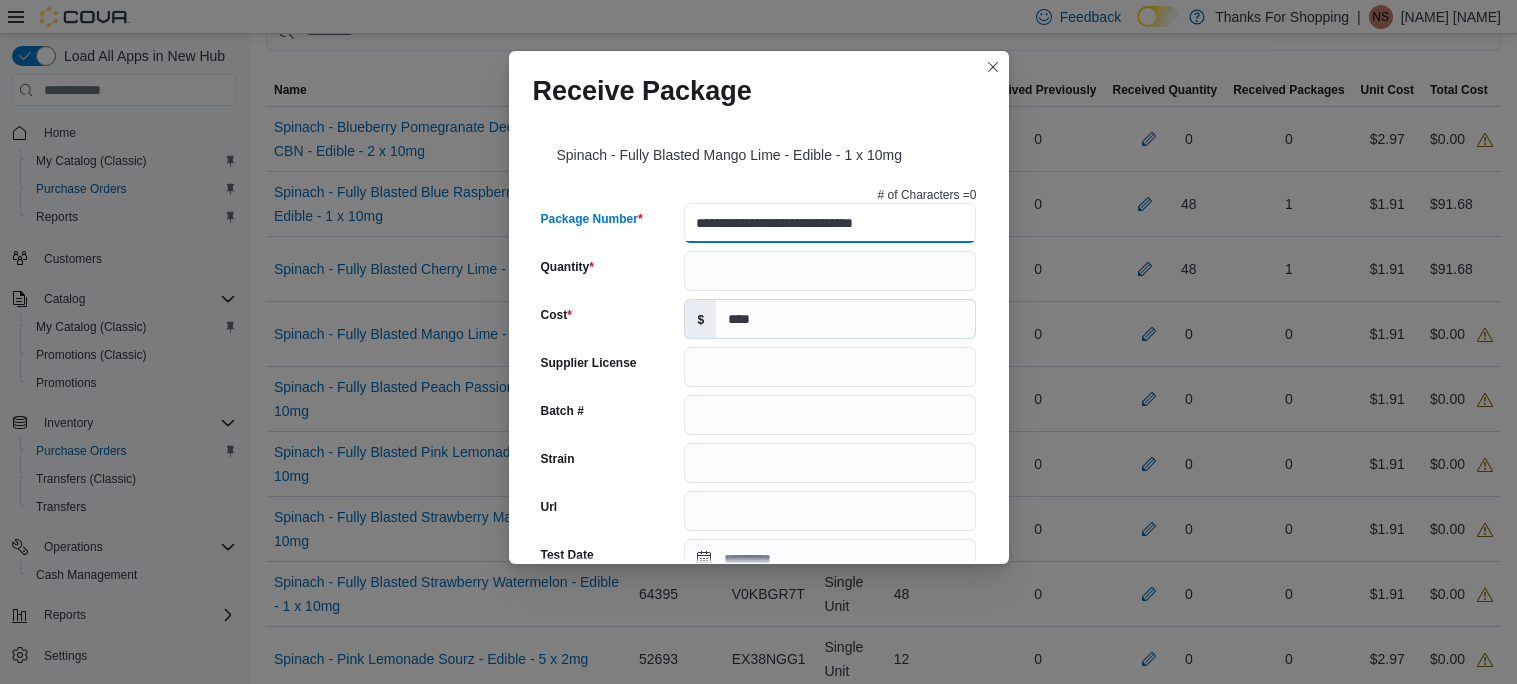 type on "**********" 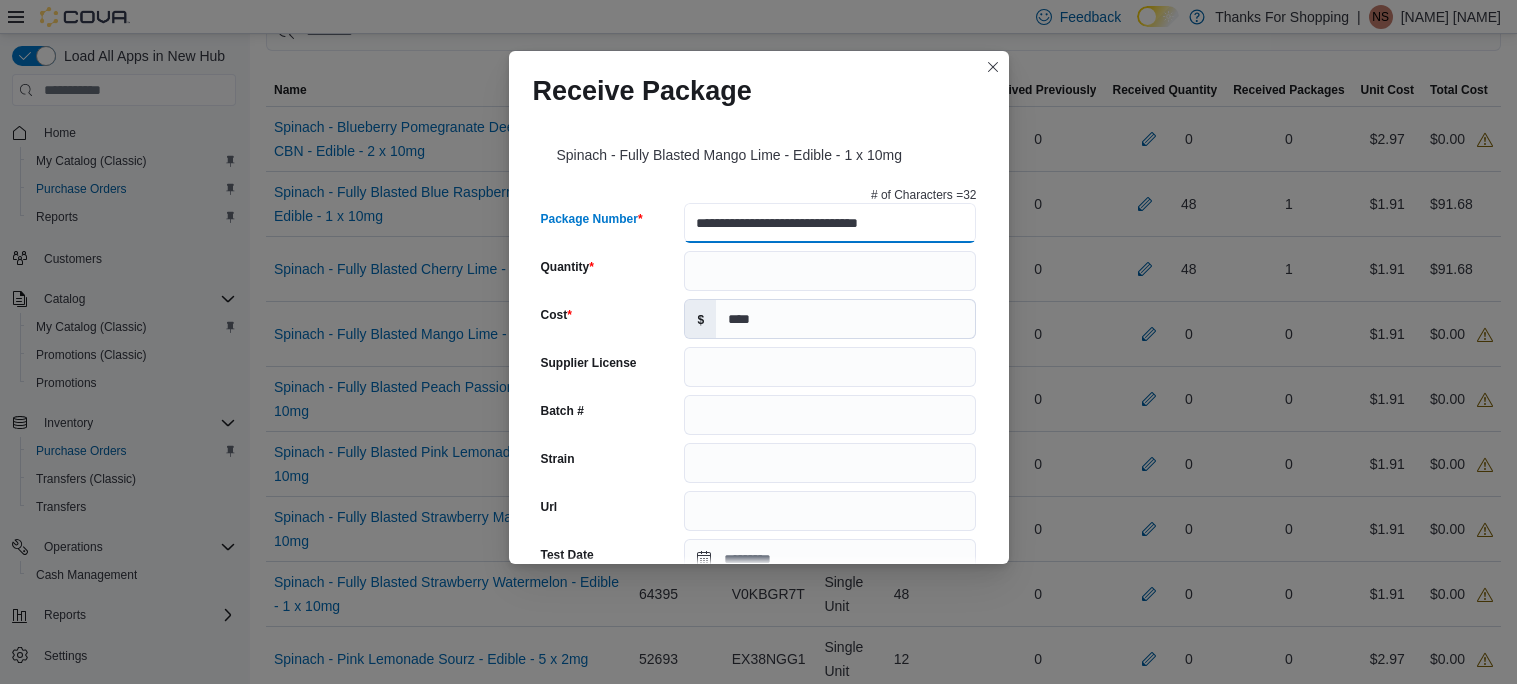 type on "******" 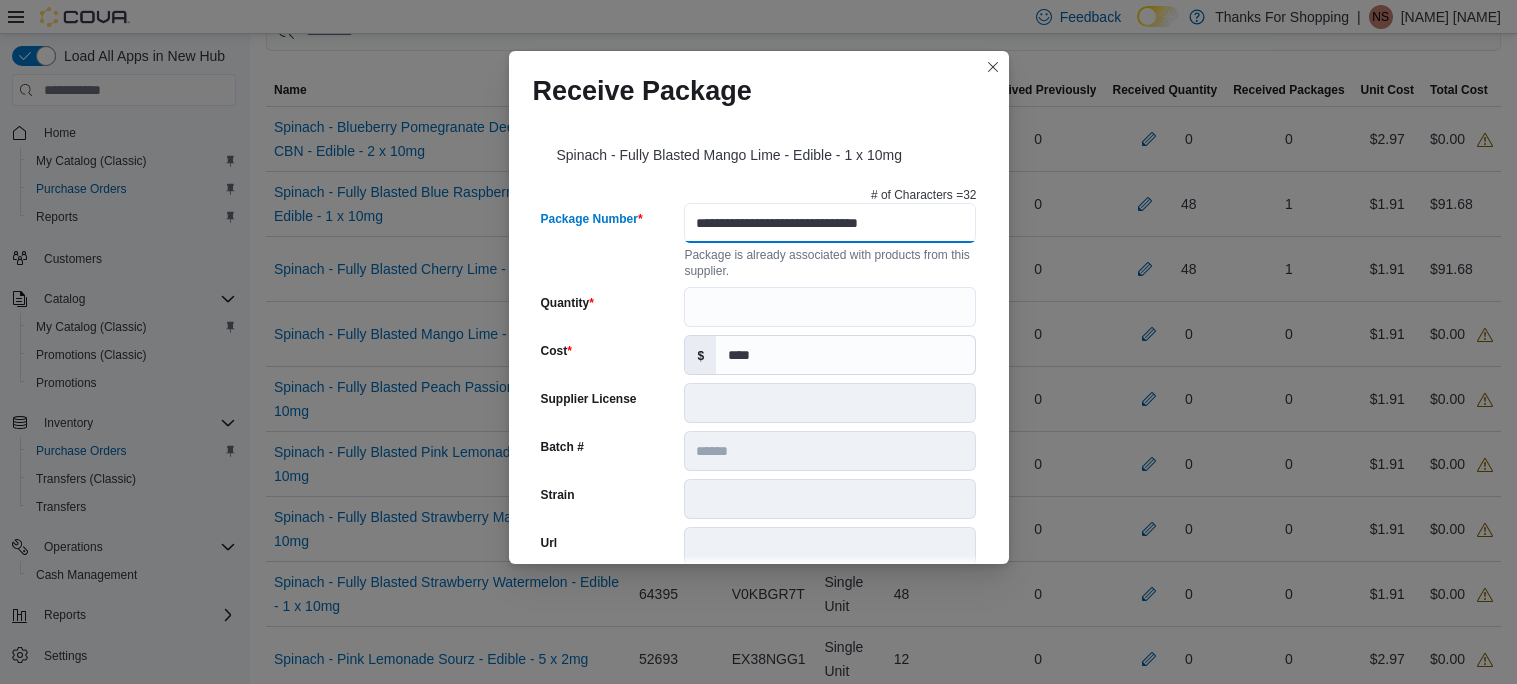 scroll, scrollTop: 0, scrollLeft: 0, axis: both 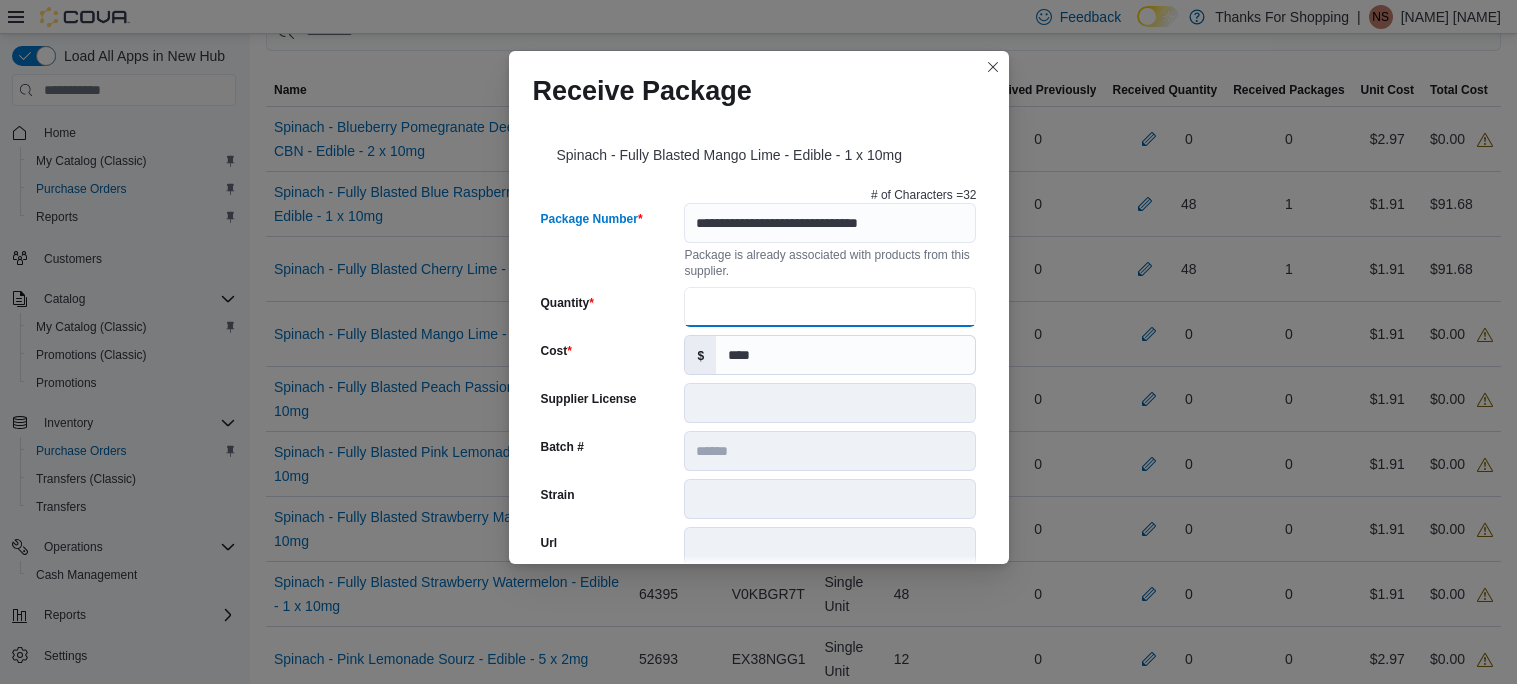 click on "Quantity" at bounding box center (830, 307) 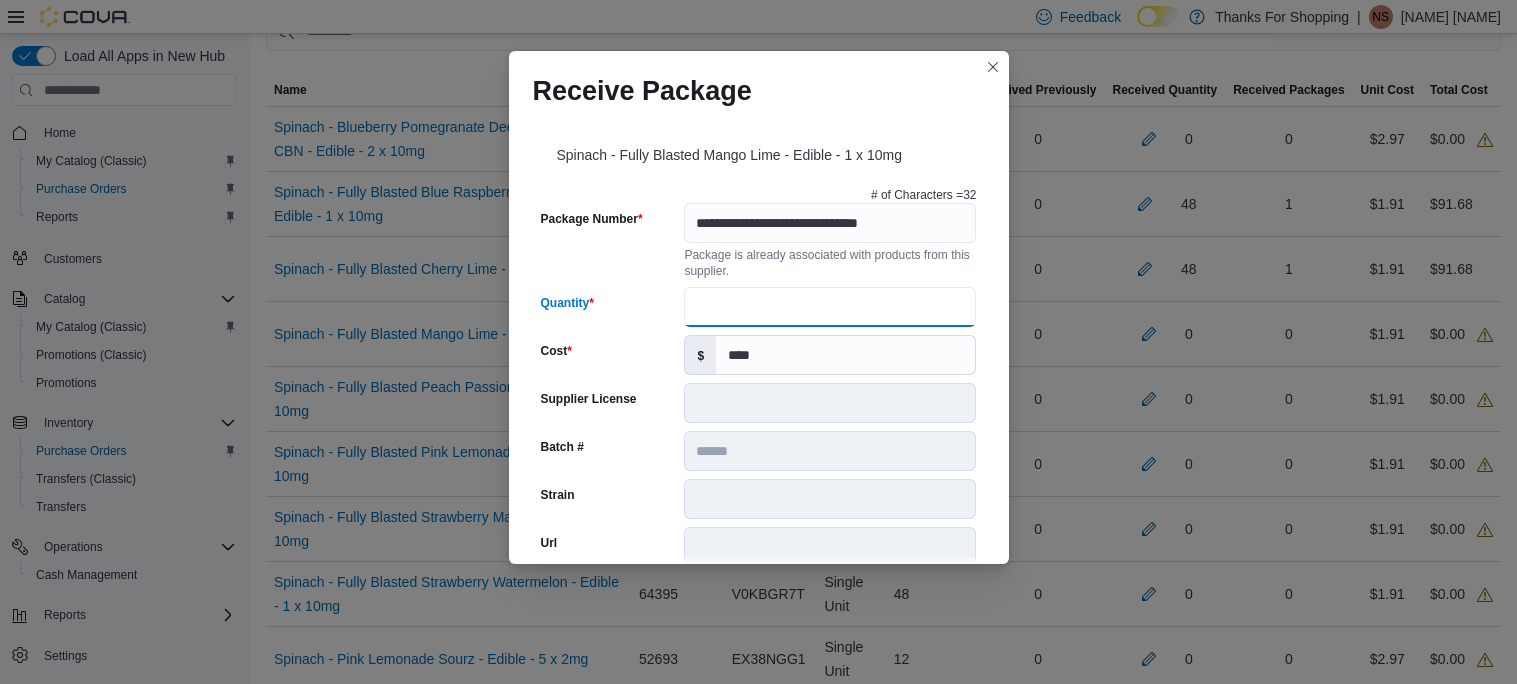 type on "**" 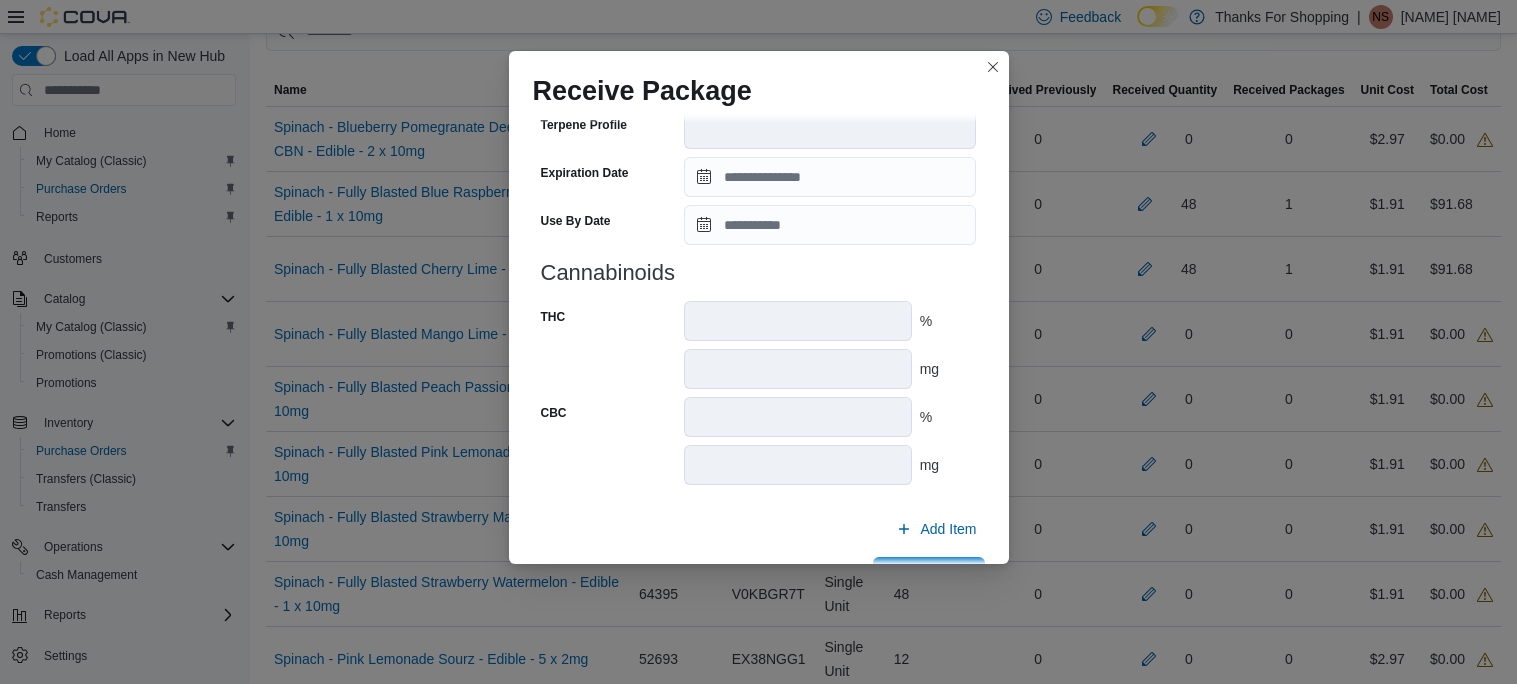 scroll, scrollTop: 810, scrollLeft: 0, axis: vertical 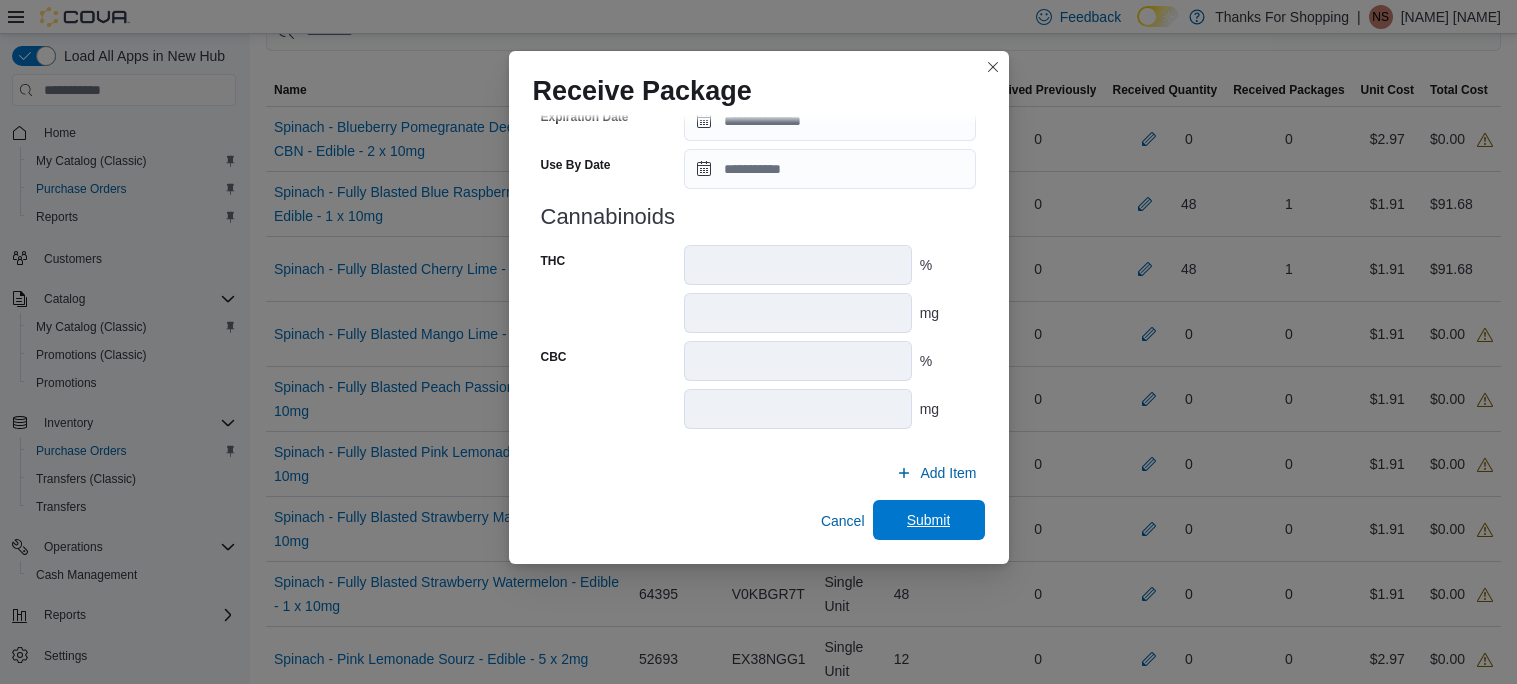click on "Submit" at bounding box center [929, 520] 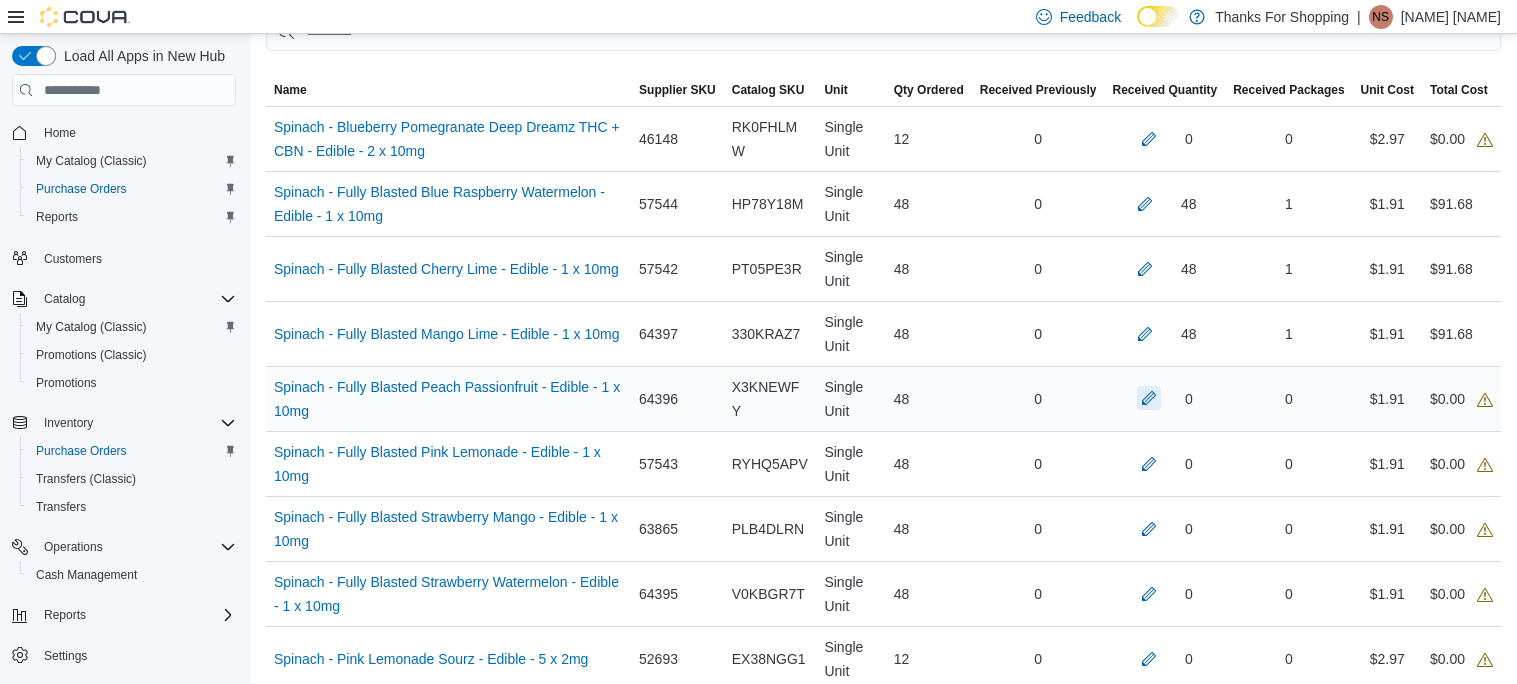 click at bounding box center (1149, 398) 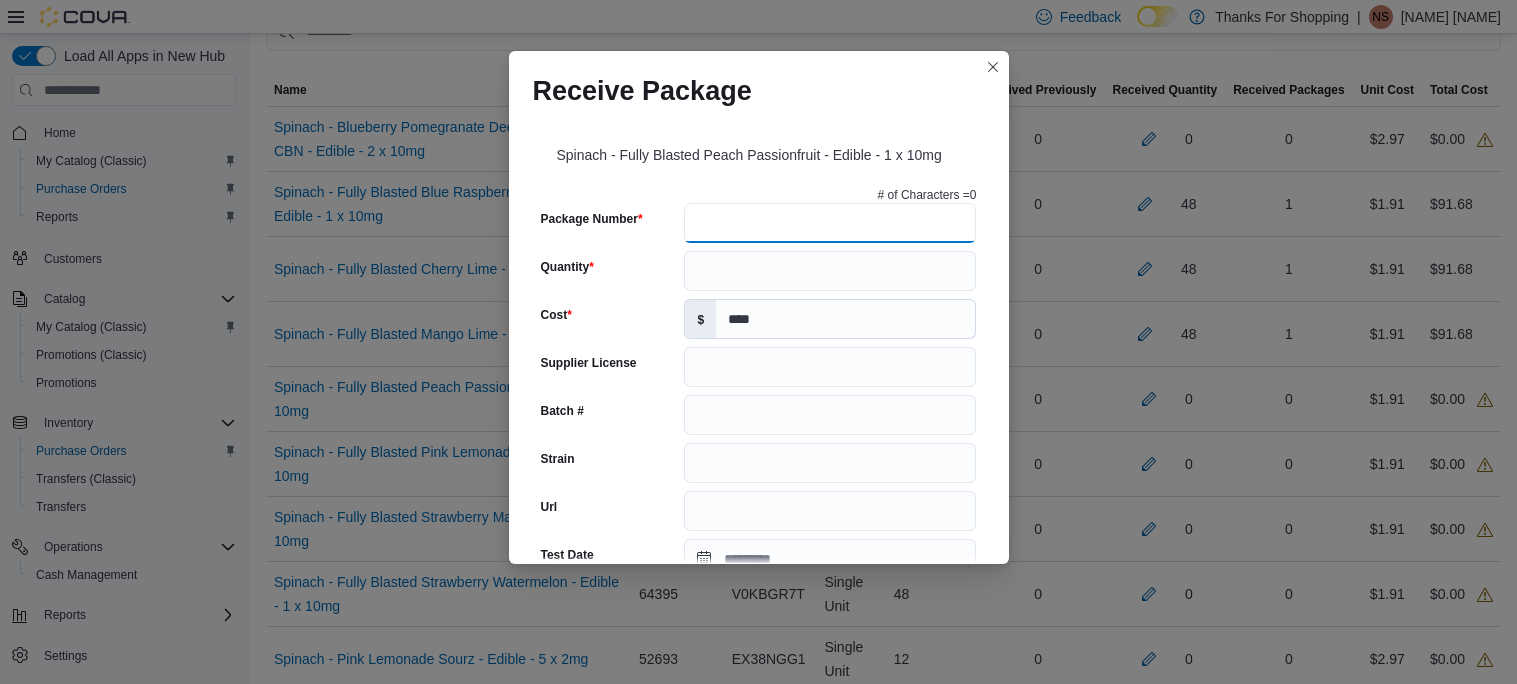 click on "Package Number" at bounding box center (830, 223) 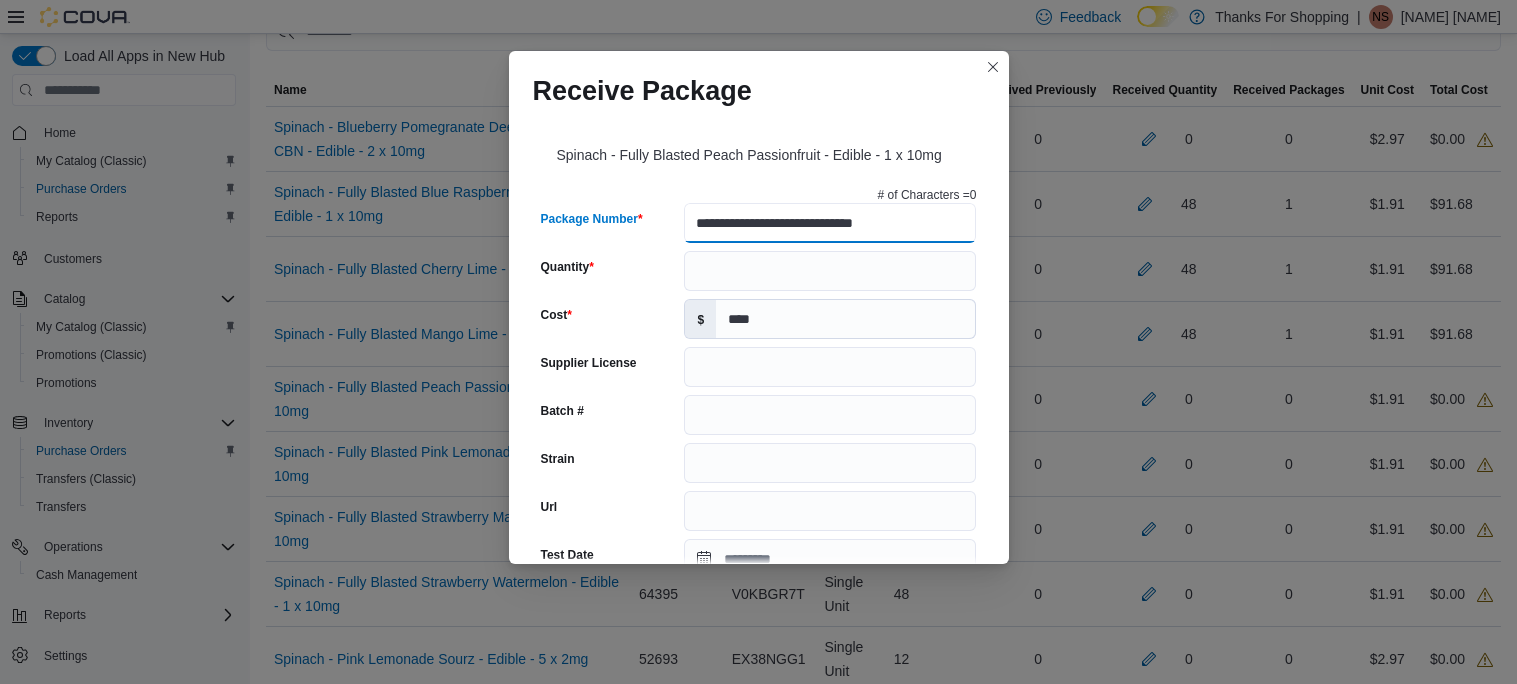 type on "**********" 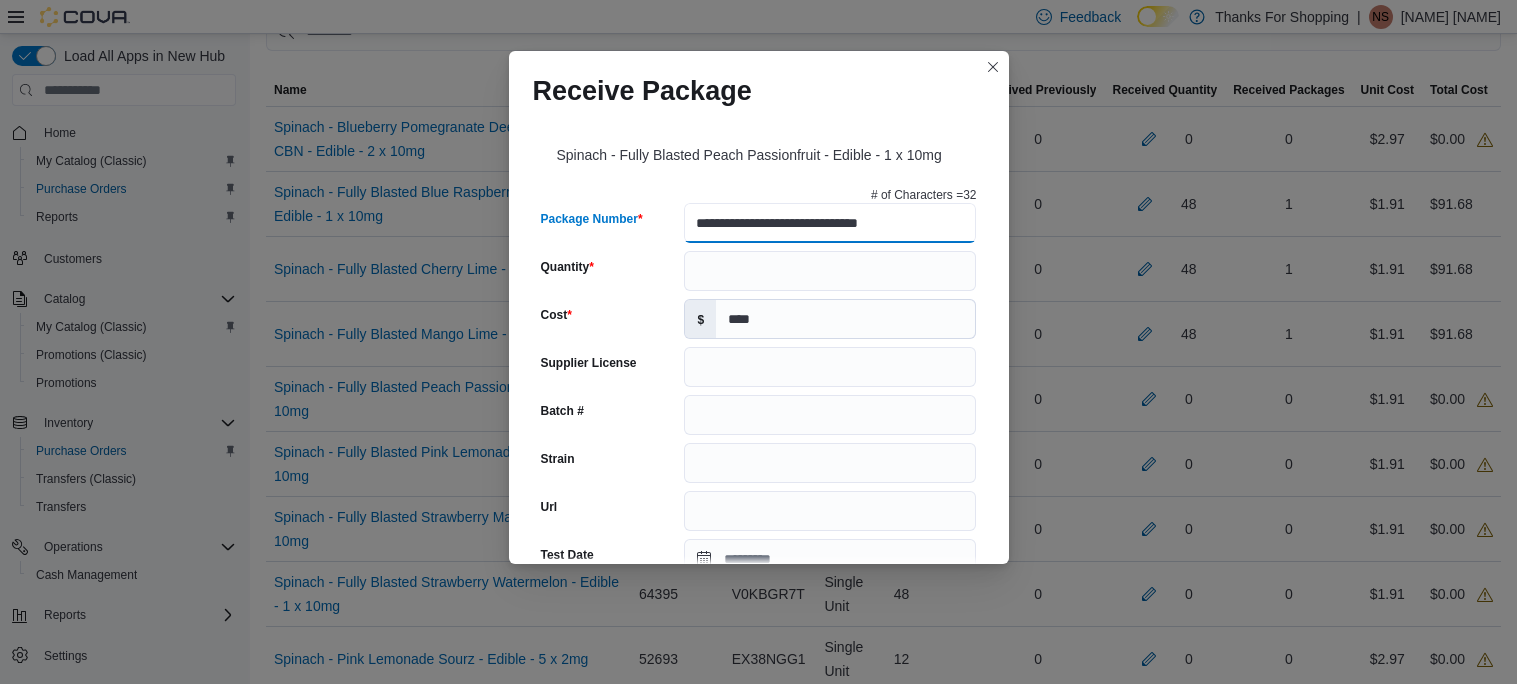 type on "******" 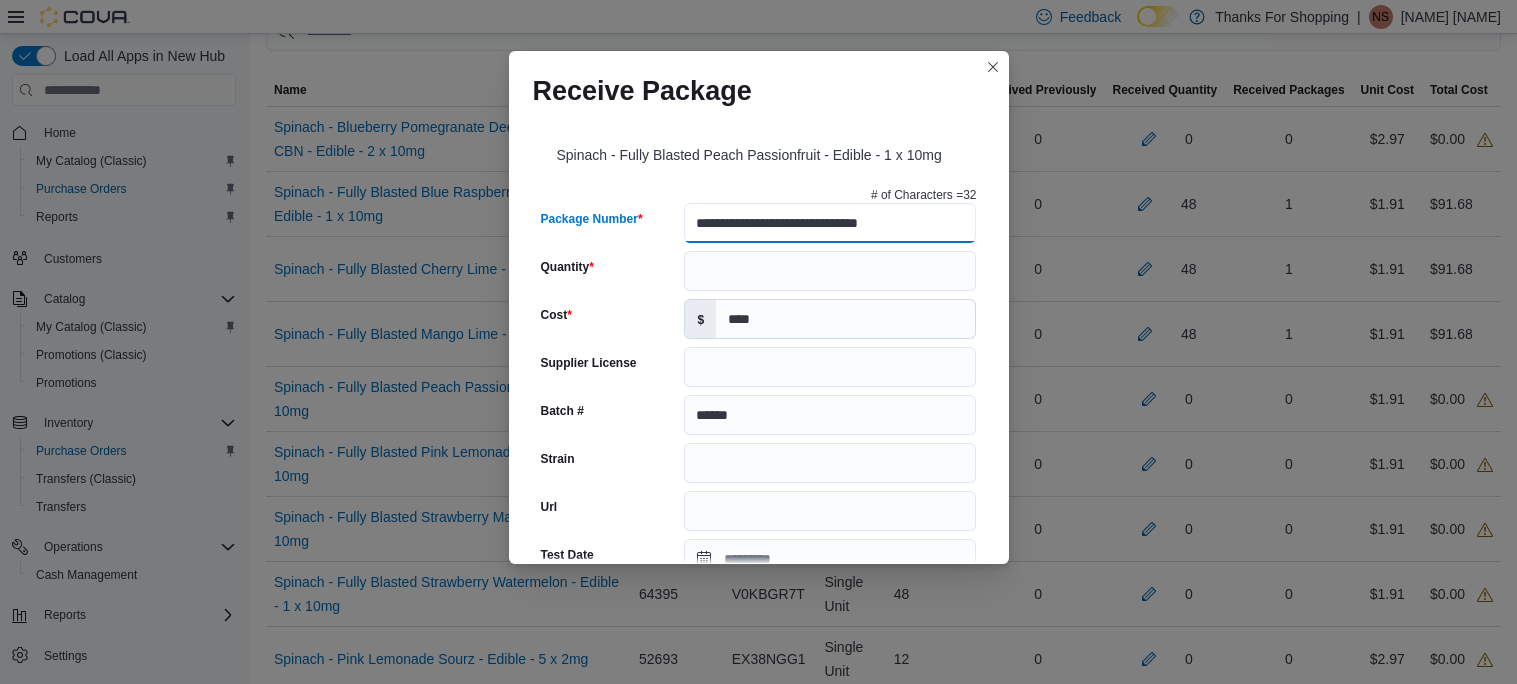 type on "**********" 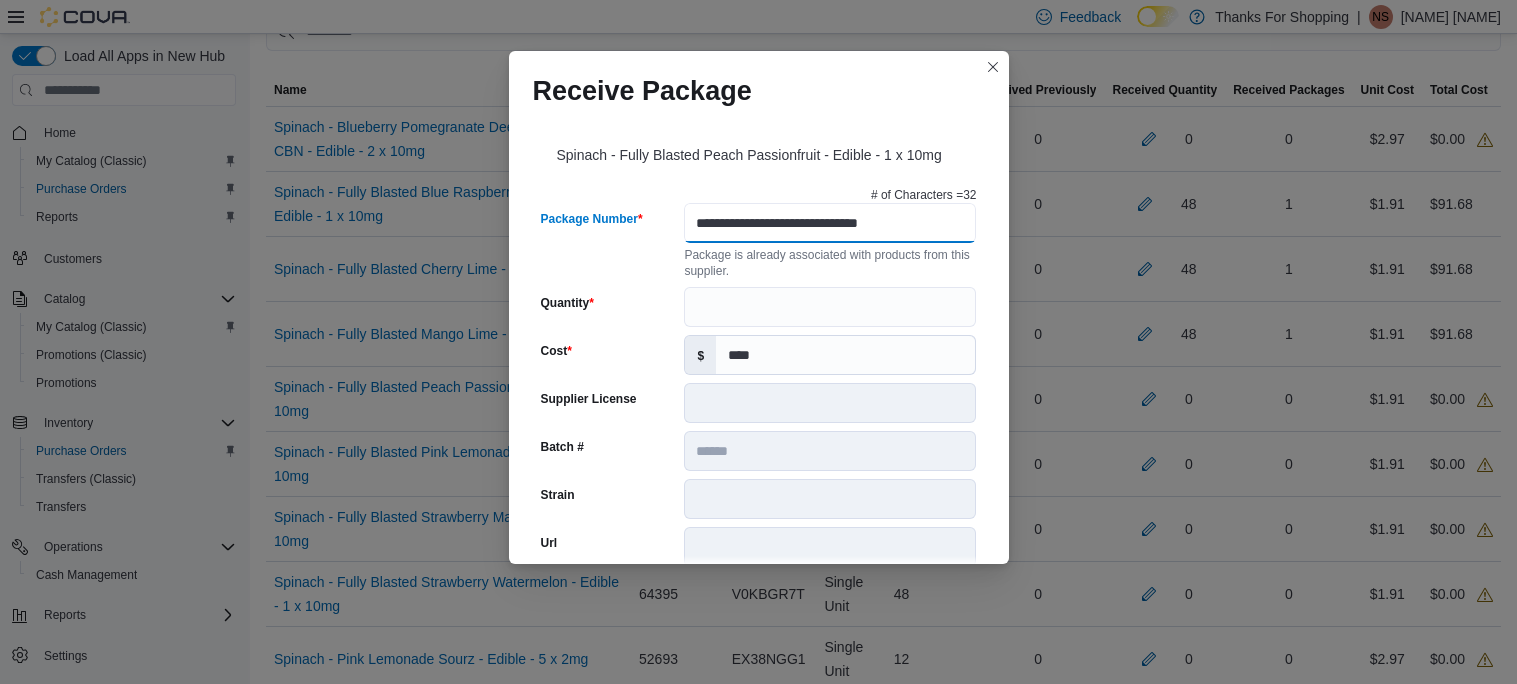 scroll, scrollTop: 0, scrollLeft: 0, axis: both 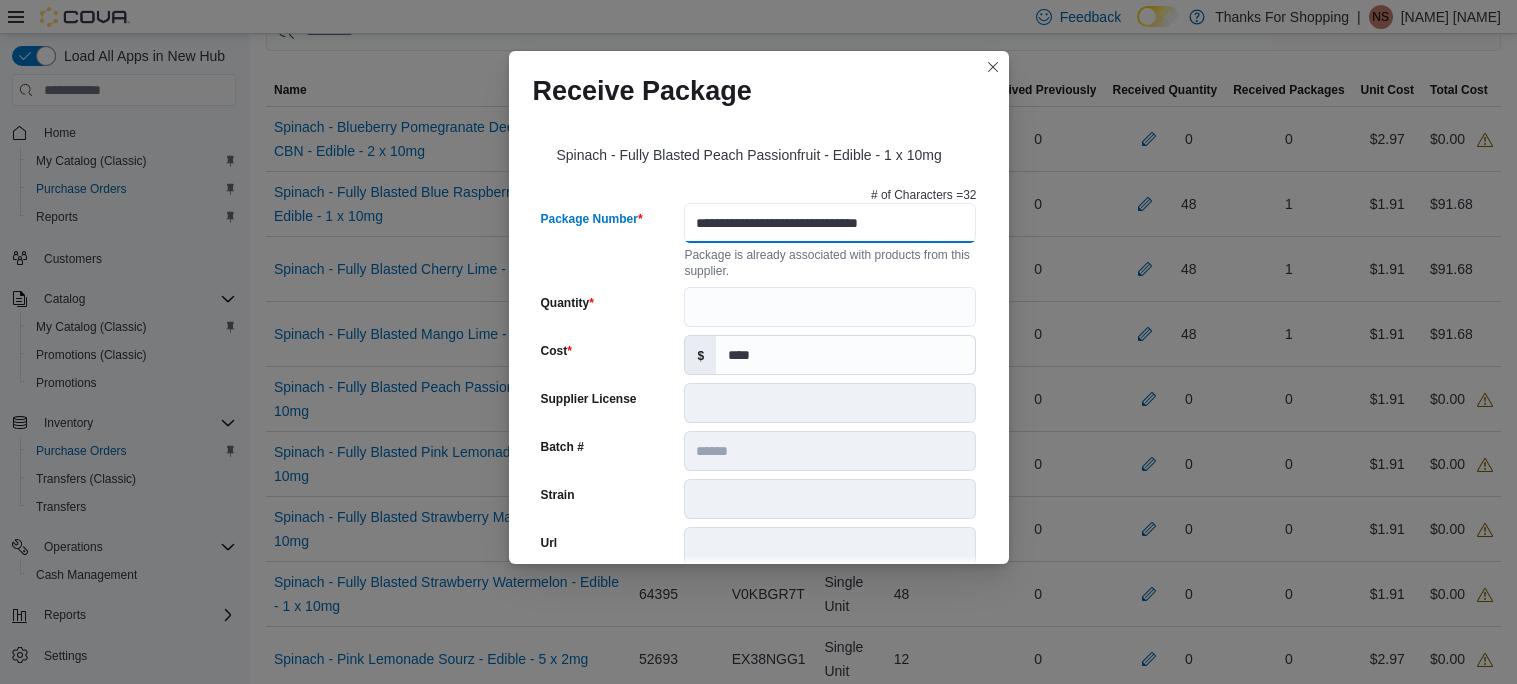 type on "**********" 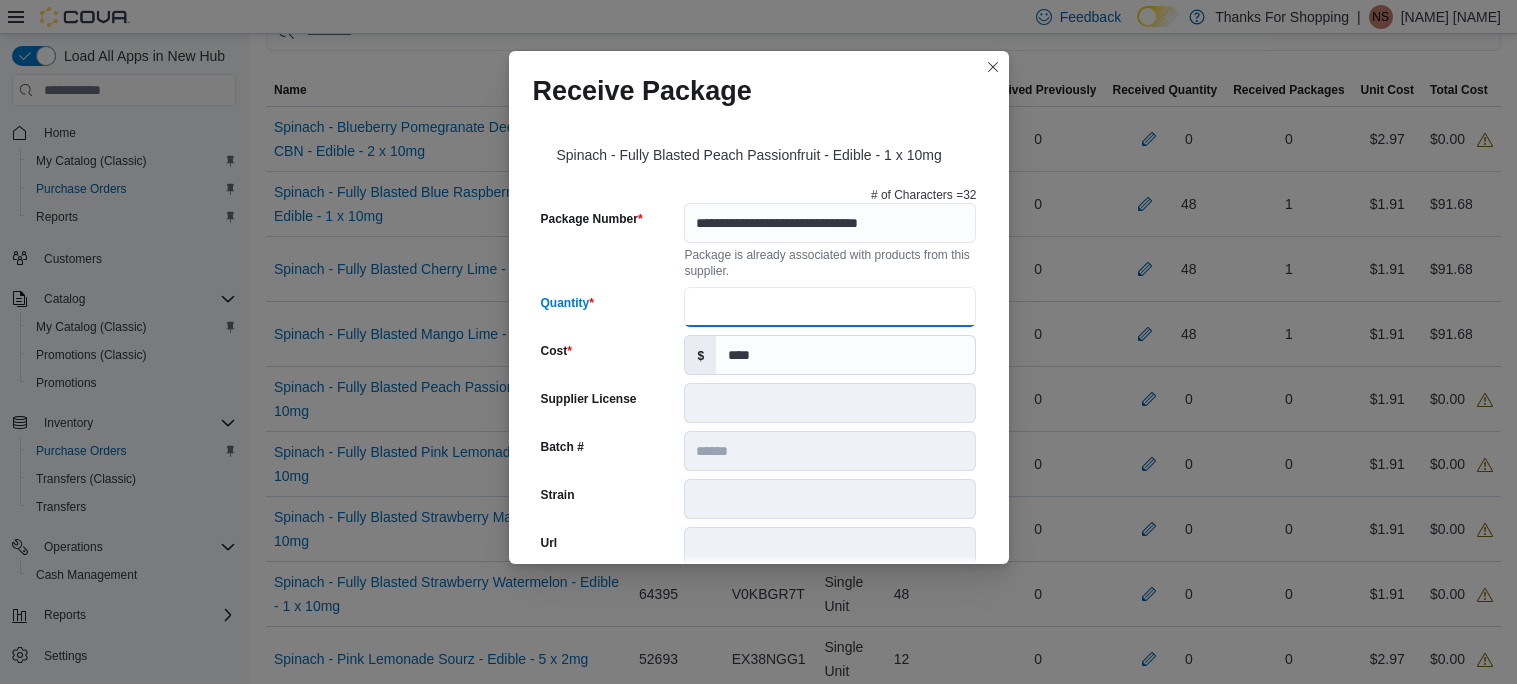 type on "**" 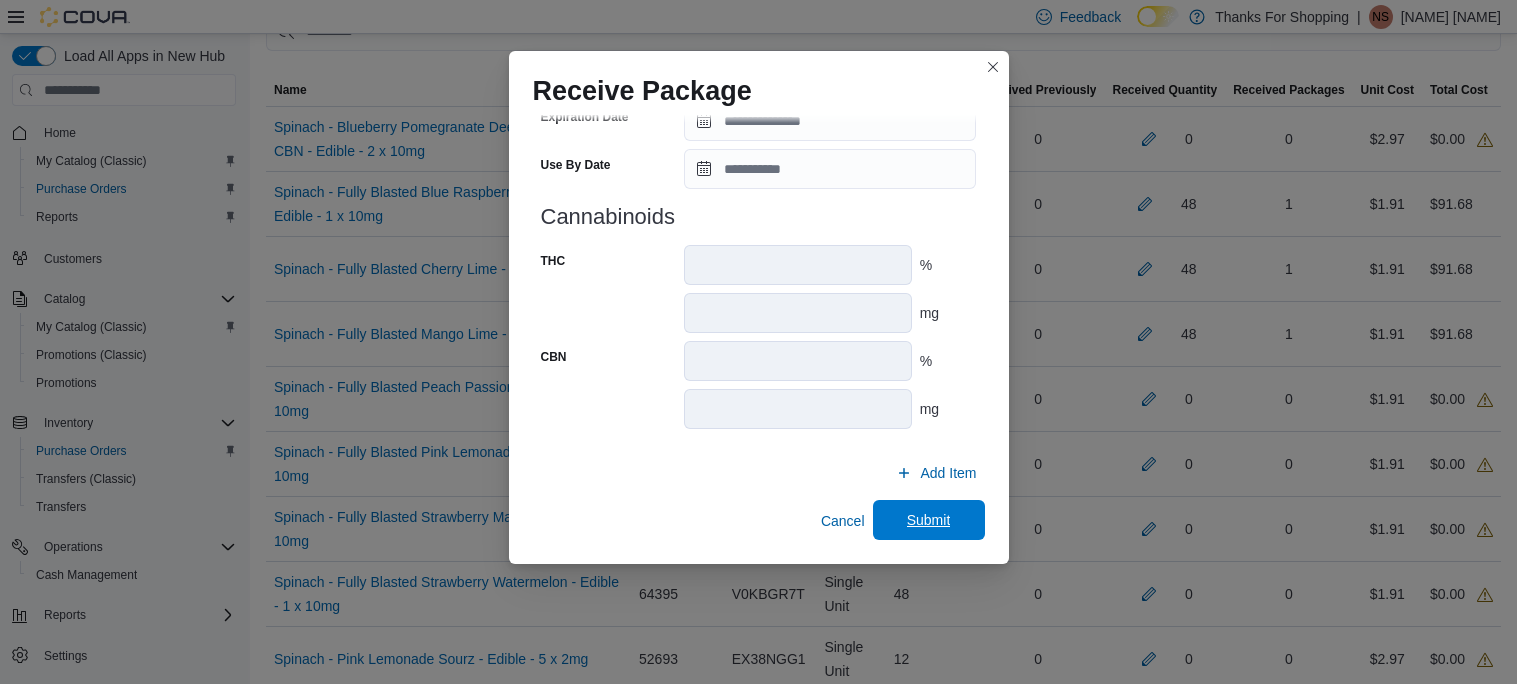 click on "Submit" at bounding box center [929, 520] 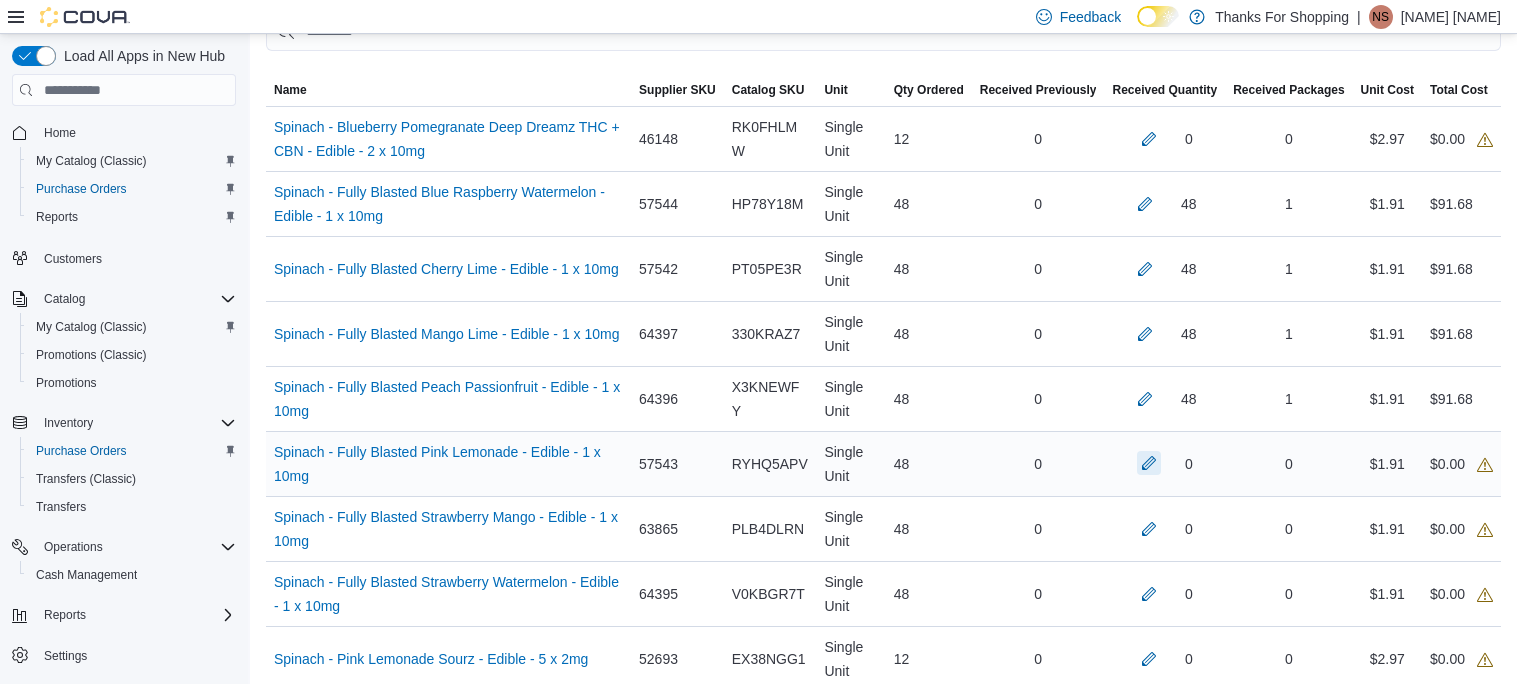 click at bounding box center [1149, 463] 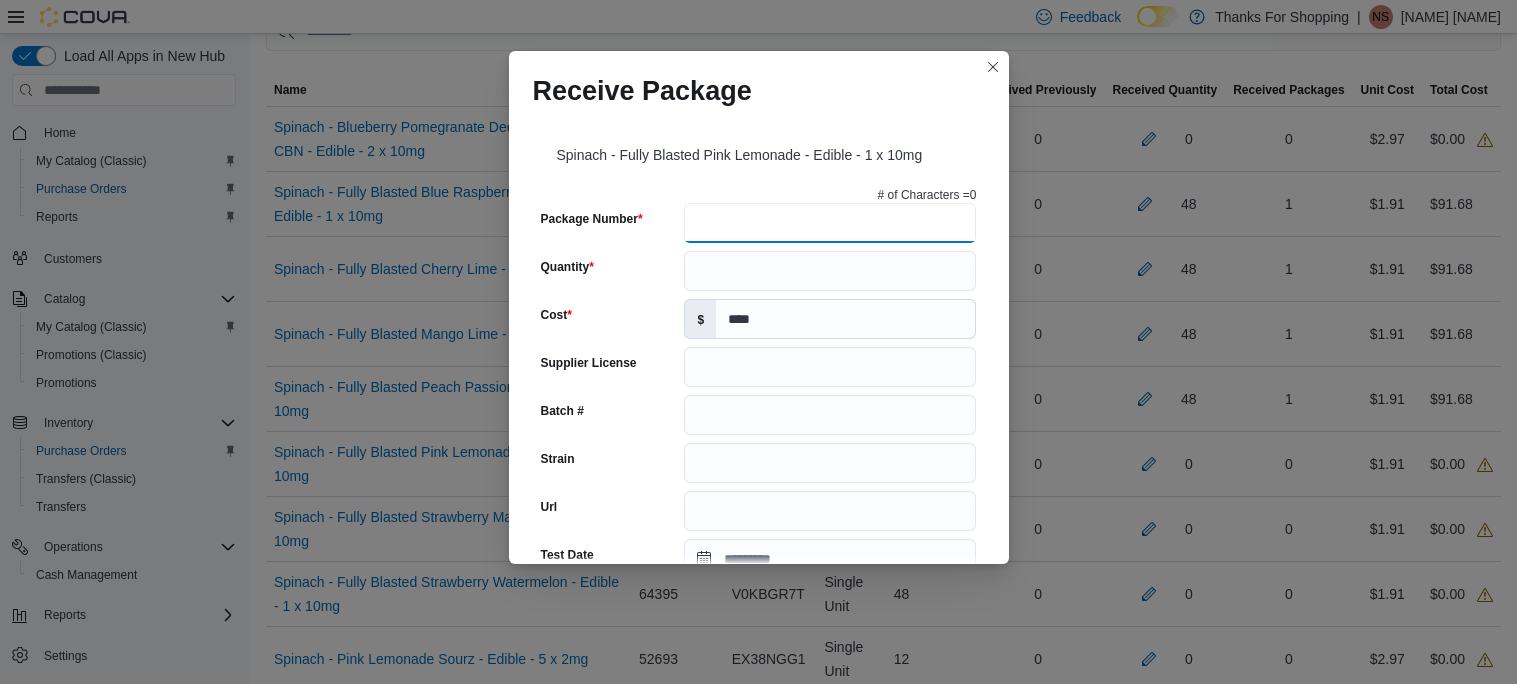 click on "Package Number" at bounding box center [830, 223] 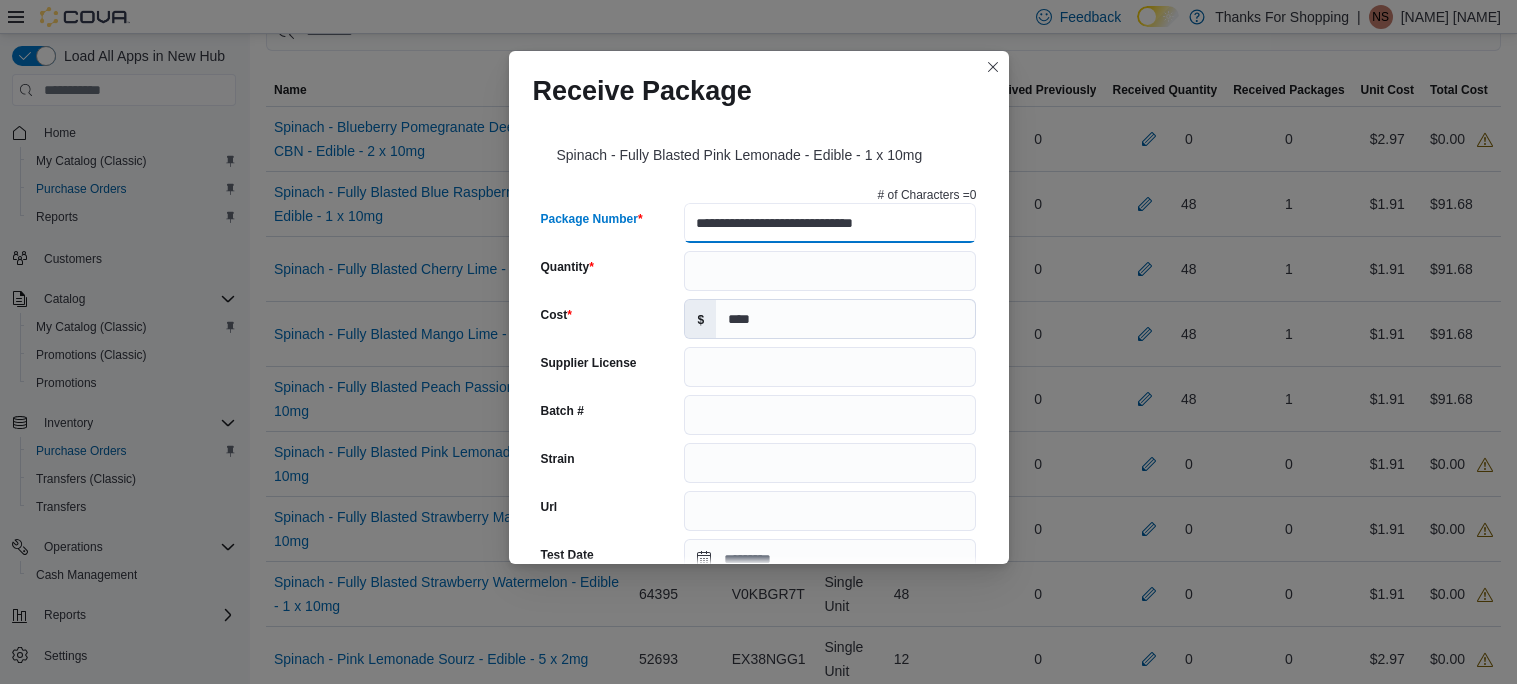 type on "**********" 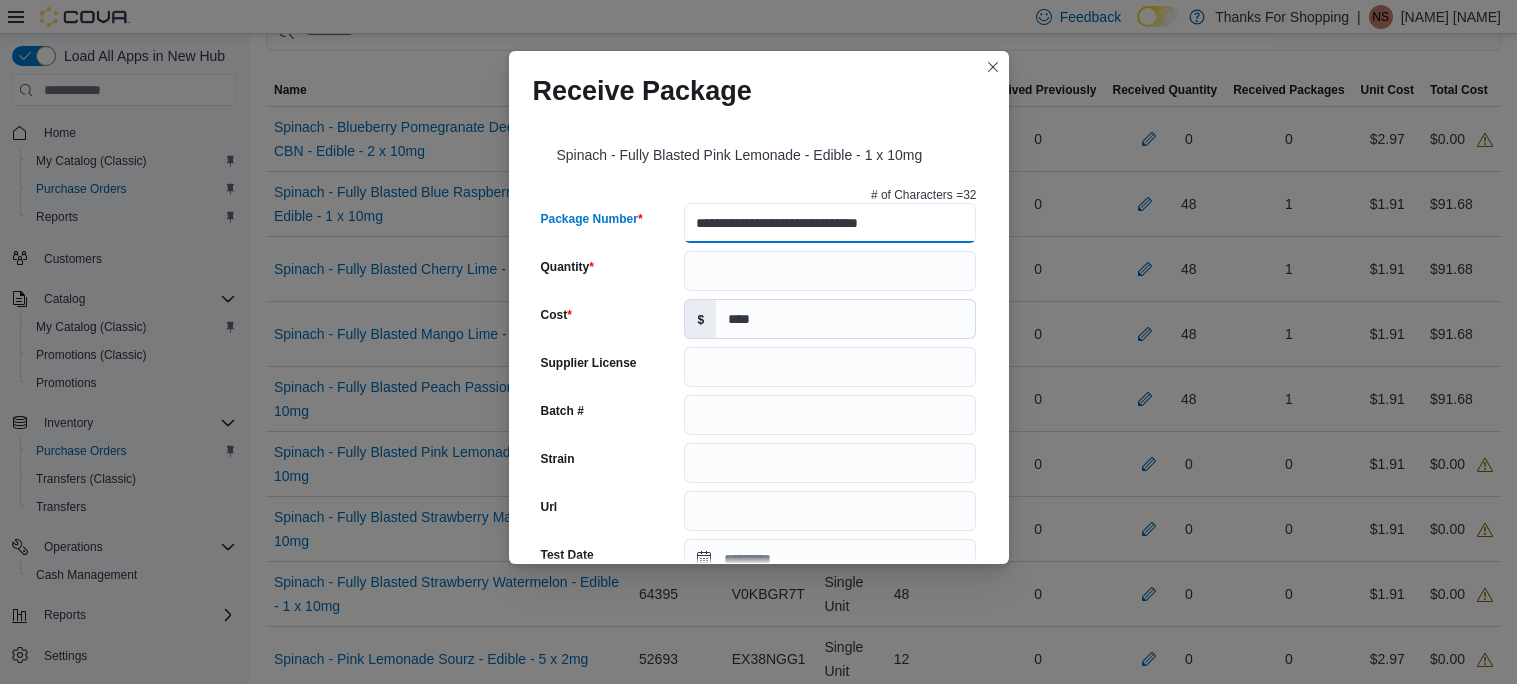 scroll, scrollTop: 0, scrollLeft: 0, axis: both 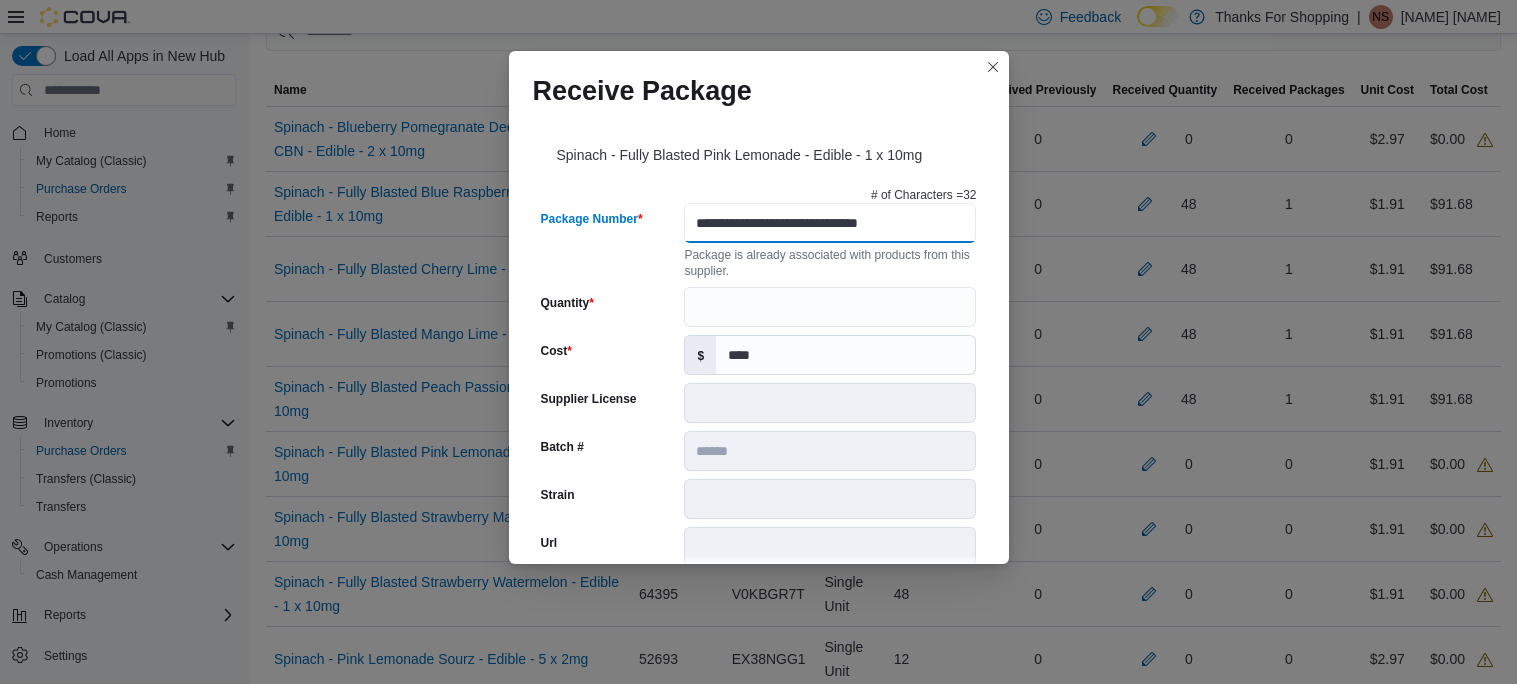 type on "**********" 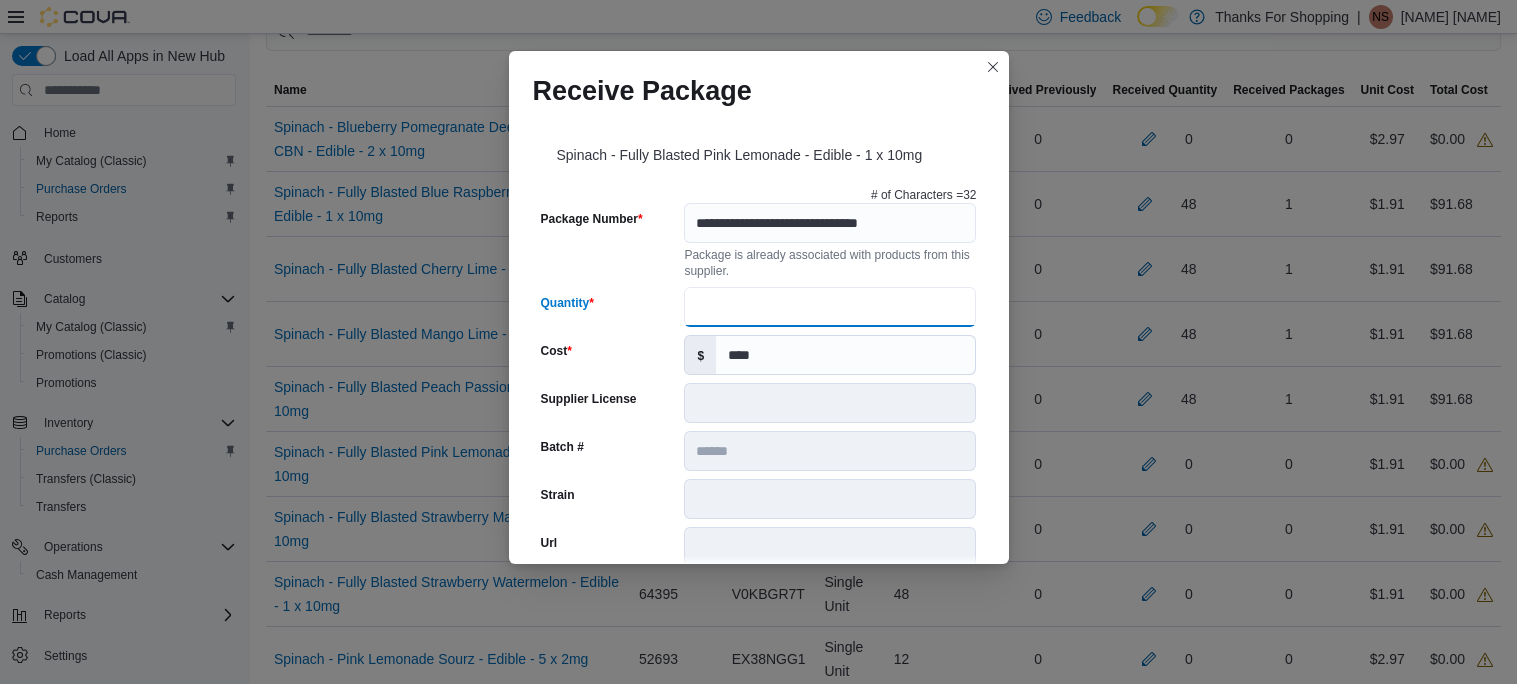 type on "**" 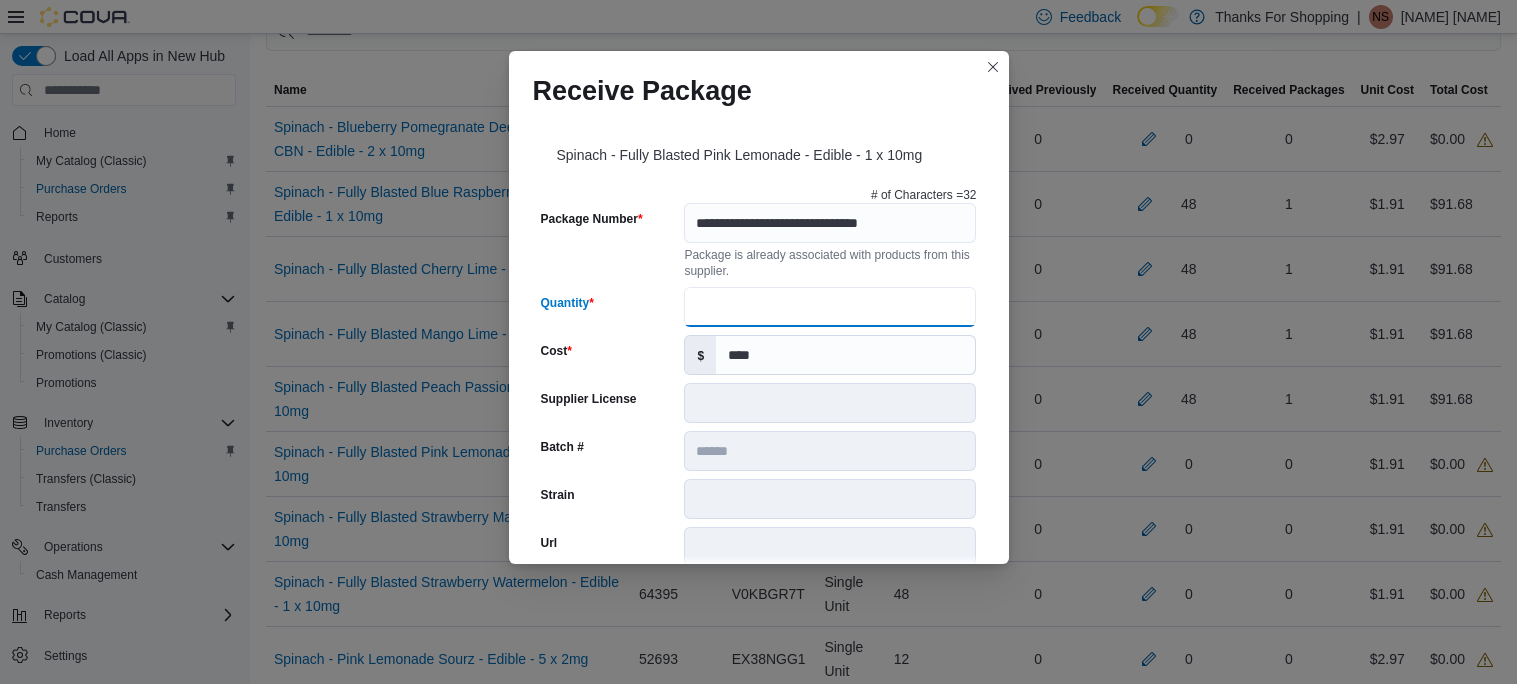 scroll, scrollTop: 715, scrollLeft: 0, axis: vertical 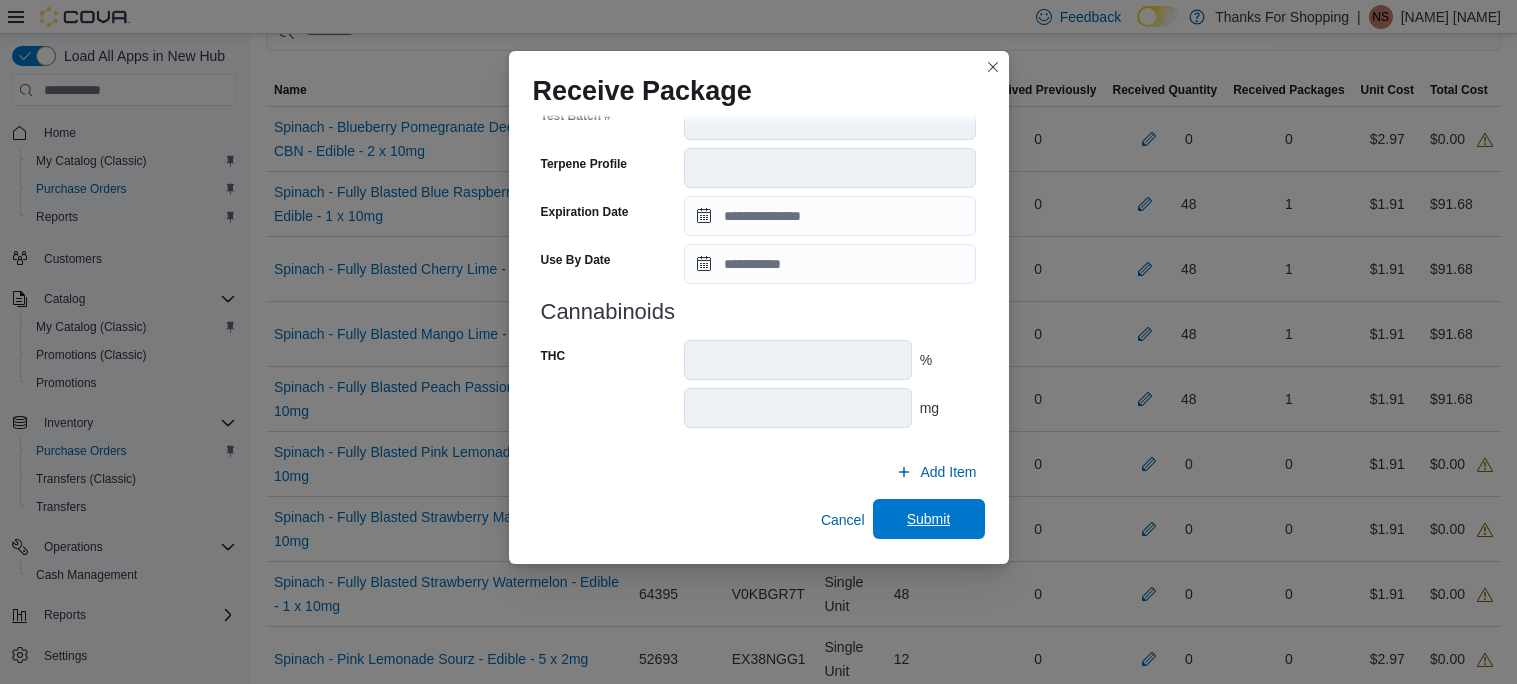 click on "Submit" at bounding box center [929, 519] 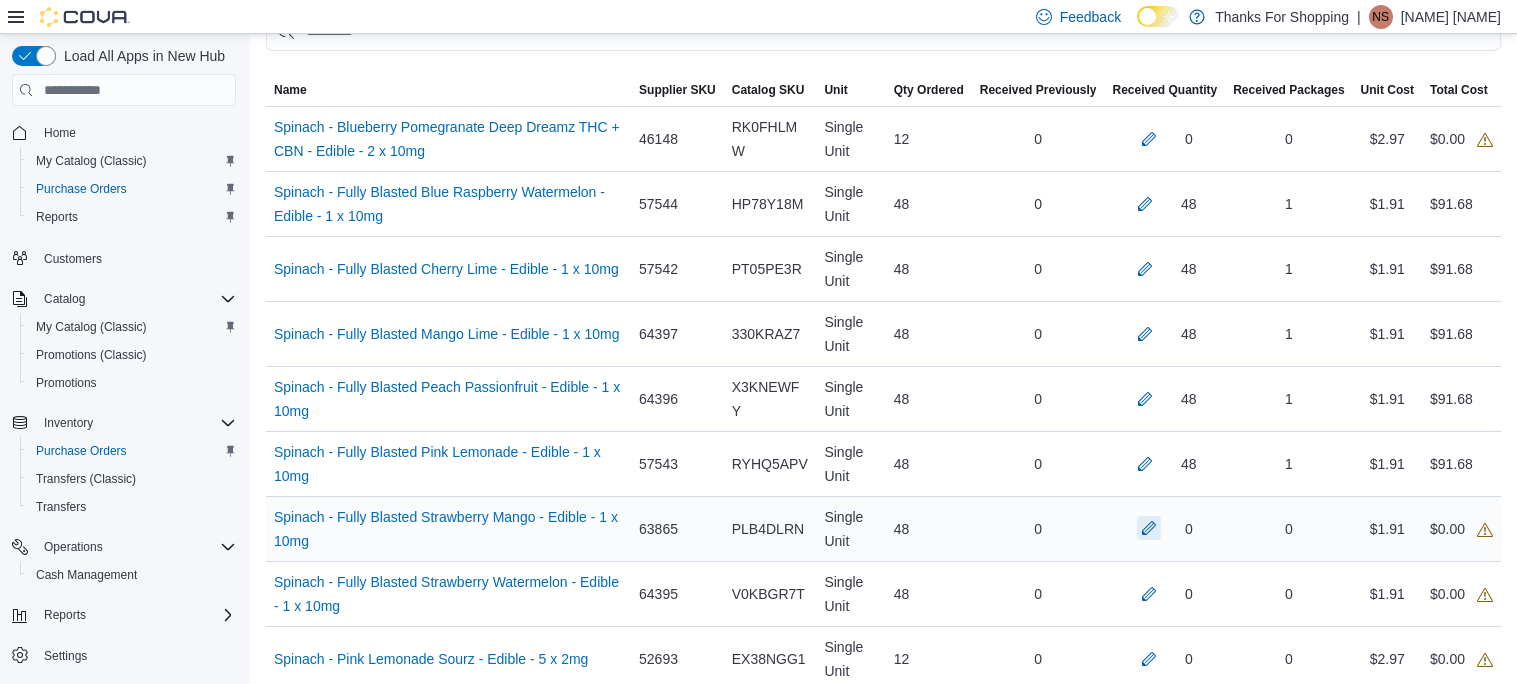 click at bounding box center [1149, 528] 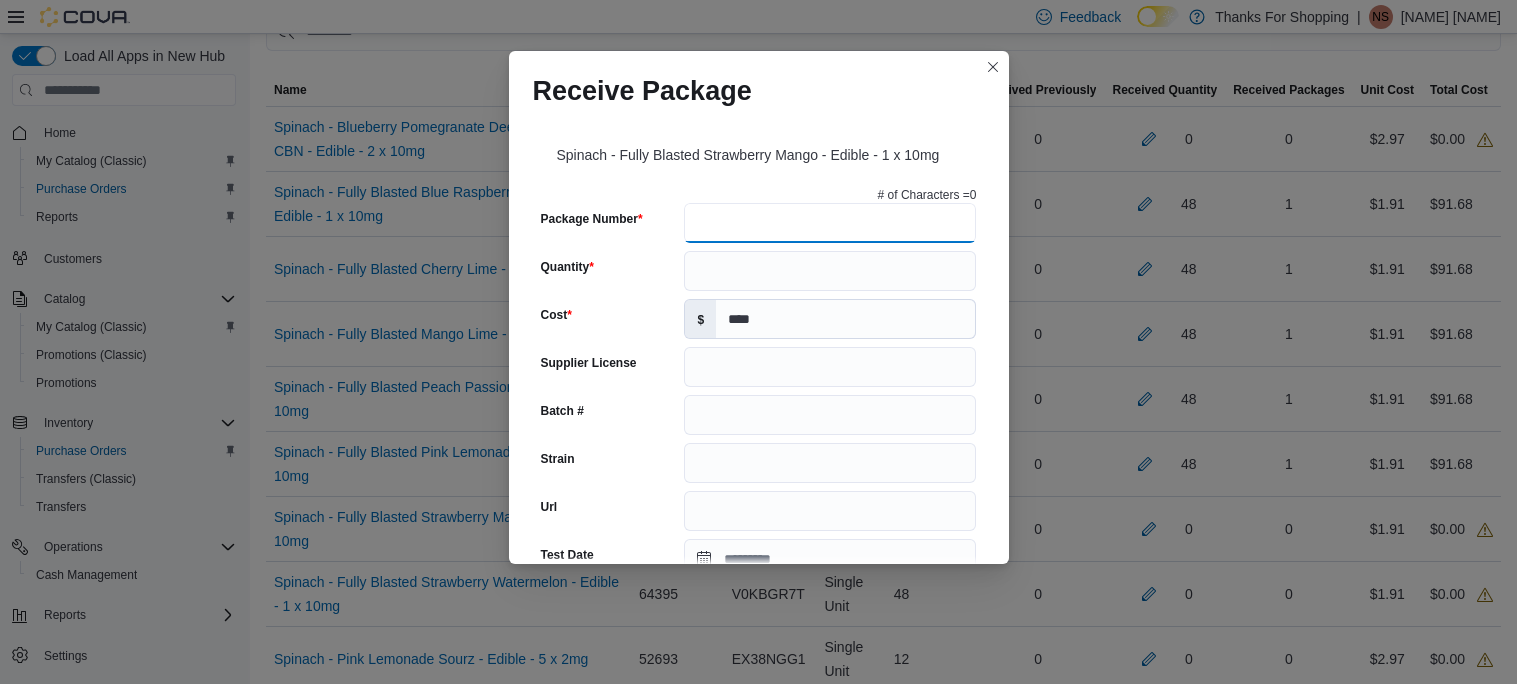 click on "Package Number" at bounding box center [830, 223] 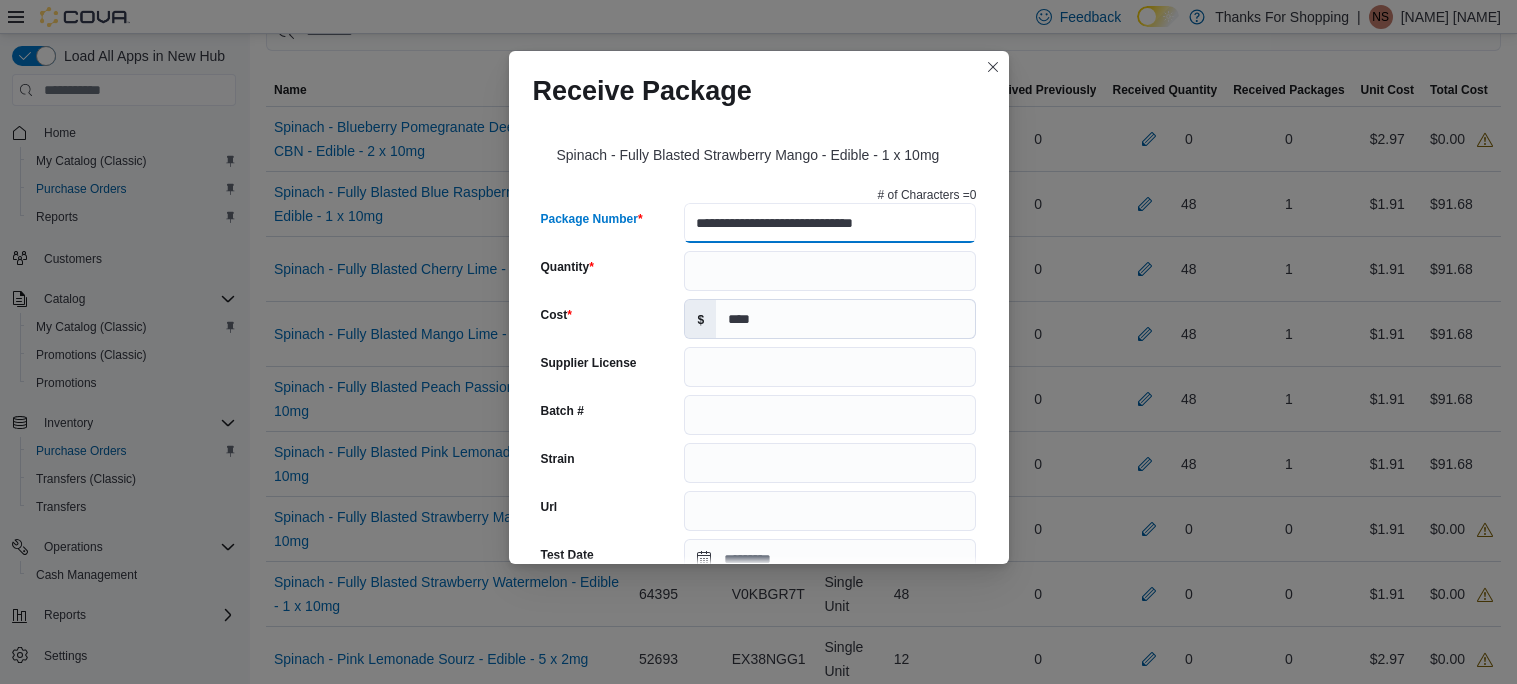 type on "**********" 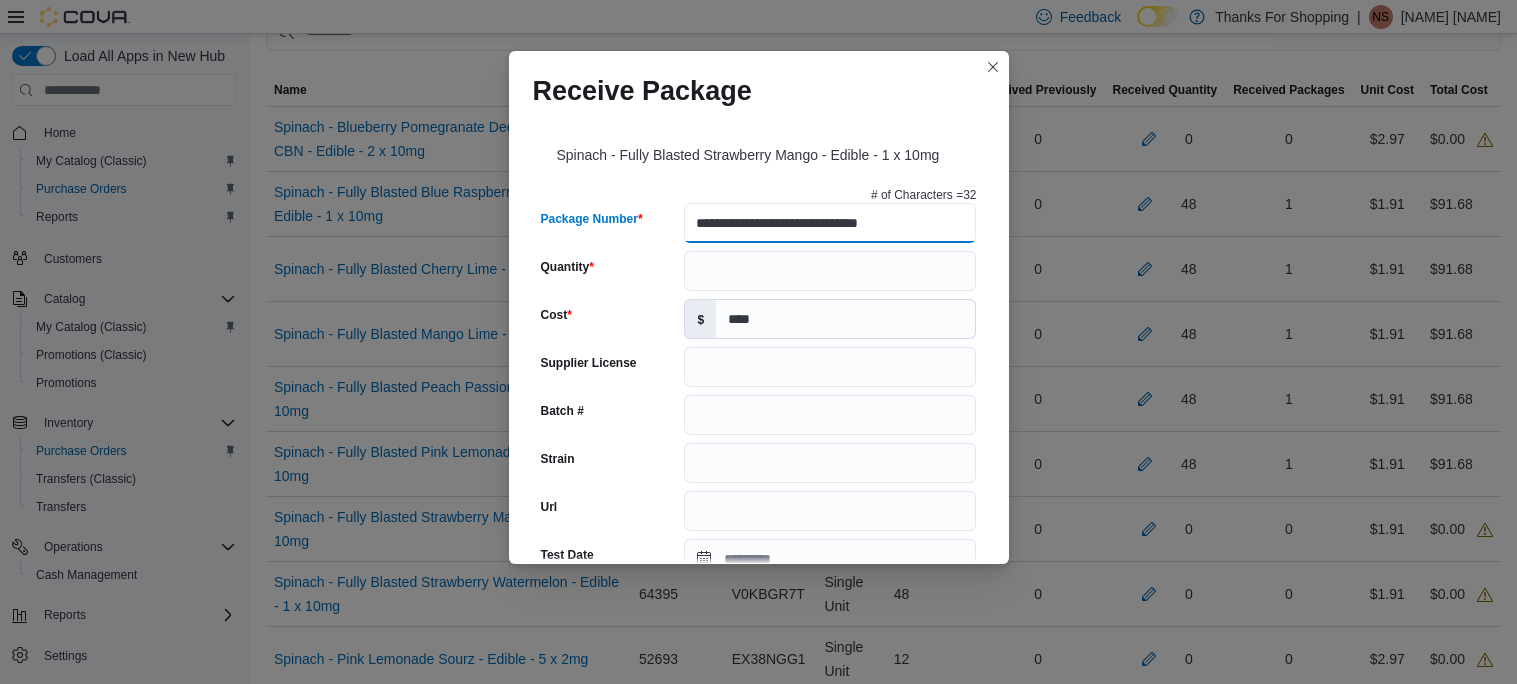 type on "**********" 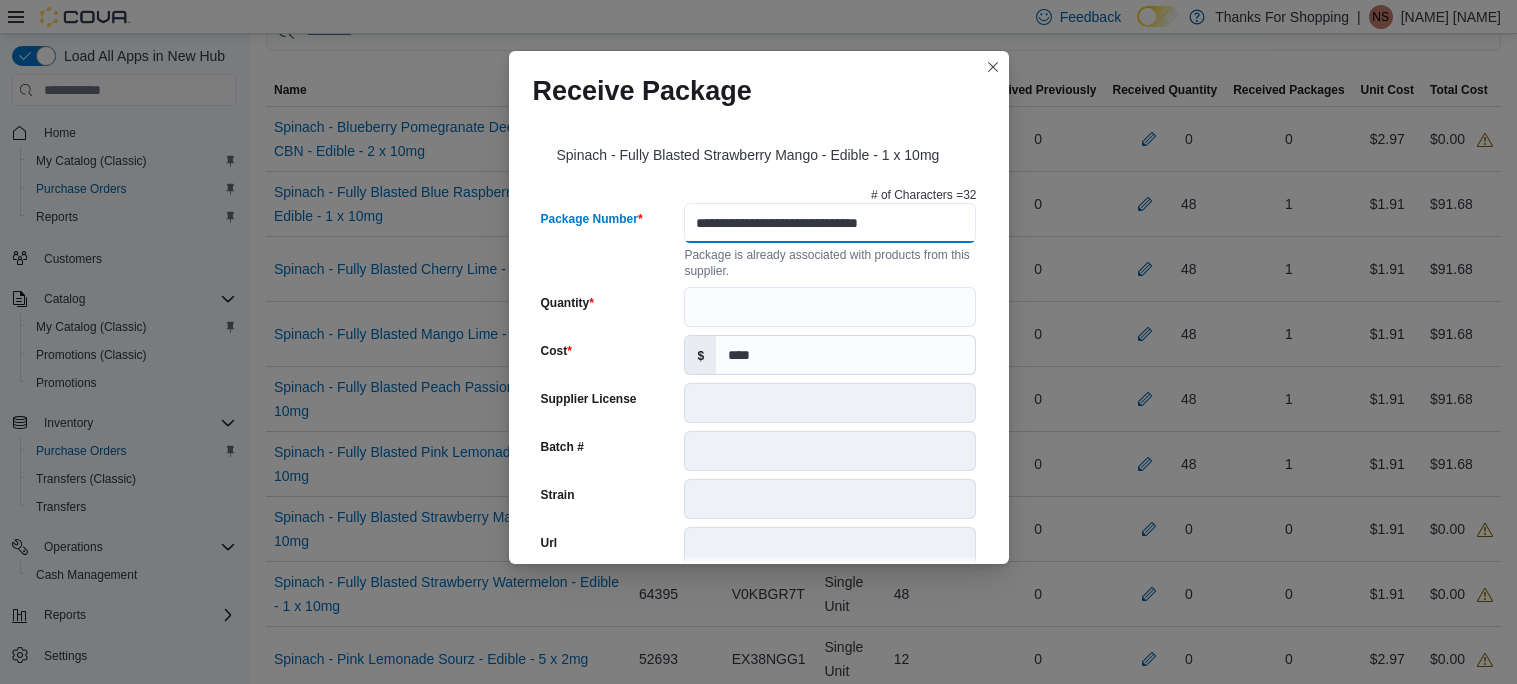 scroll, scrollTop: 0, scrollLeft: 0, axis: both 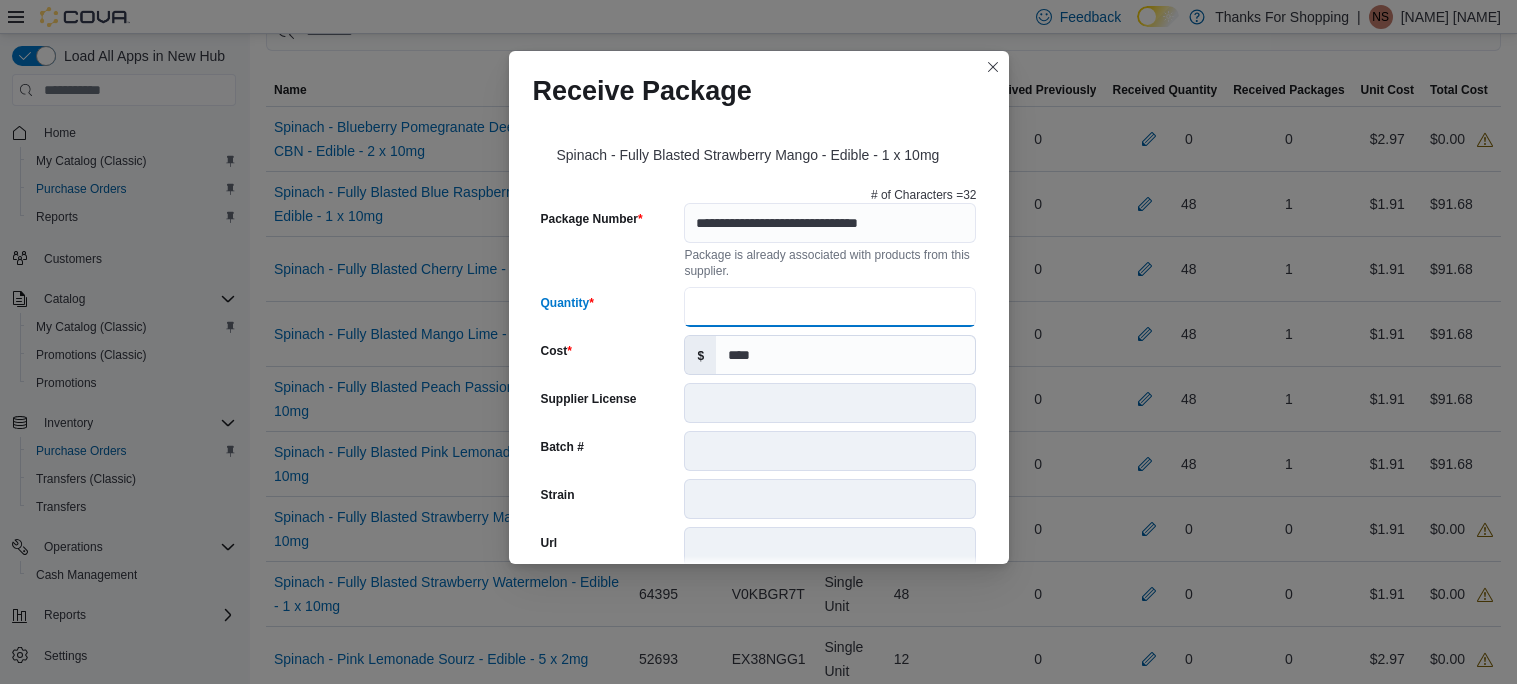 type on "**" 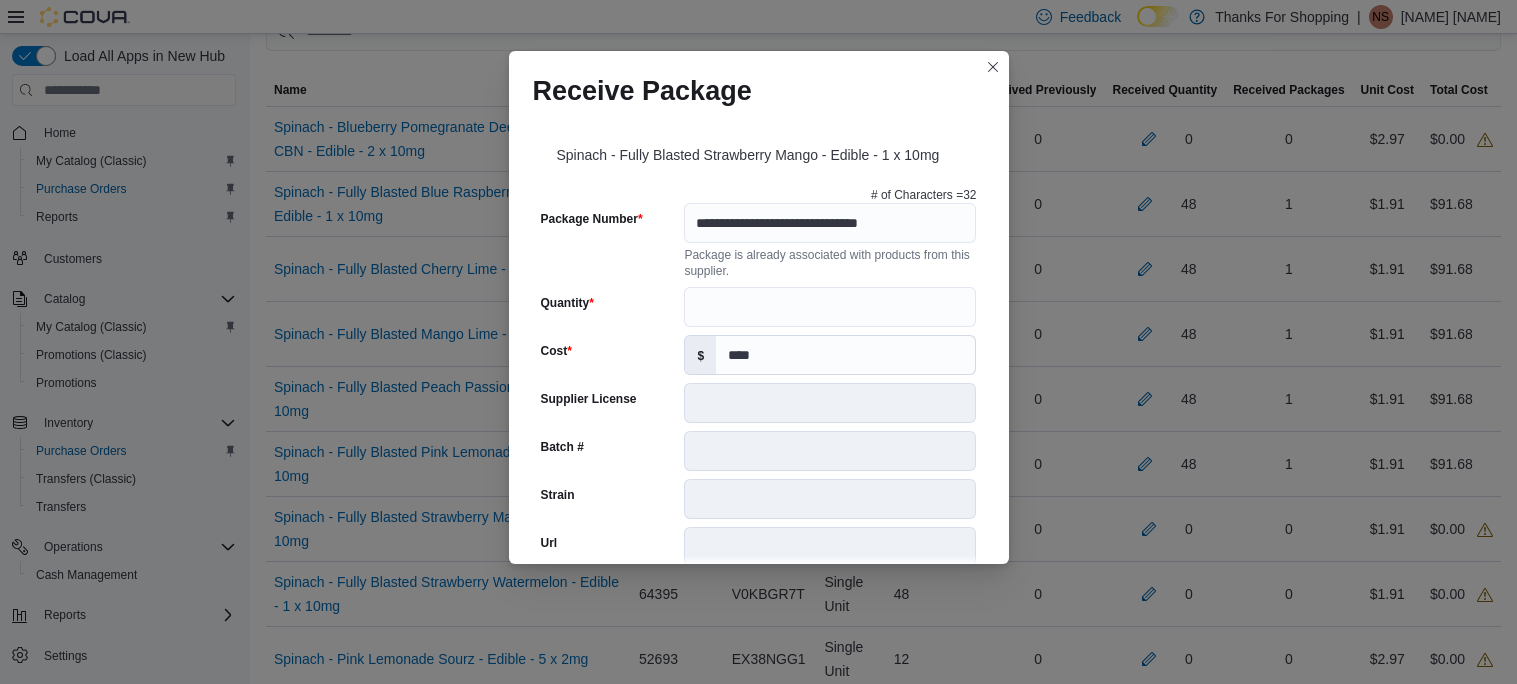 scroll, scrollTop: 715, scrollLeft: 0, axis: vertical 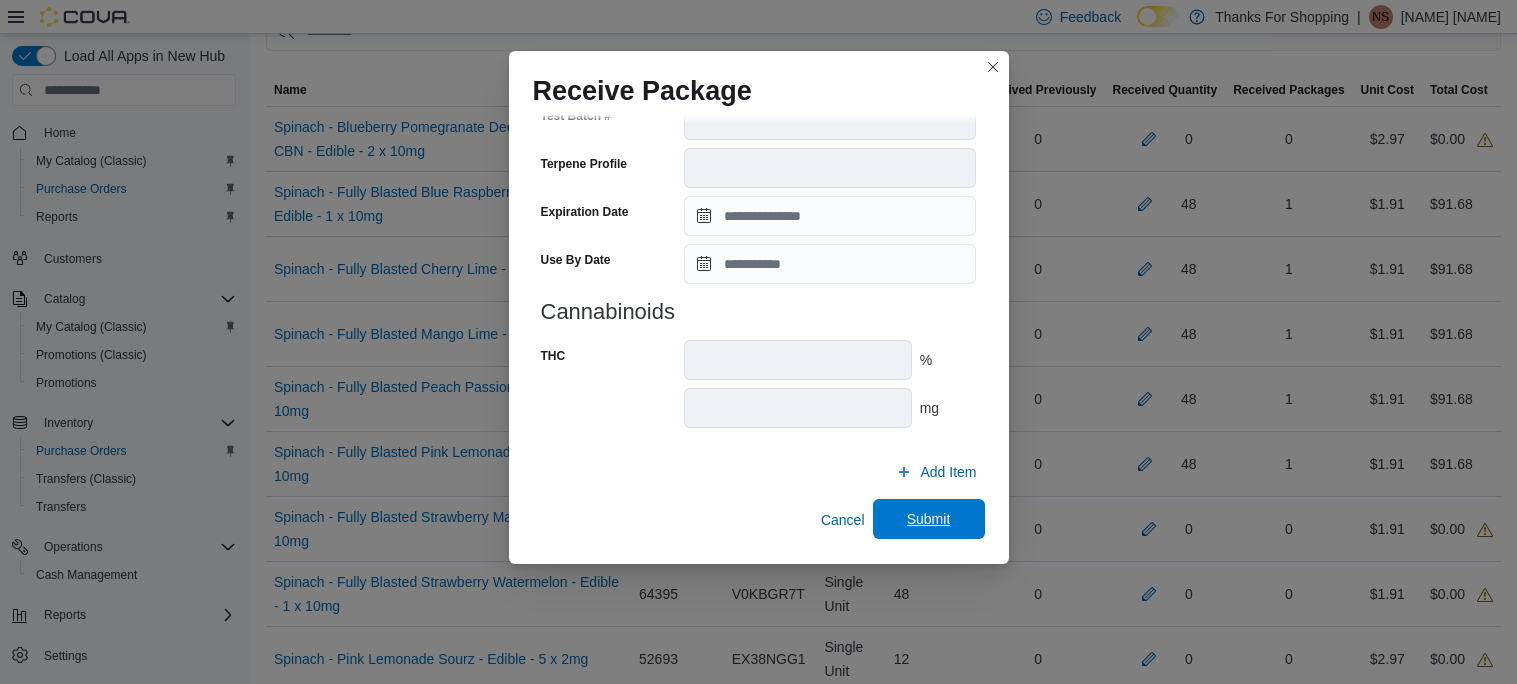 click on "Submit" at bounding box center [929, 519] 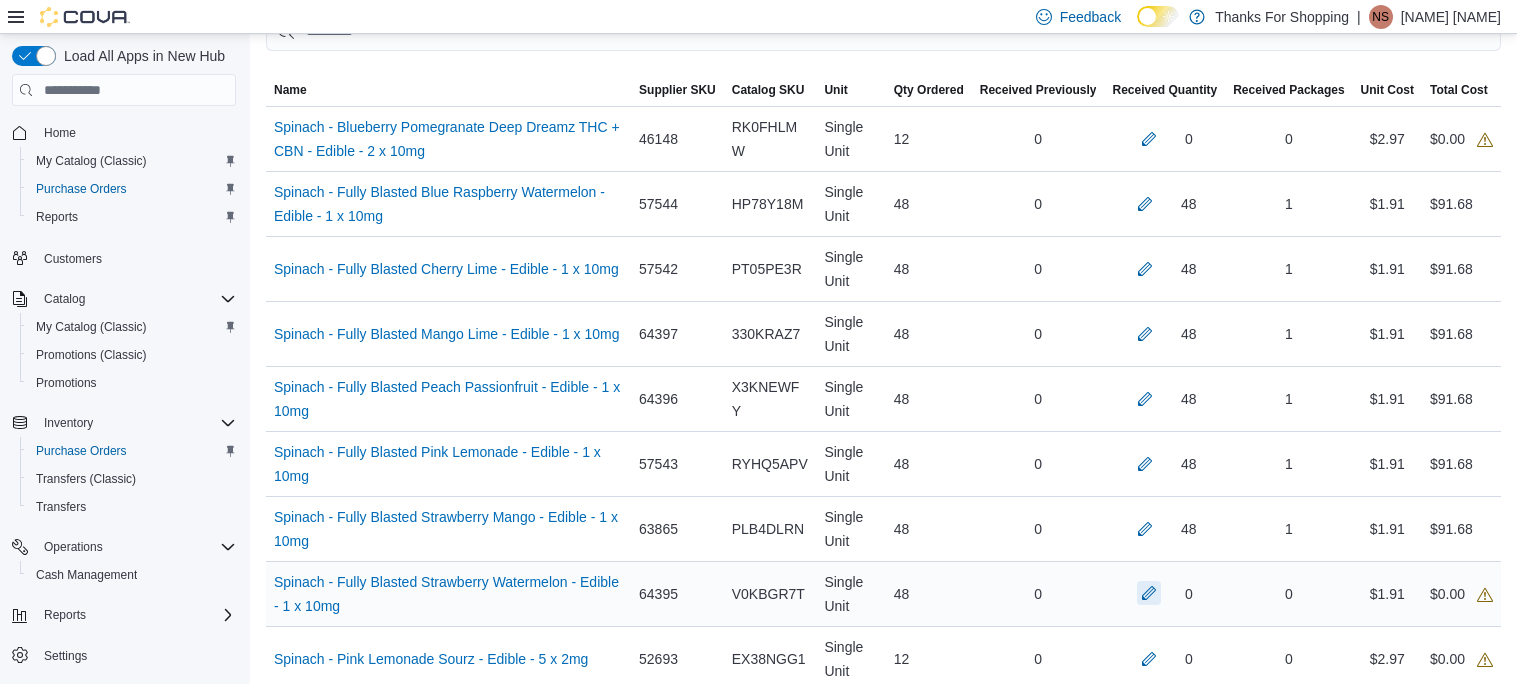 click at bounding box center (1149, 593) 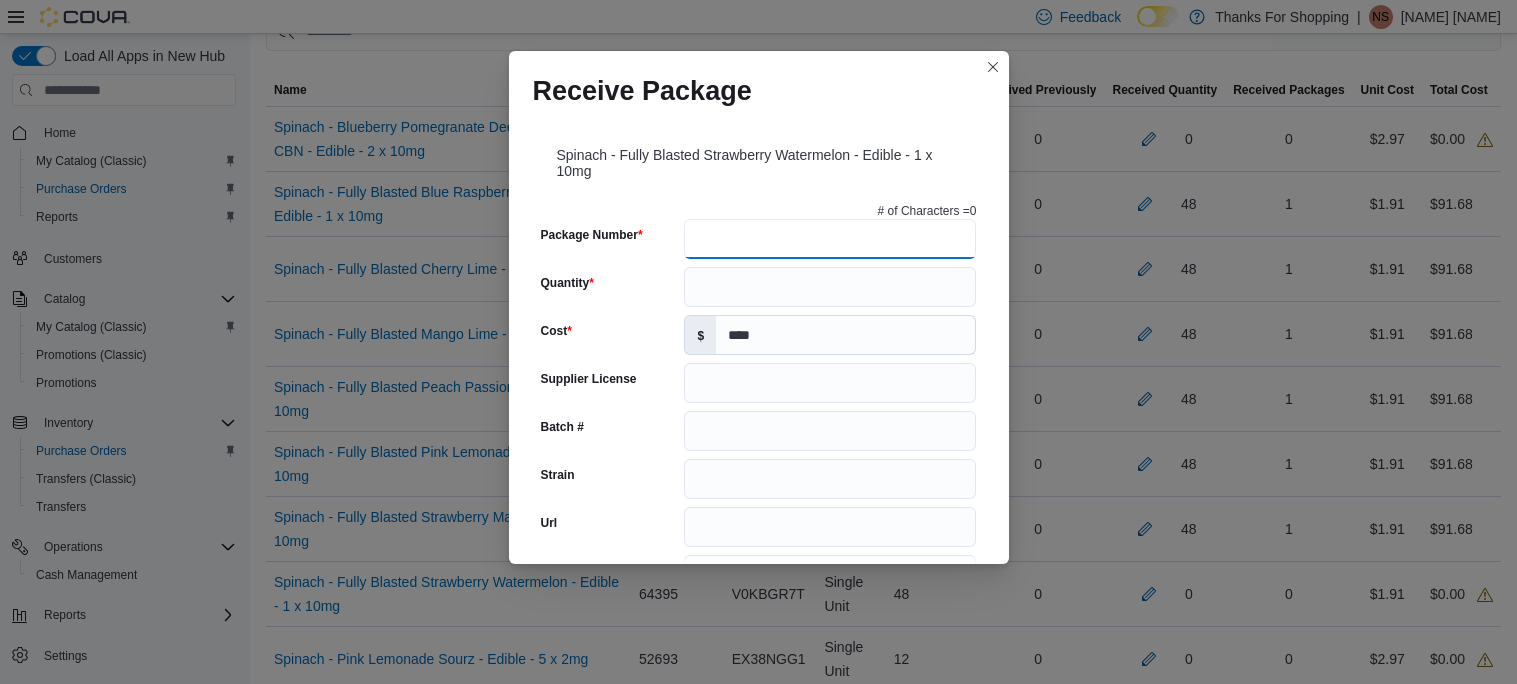 click on "Package Number" at bounding box center [830, 239] 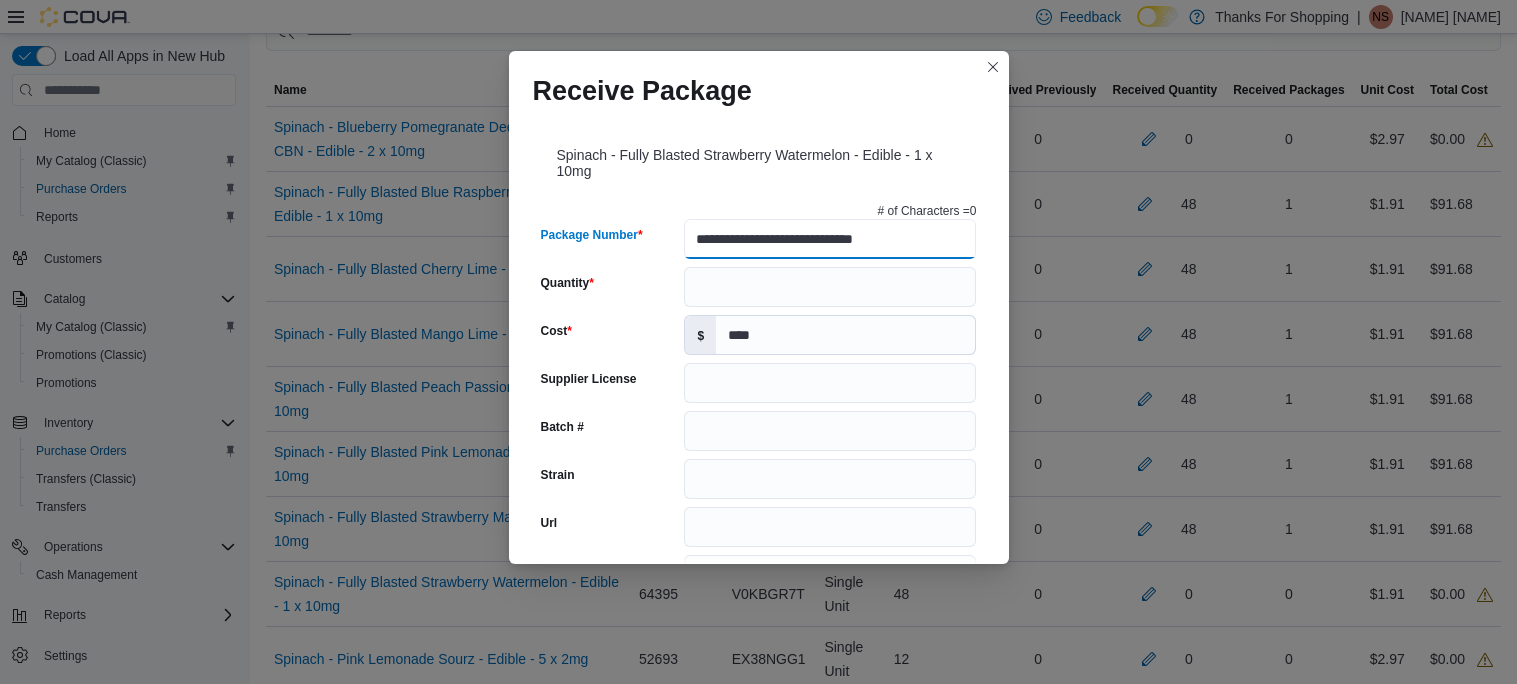 type on "**********" 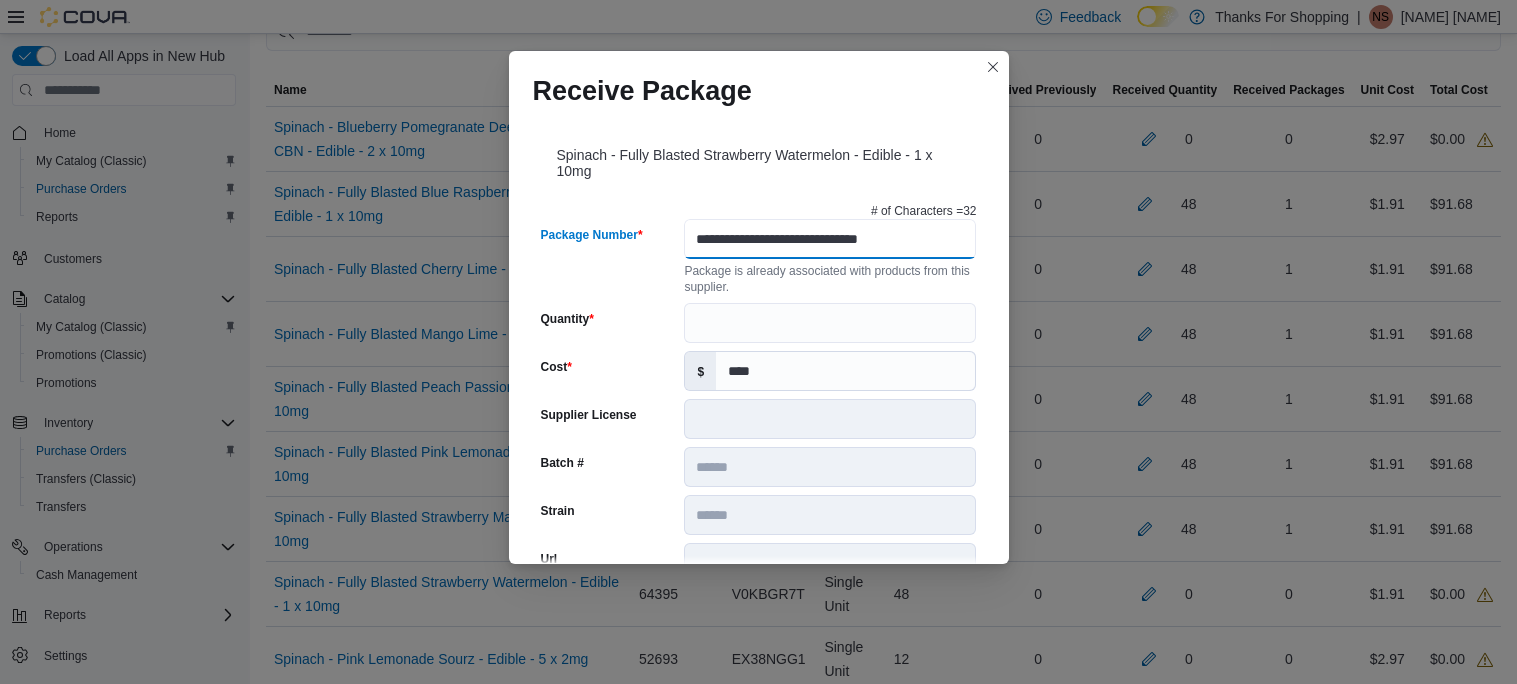 type on "******" 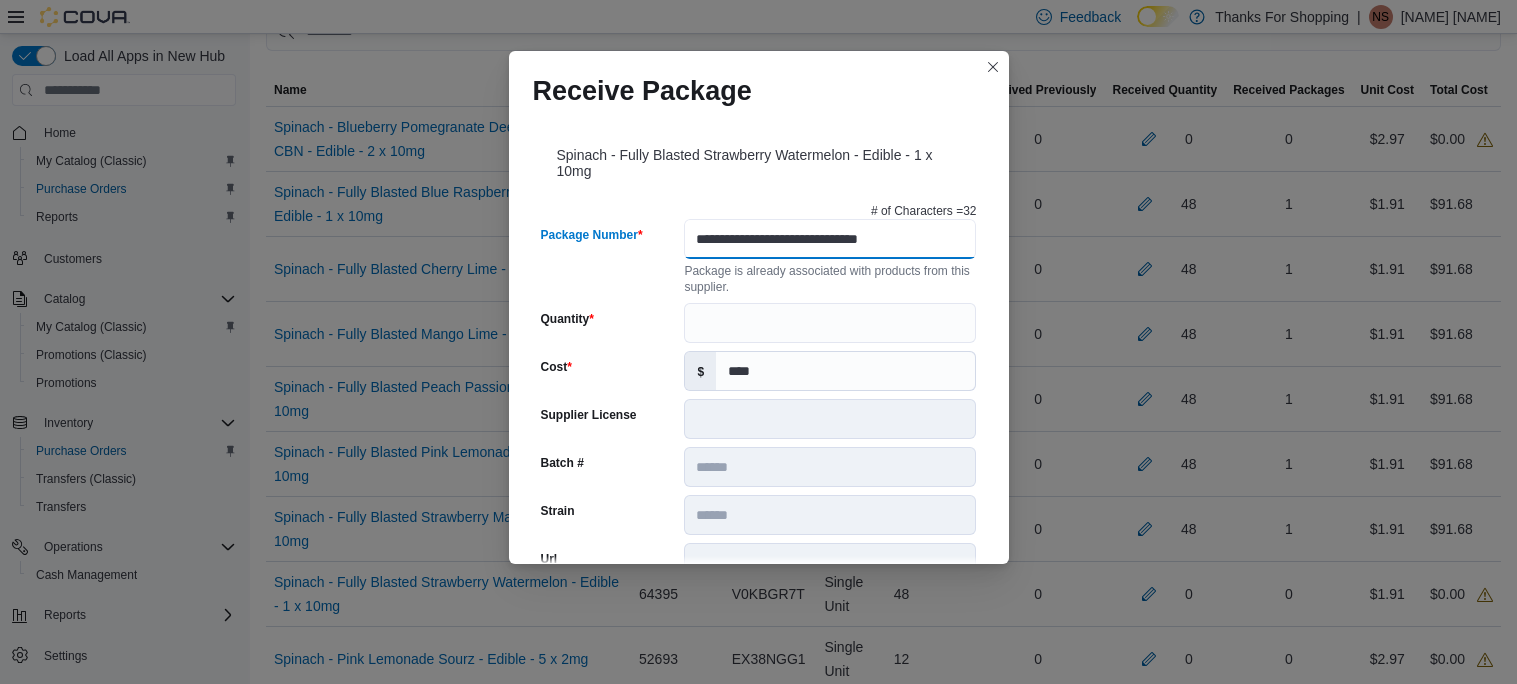 type on "**********" 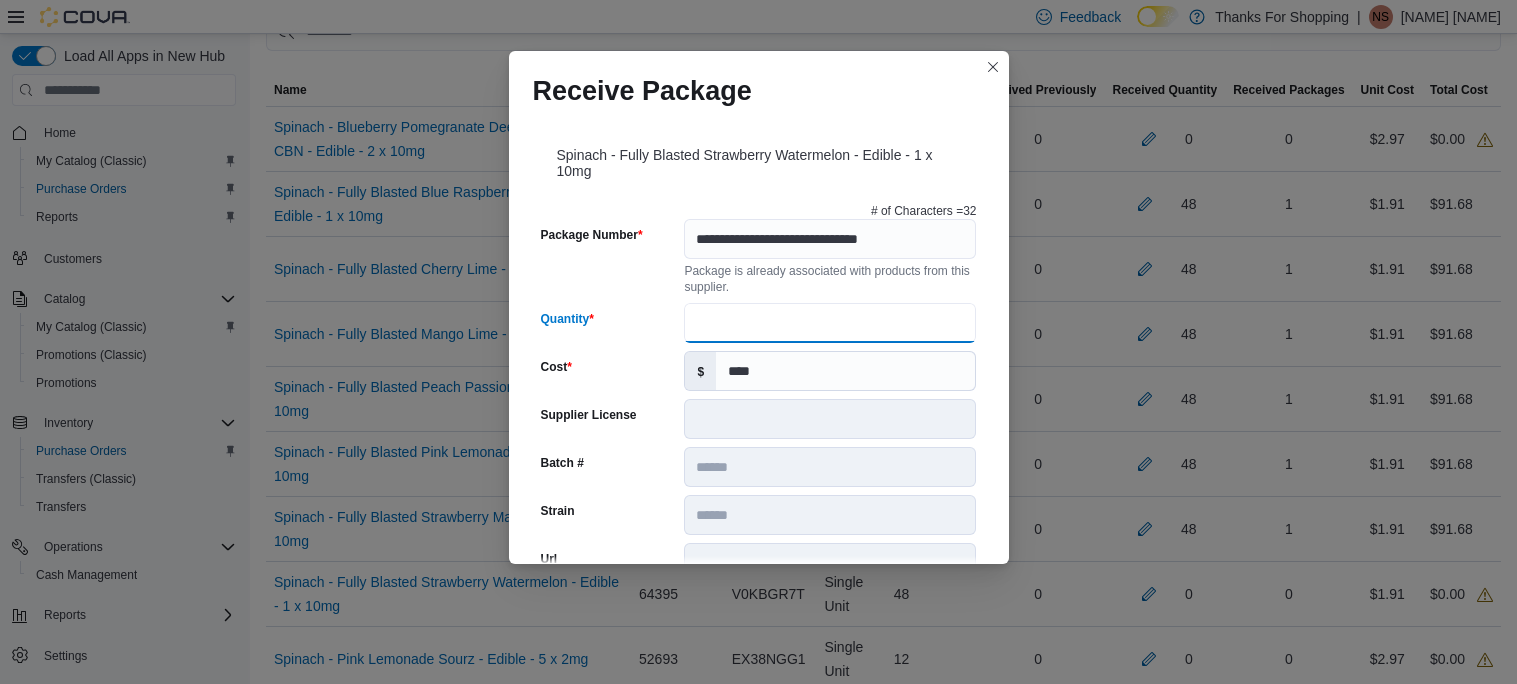 type on "**" 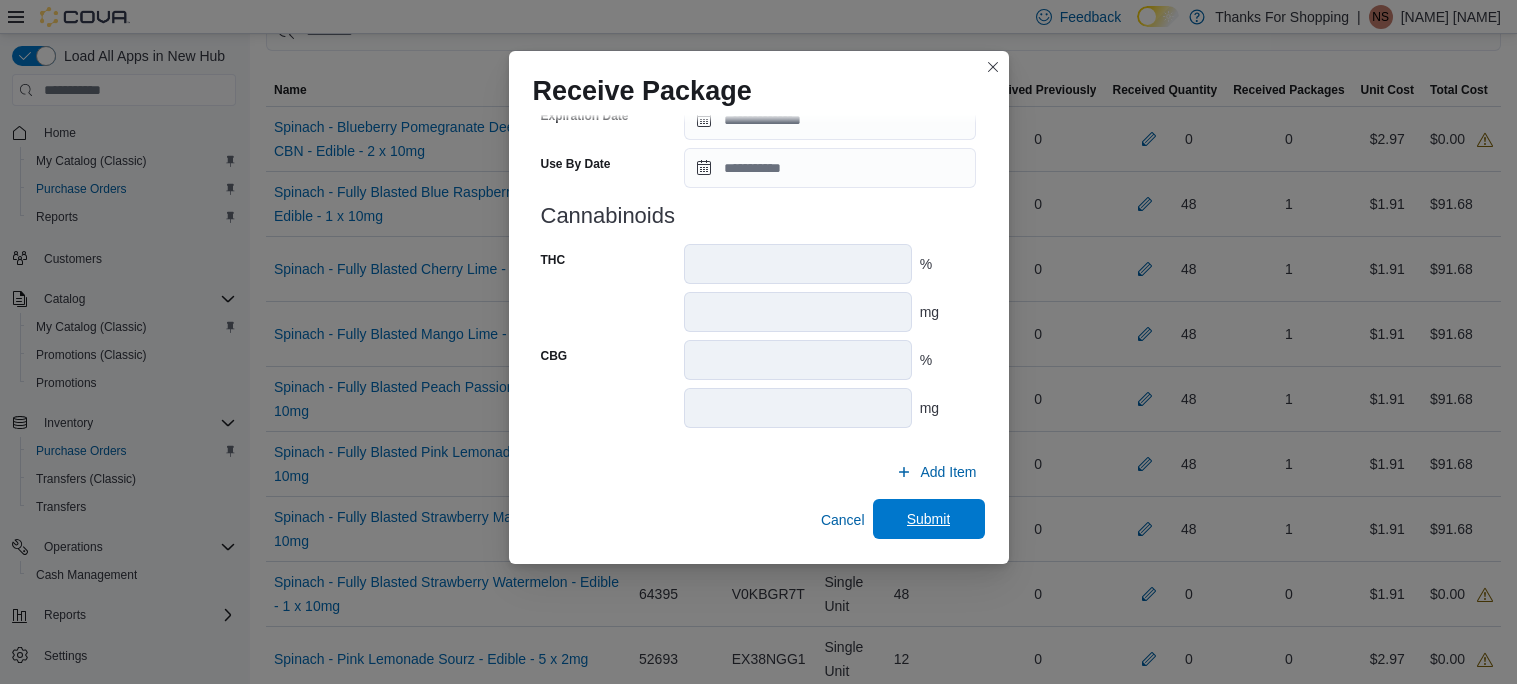 click on "Submit" at bounding box center [929, 519] 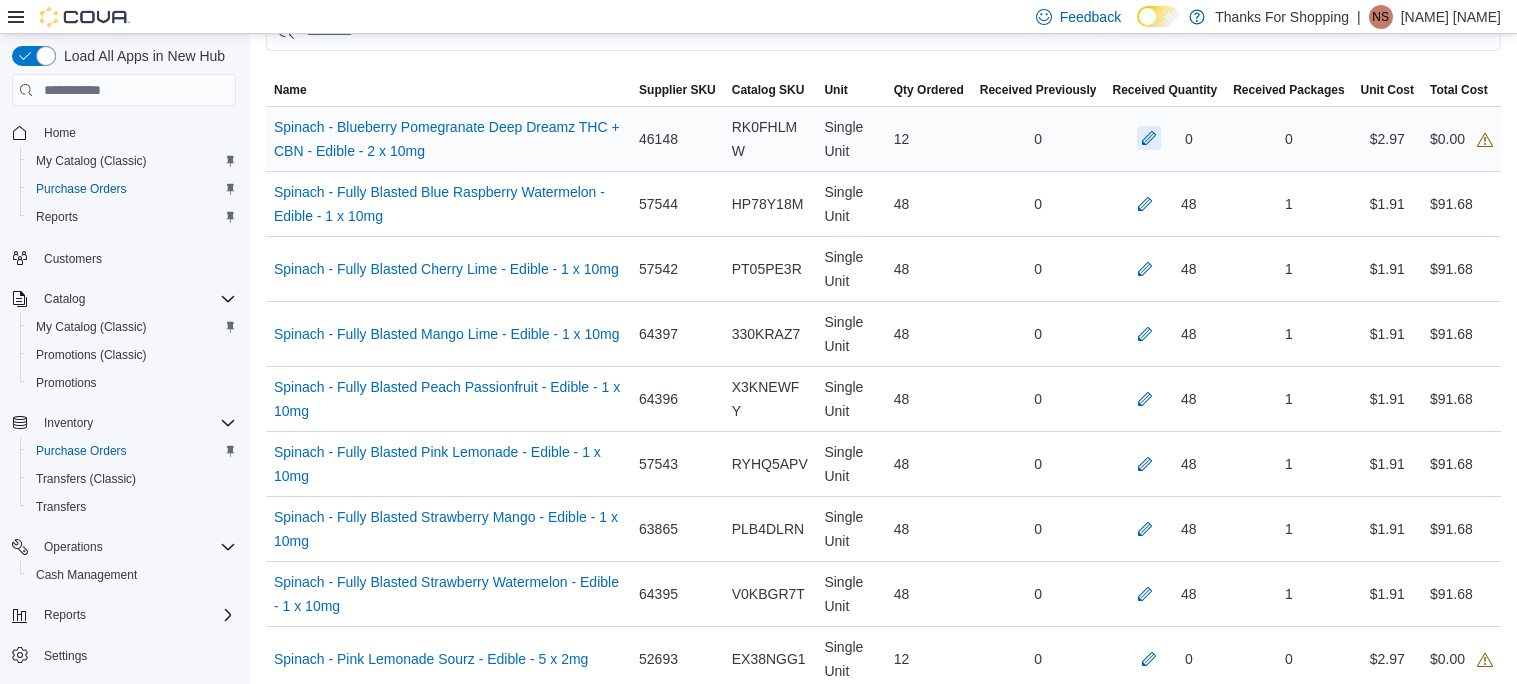 click at bounding box center (1149, 138) 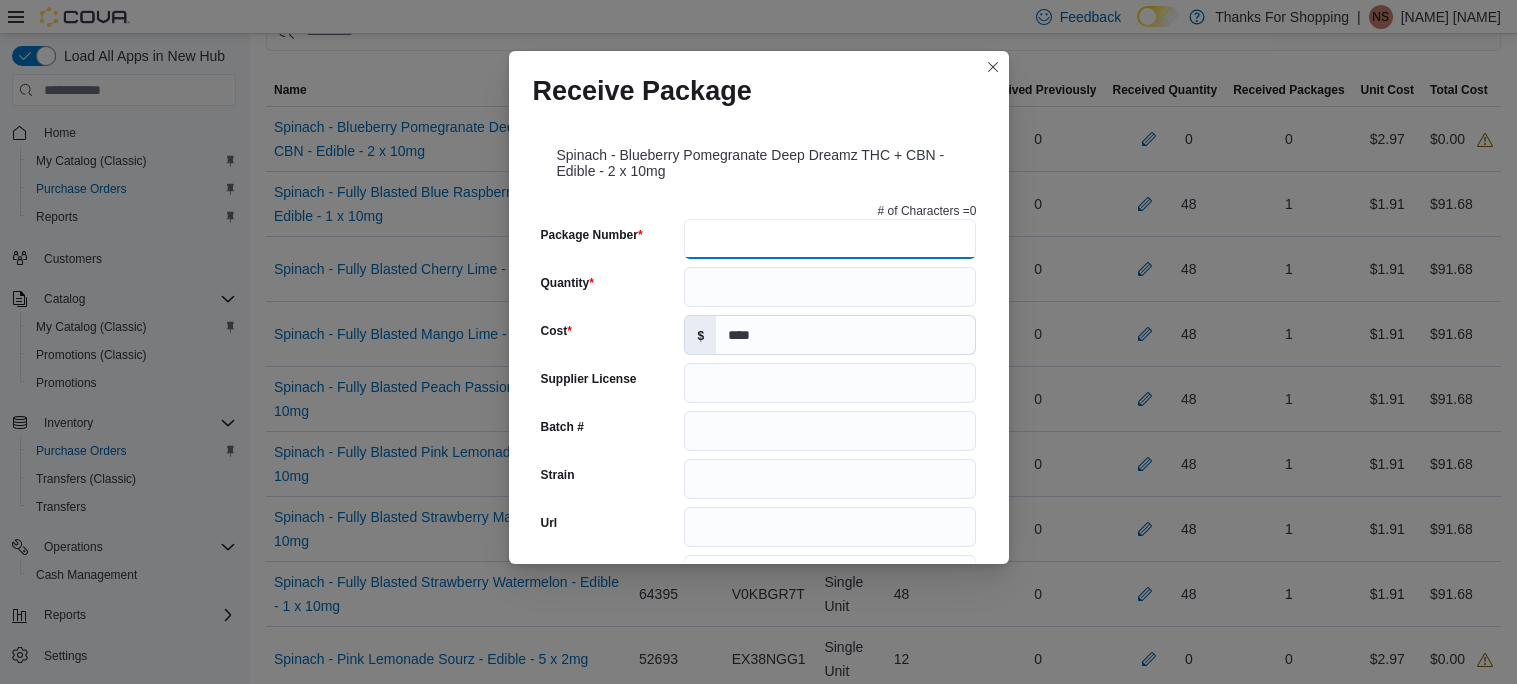 click on "Package Number" at bounding box center [830, 239] 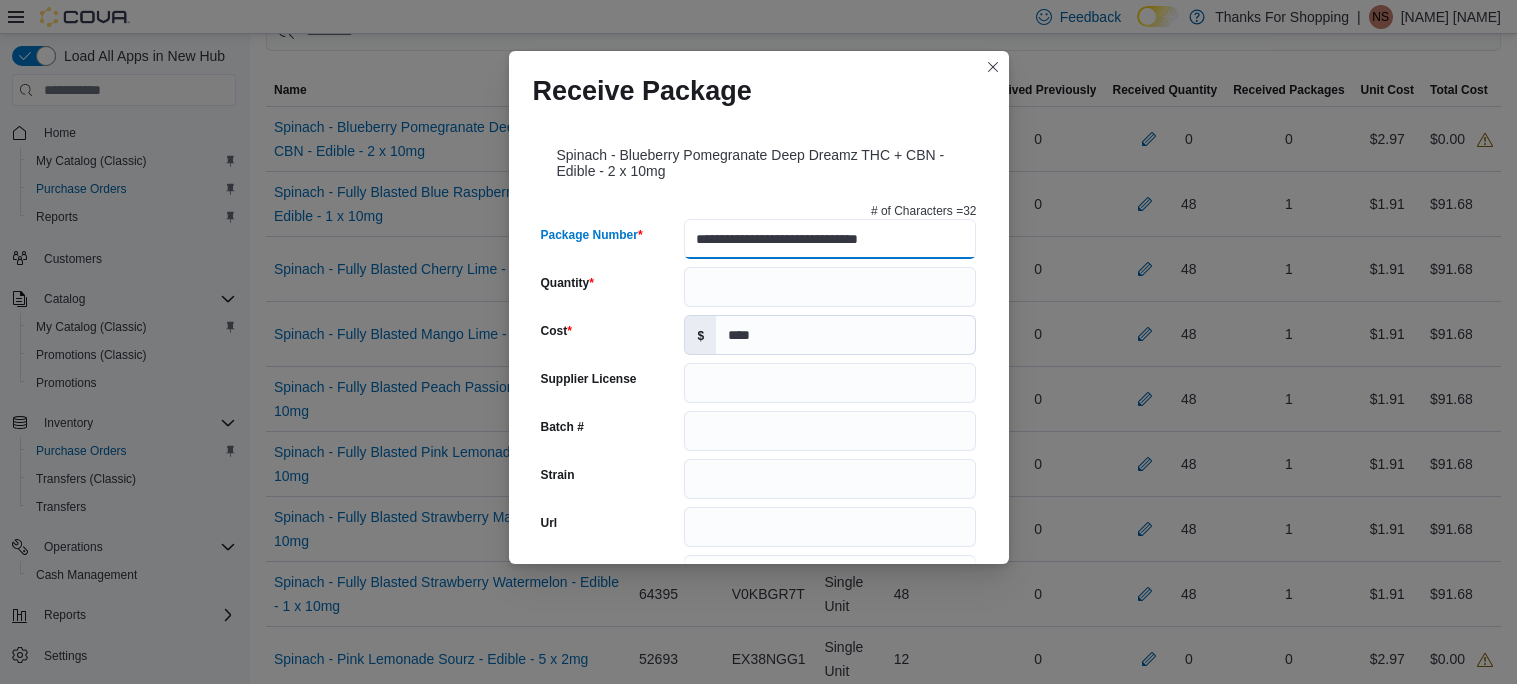 scroll, scrollTop: 0, scrollLeft: 0, axis: both 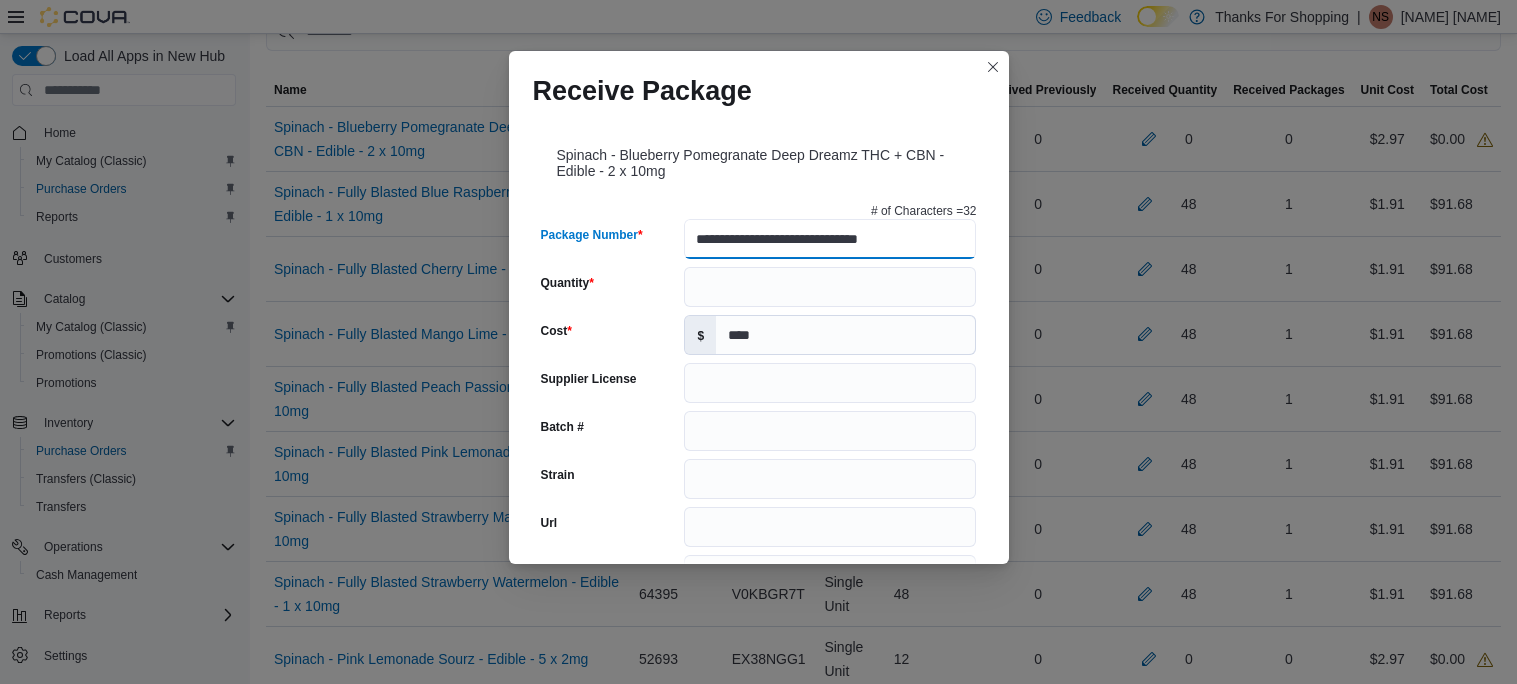 drag, startPoint x: 901, startPoint y: 232, endPoint x: 972, endPoint y: 238, distance: 71.25307 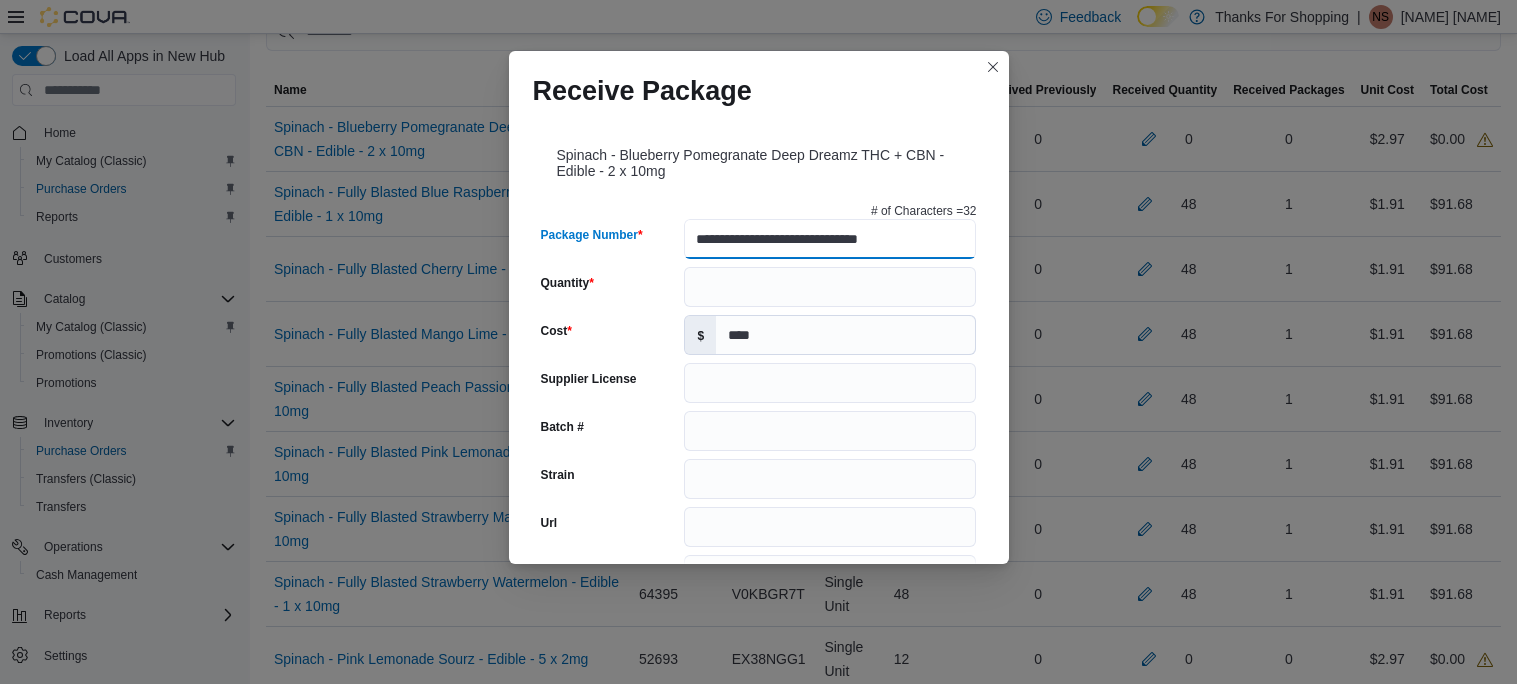 type on "**********" 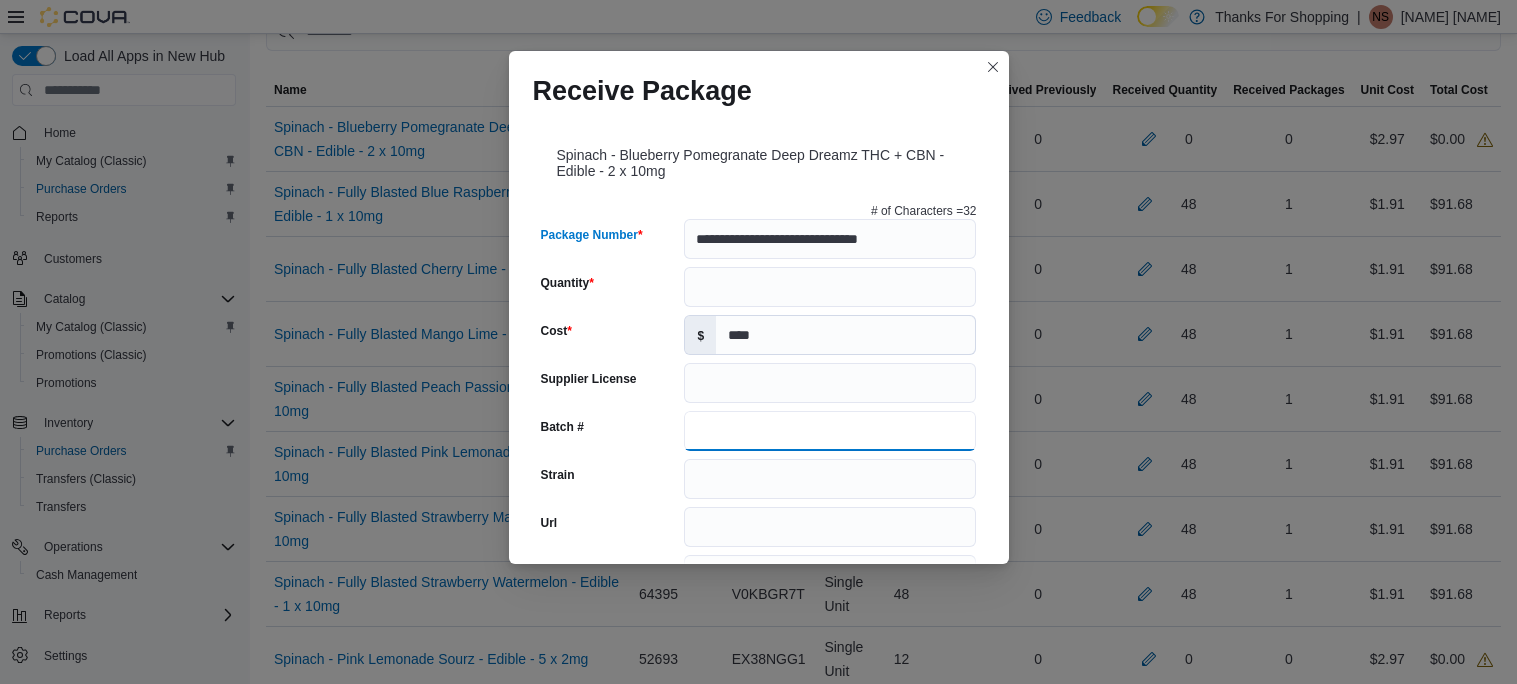 click on "Batch #" at bounding box center [830, 431] 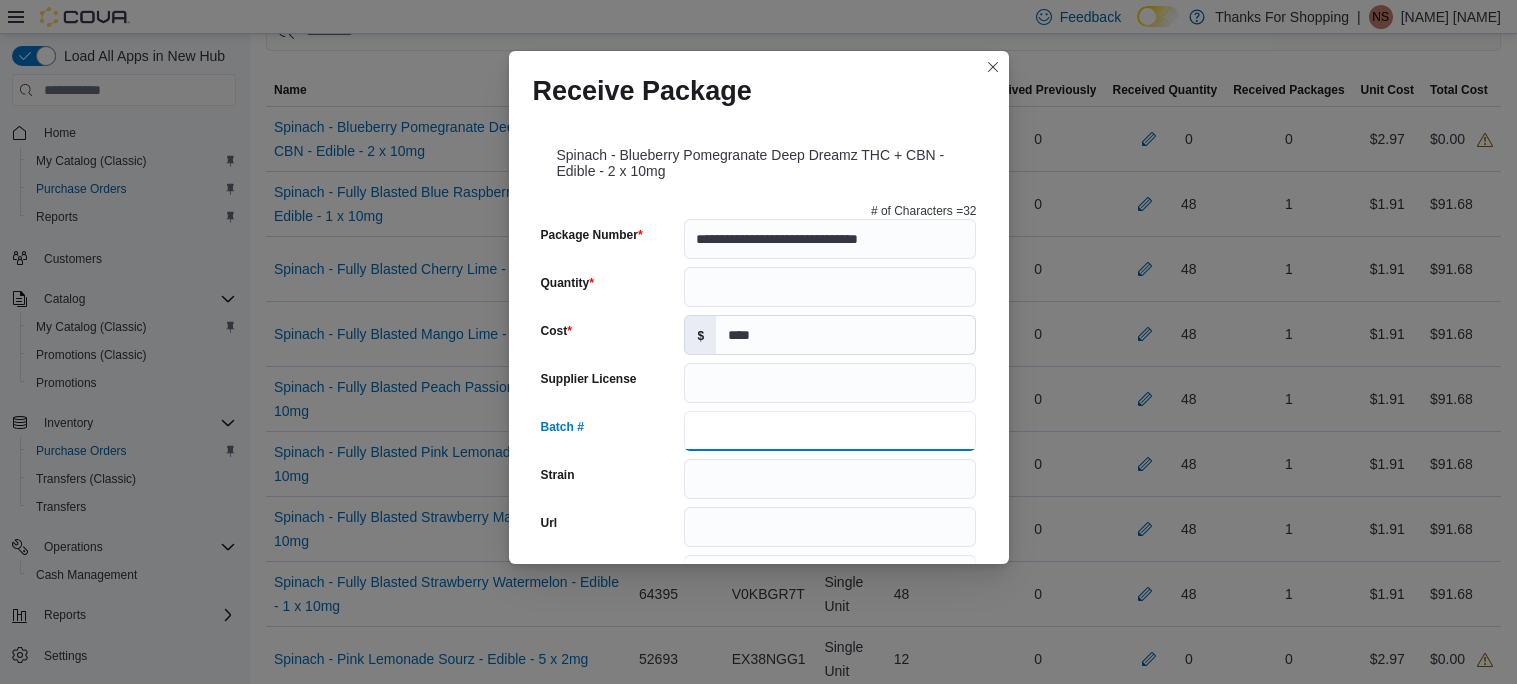 paste on "******" 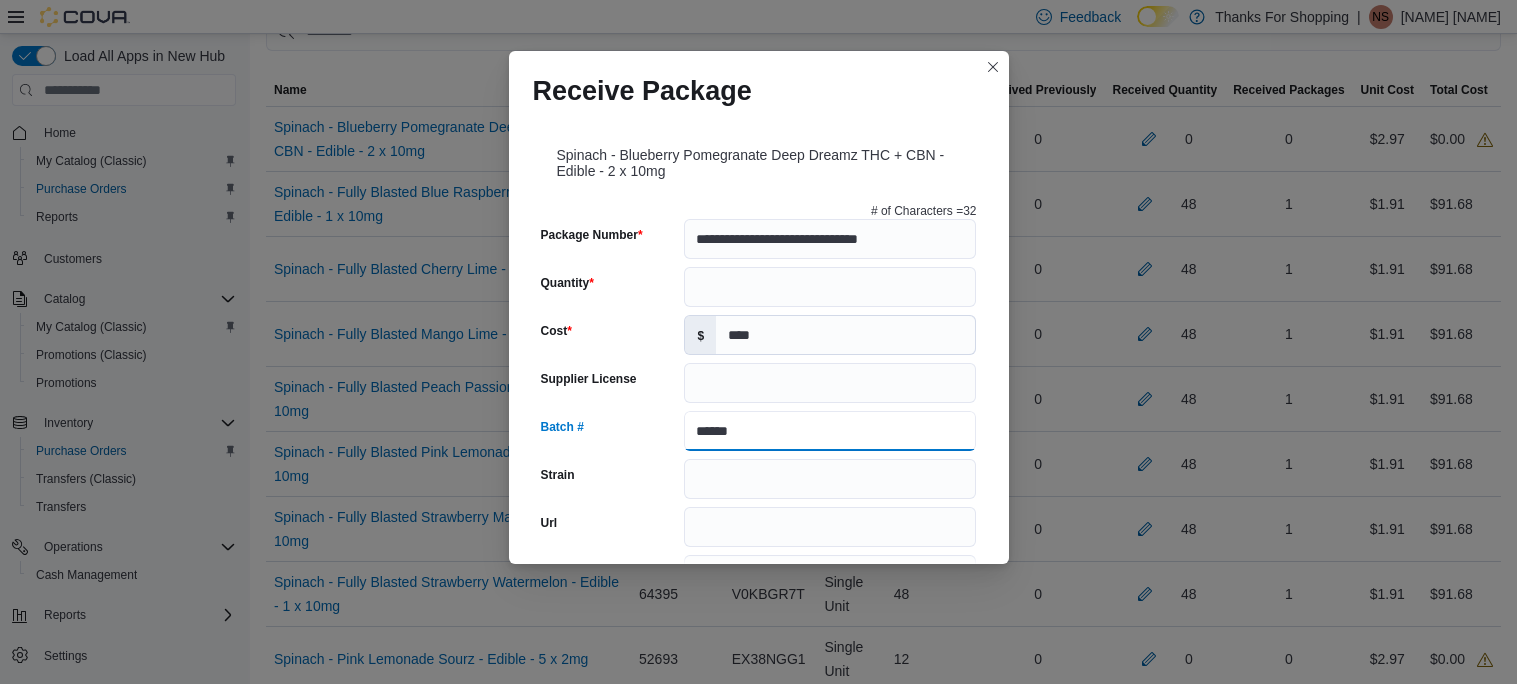 type on "******" 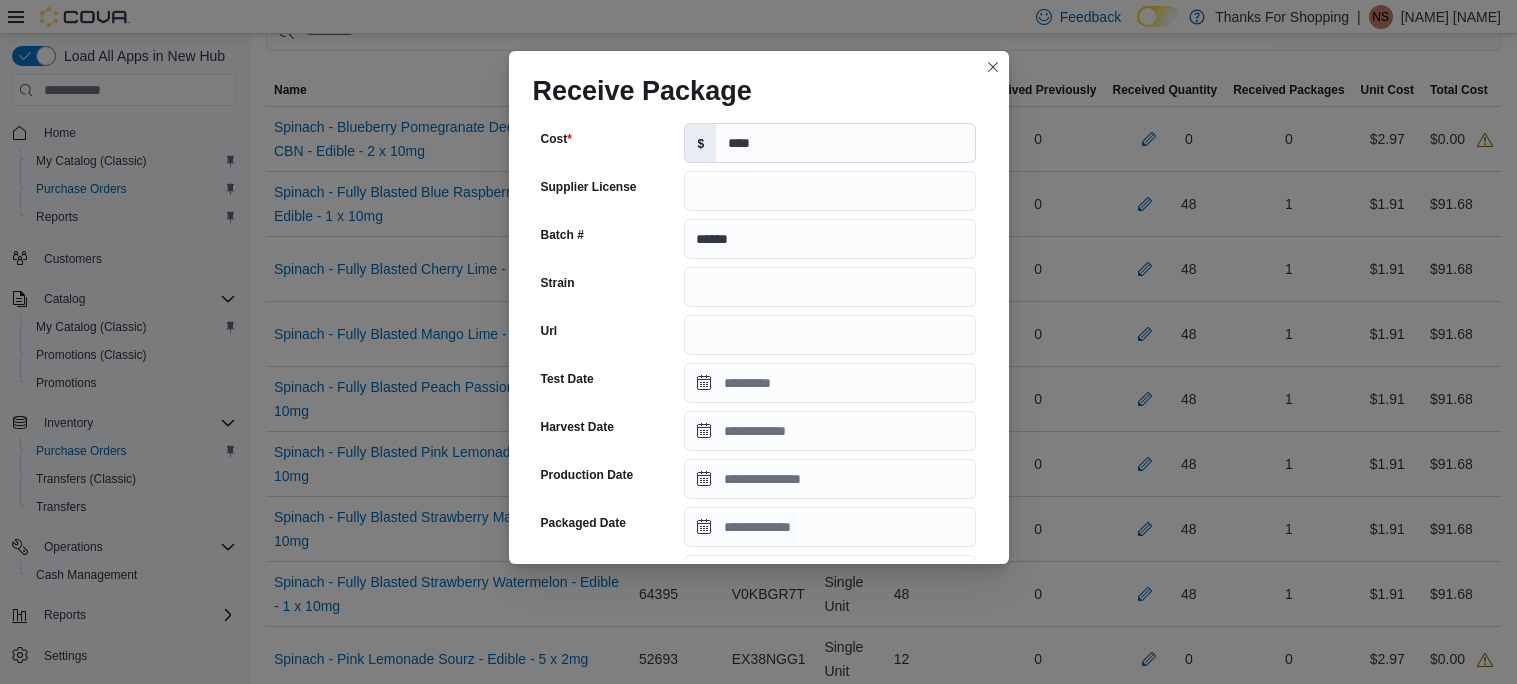 scroll, scrollTop: 214, scrollLeft: 0, axis: vertical 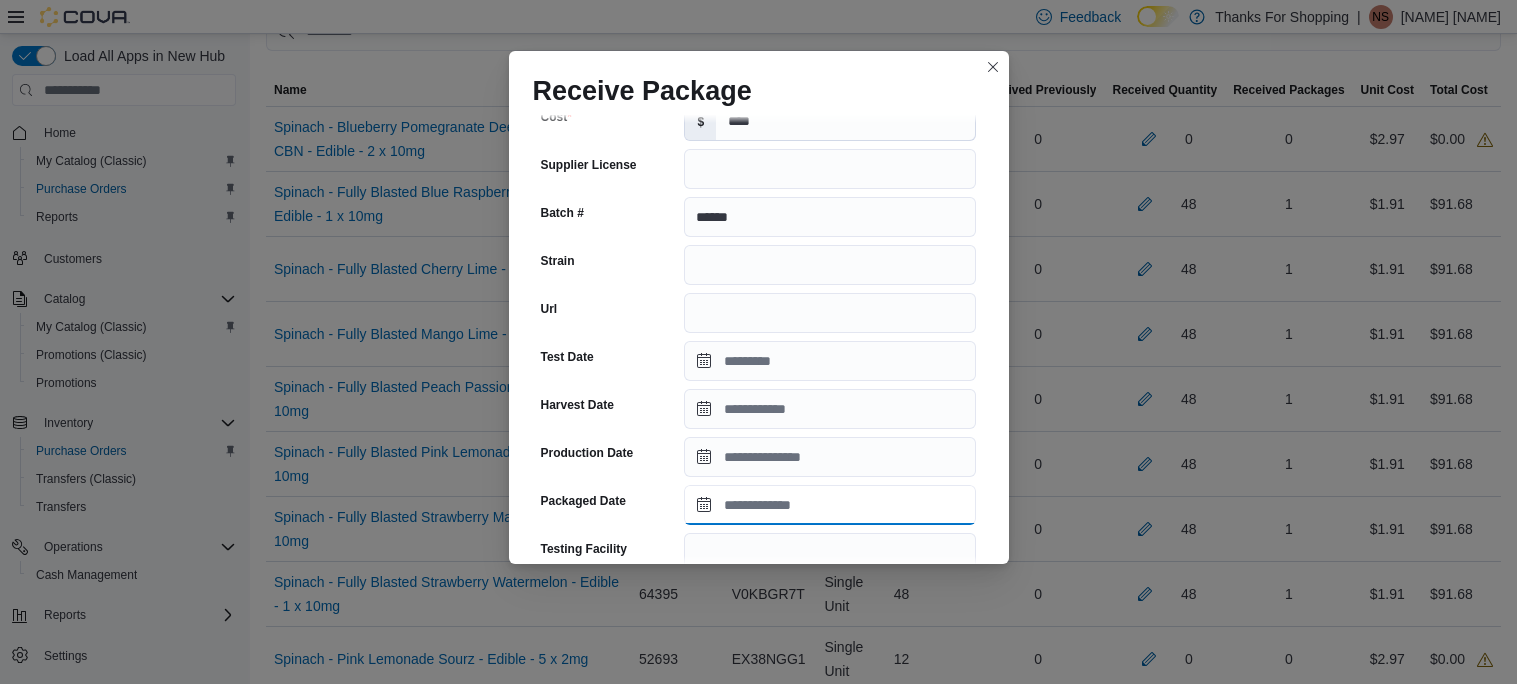 click on "Packaged Date" at bounding box center [830, 505] 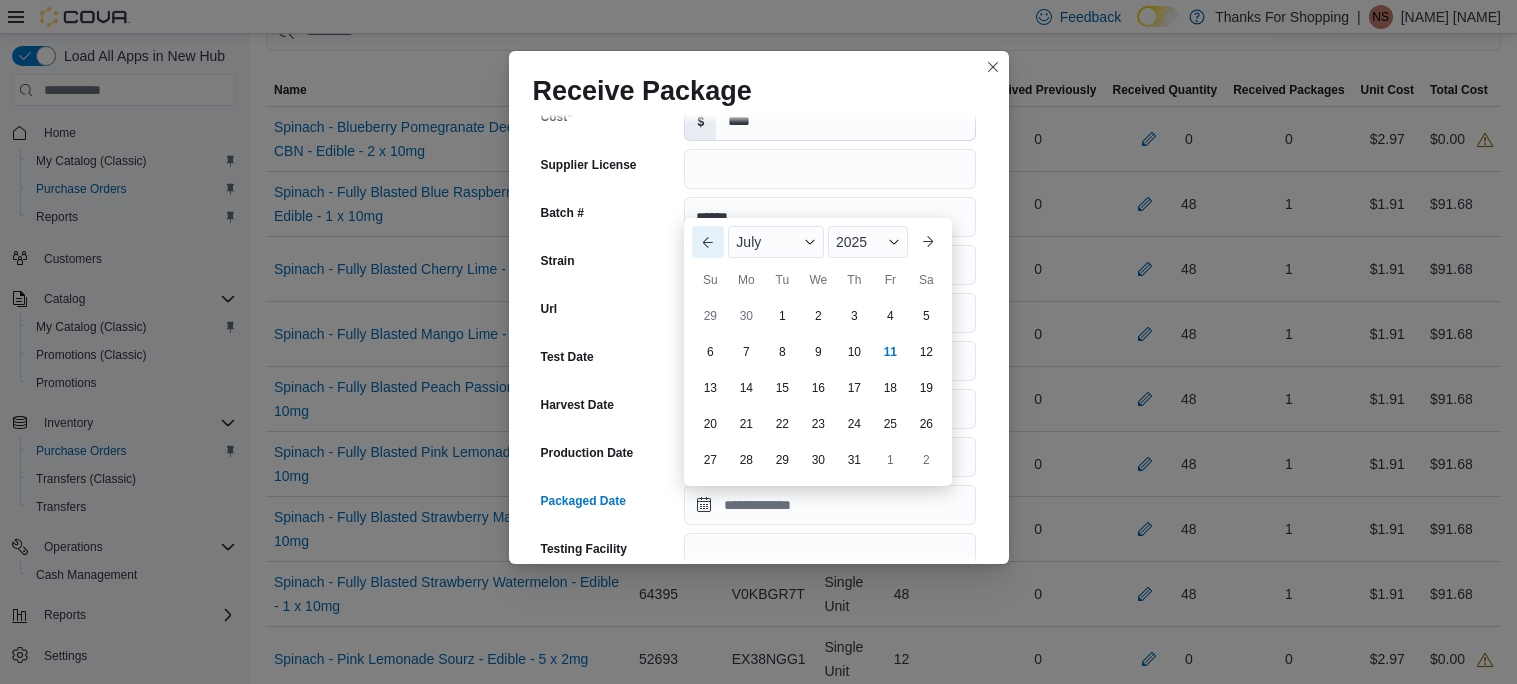 click on "Previous Month" at bounding box center (708, 242) 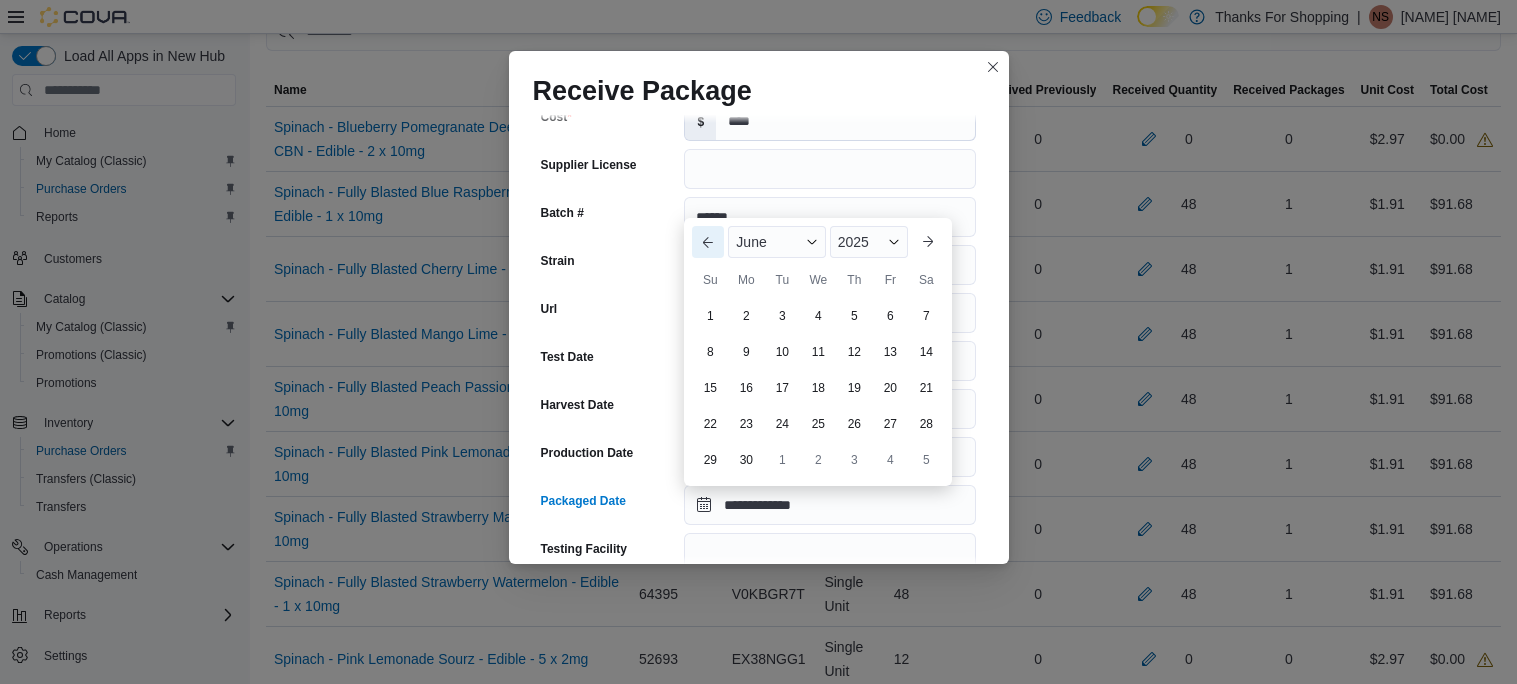 click on "Previous Month" at bounding box center (708, 242) 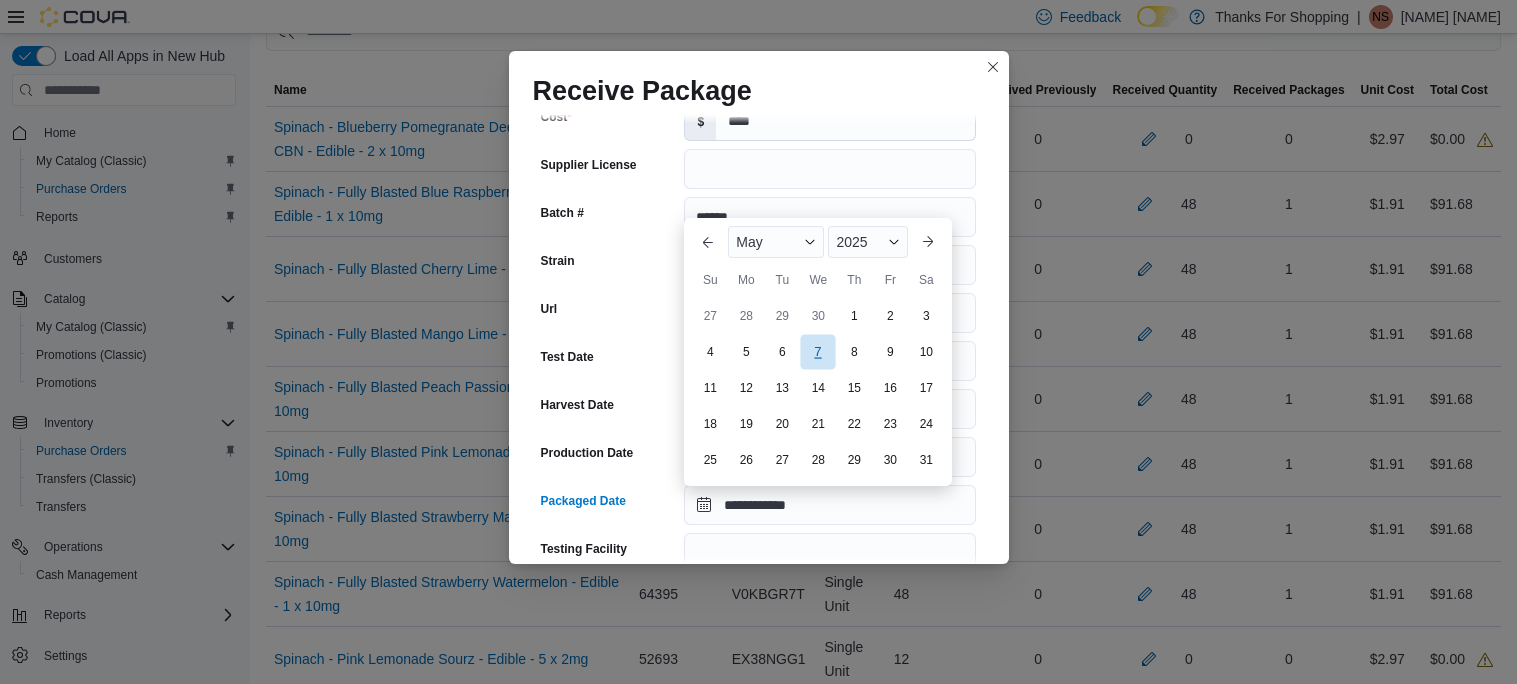 click on "7" at bounding box center (818, 351) 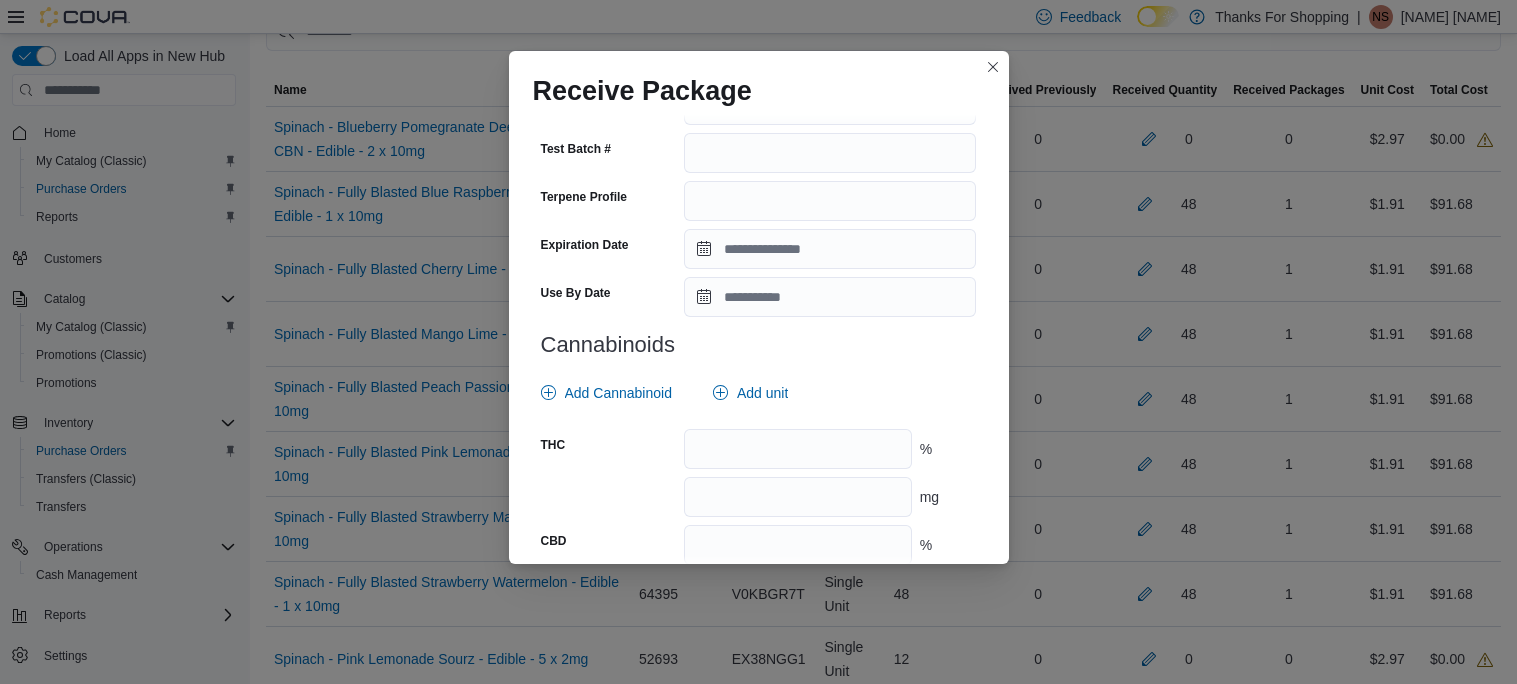 scroll, scrollTop: 722, scrollLeft: 0, axis: vertical 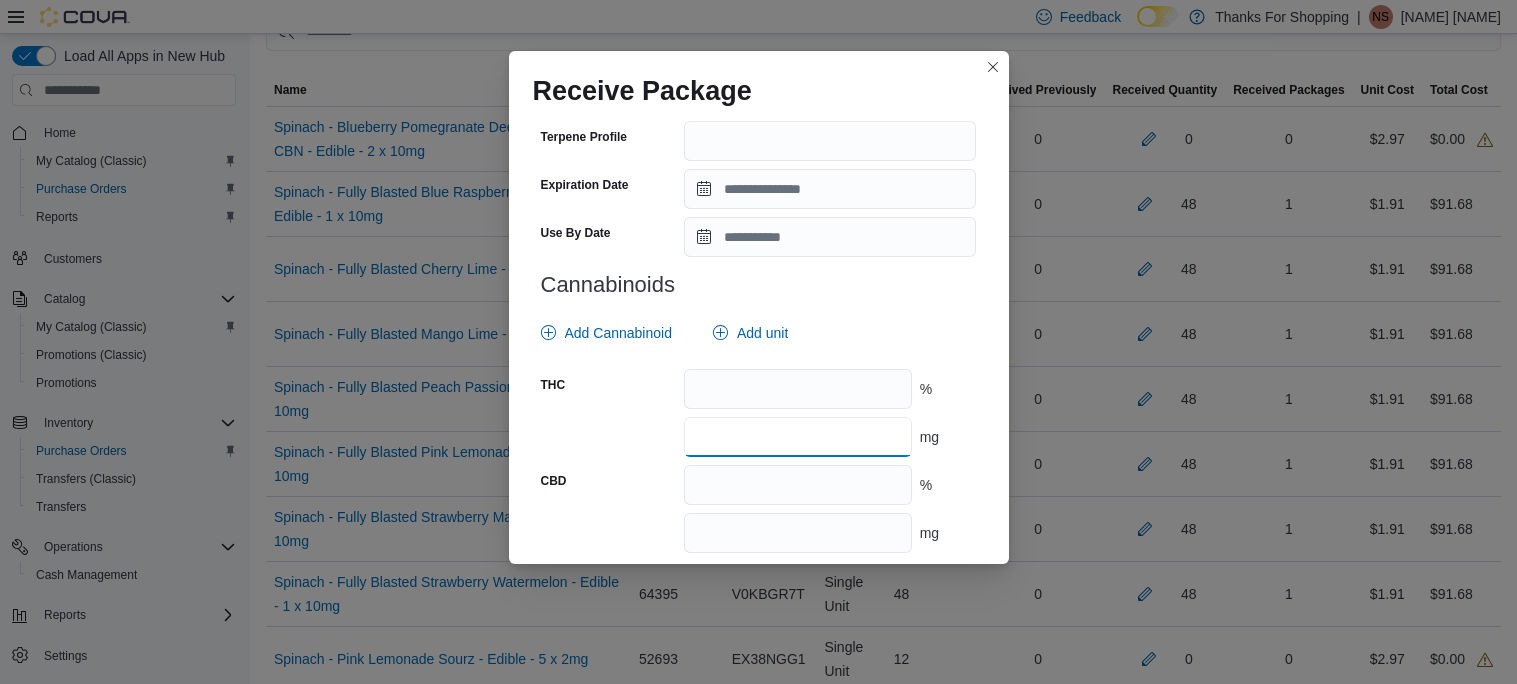 click at bounding box center (797, 437) 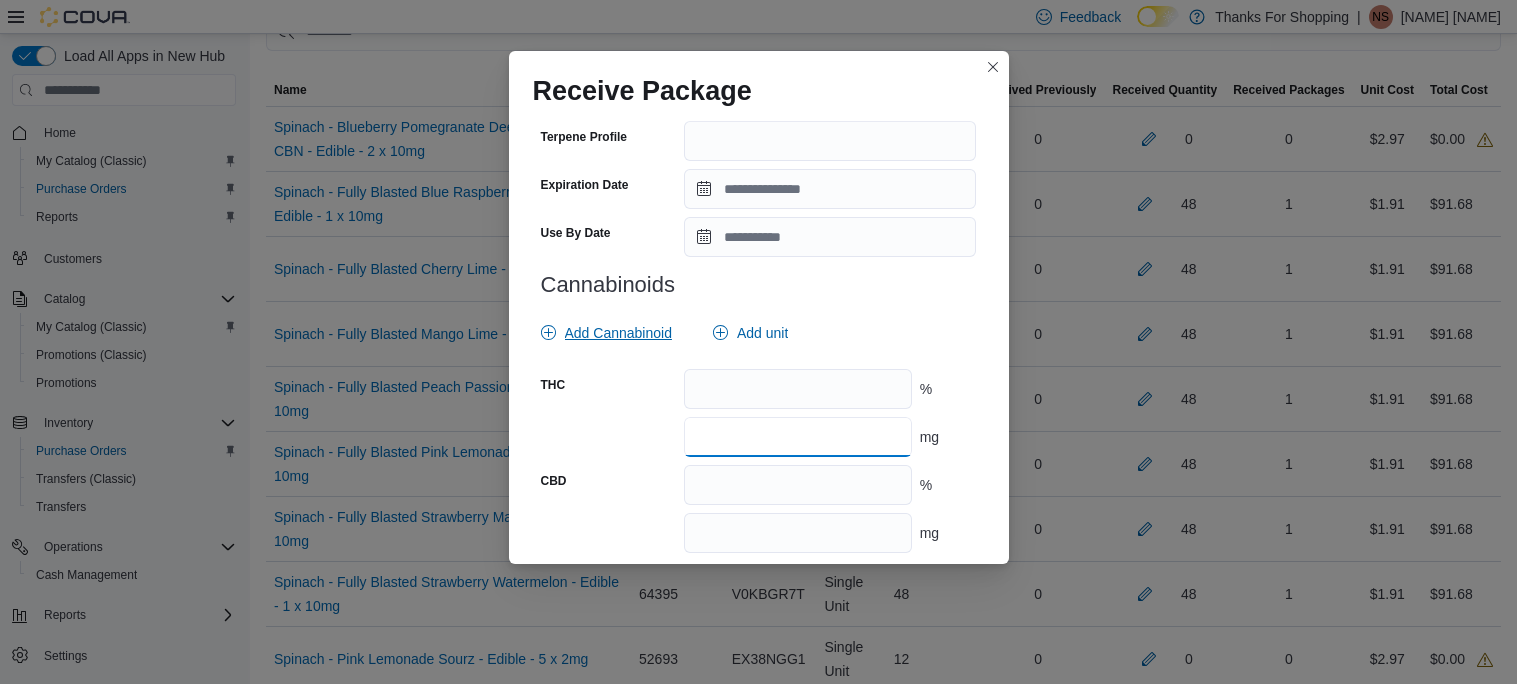 type on "**" 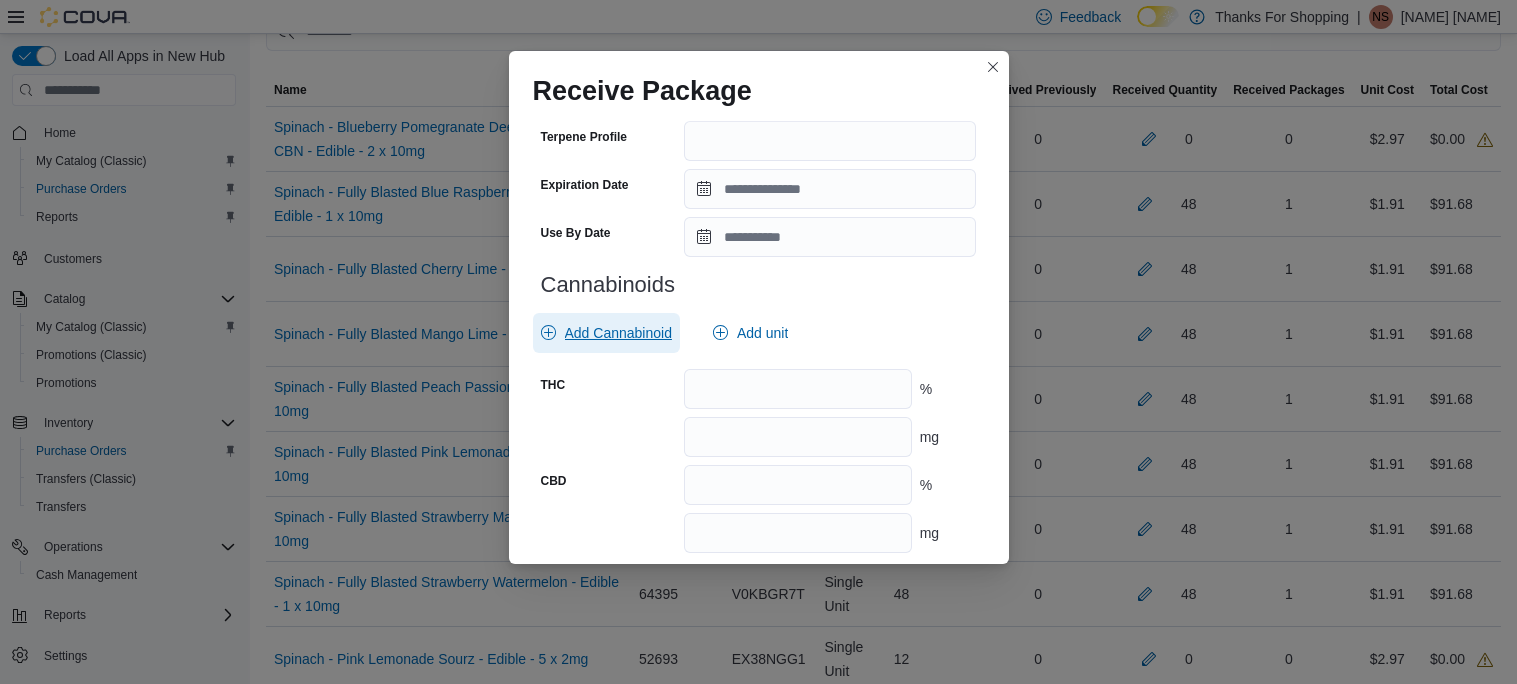 click on "Add Cannabinoid" at bounding box center (618, 333) 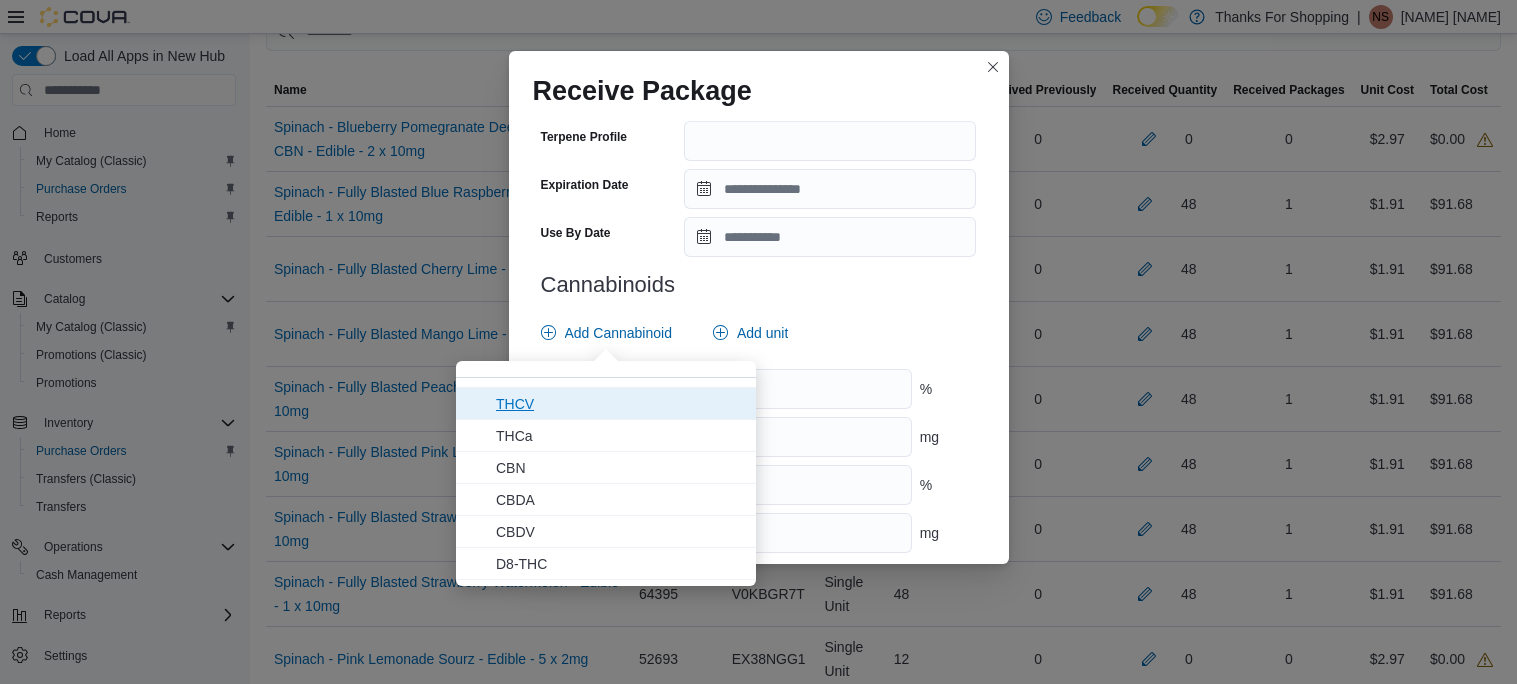 scroll, scrollTop: 119, scrollLeft: 0, axis: vertical 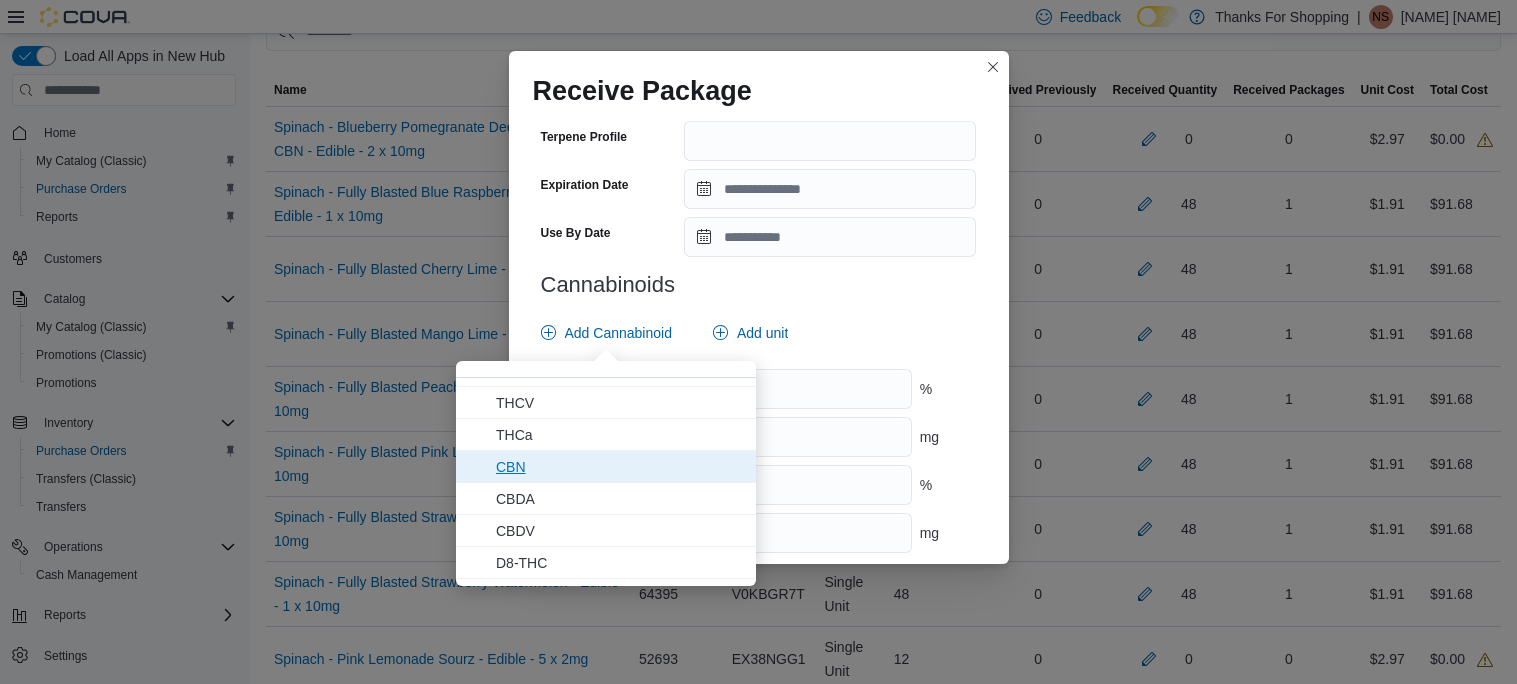 click on "CBN" at bounding box center [620, 467] 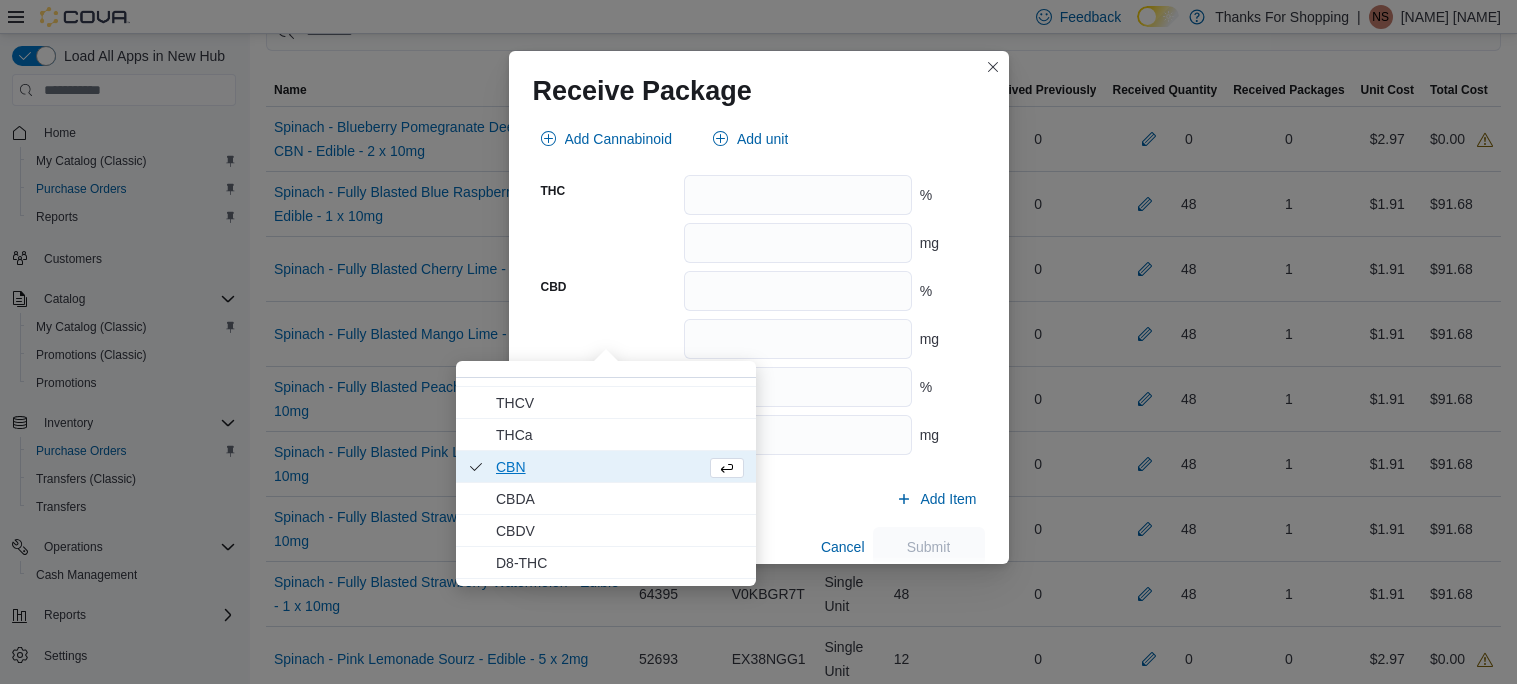 scroll, scrollTop: 942, scrollLeft: 0, axis: vertical 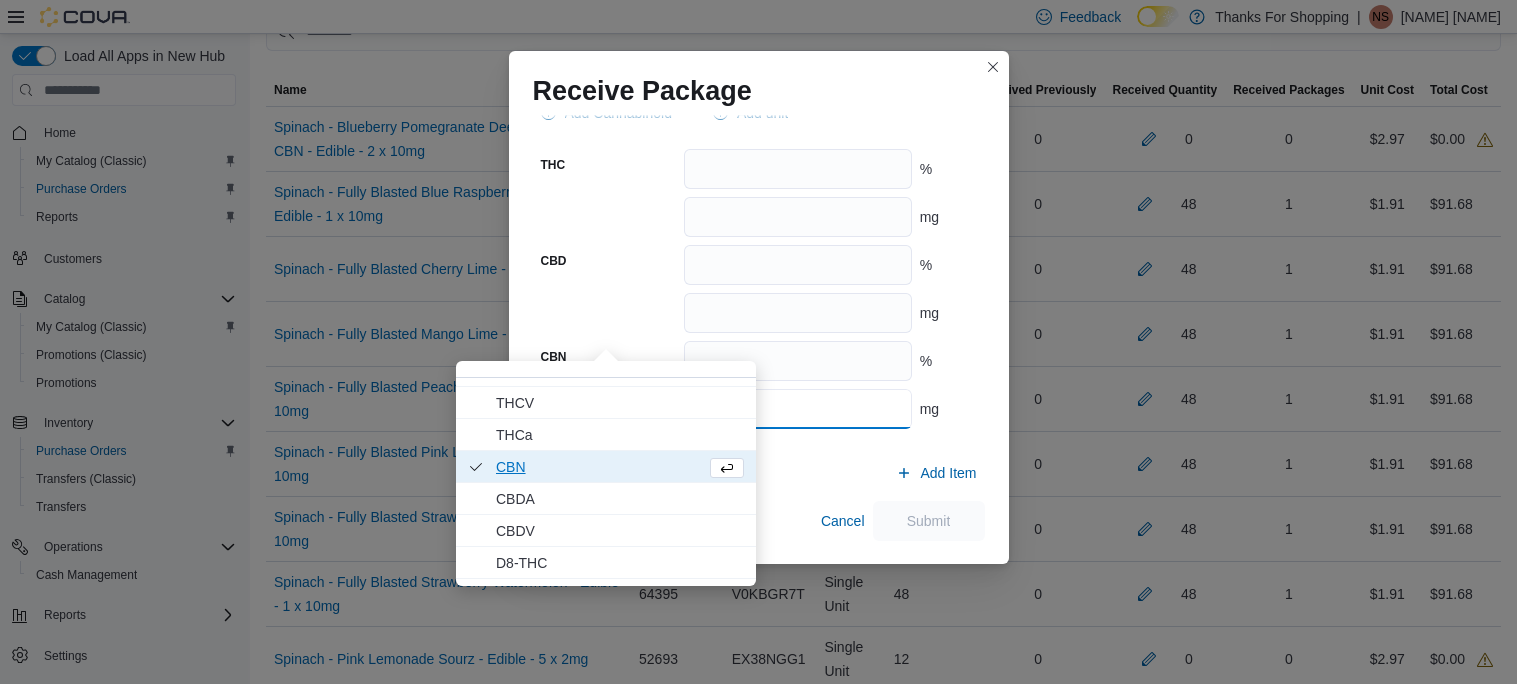 click at bounding box center [797, 409] 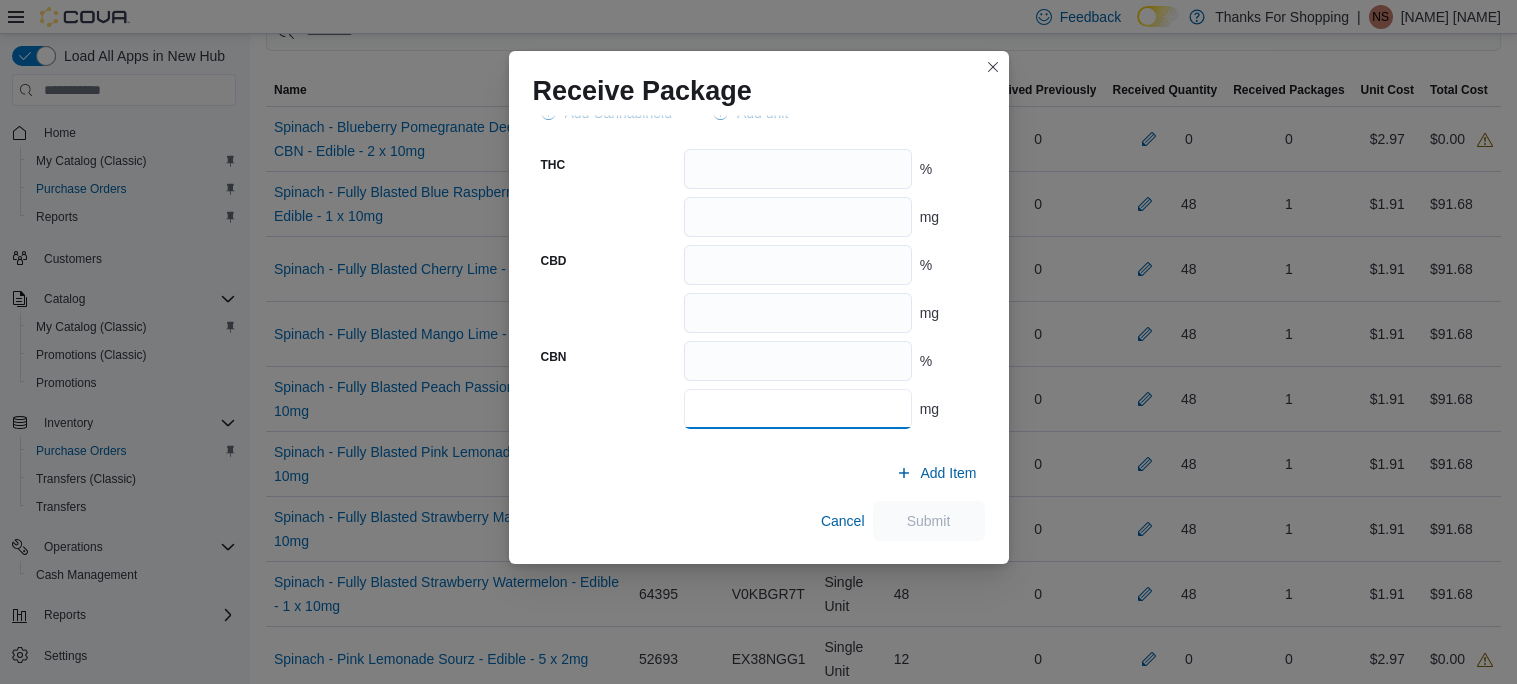 type on "*" 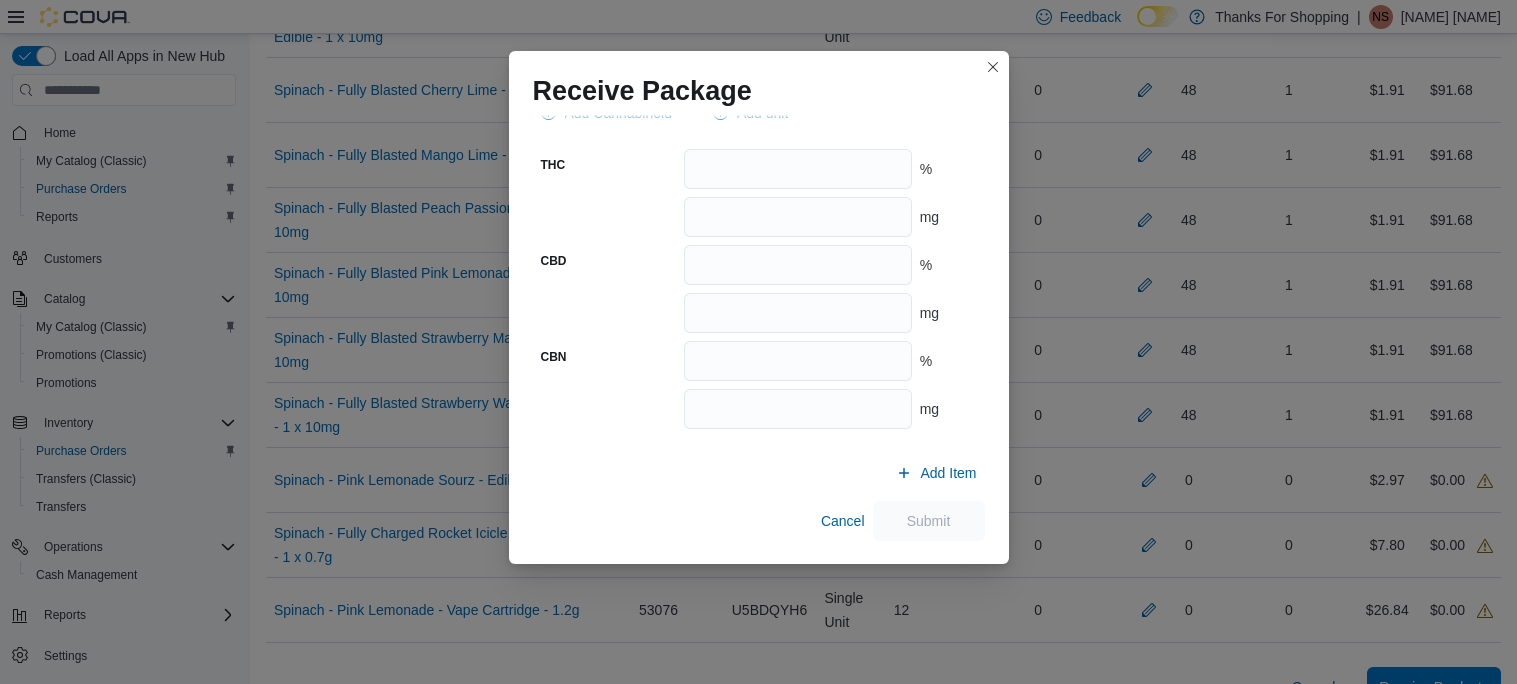 scroll, scrollTop: 756, scrollLeft: 0, axis: vertical 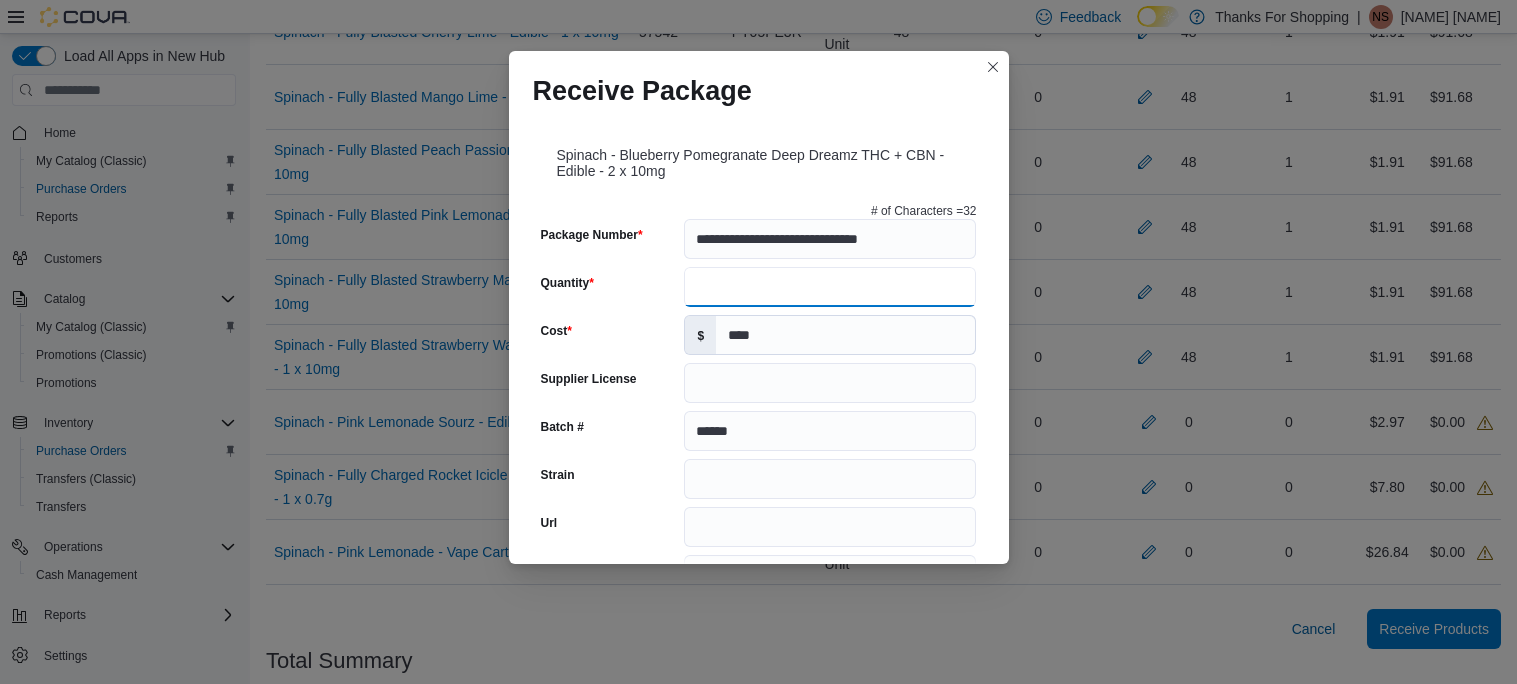 click on "Quantity" at bounding box center (830, 287) 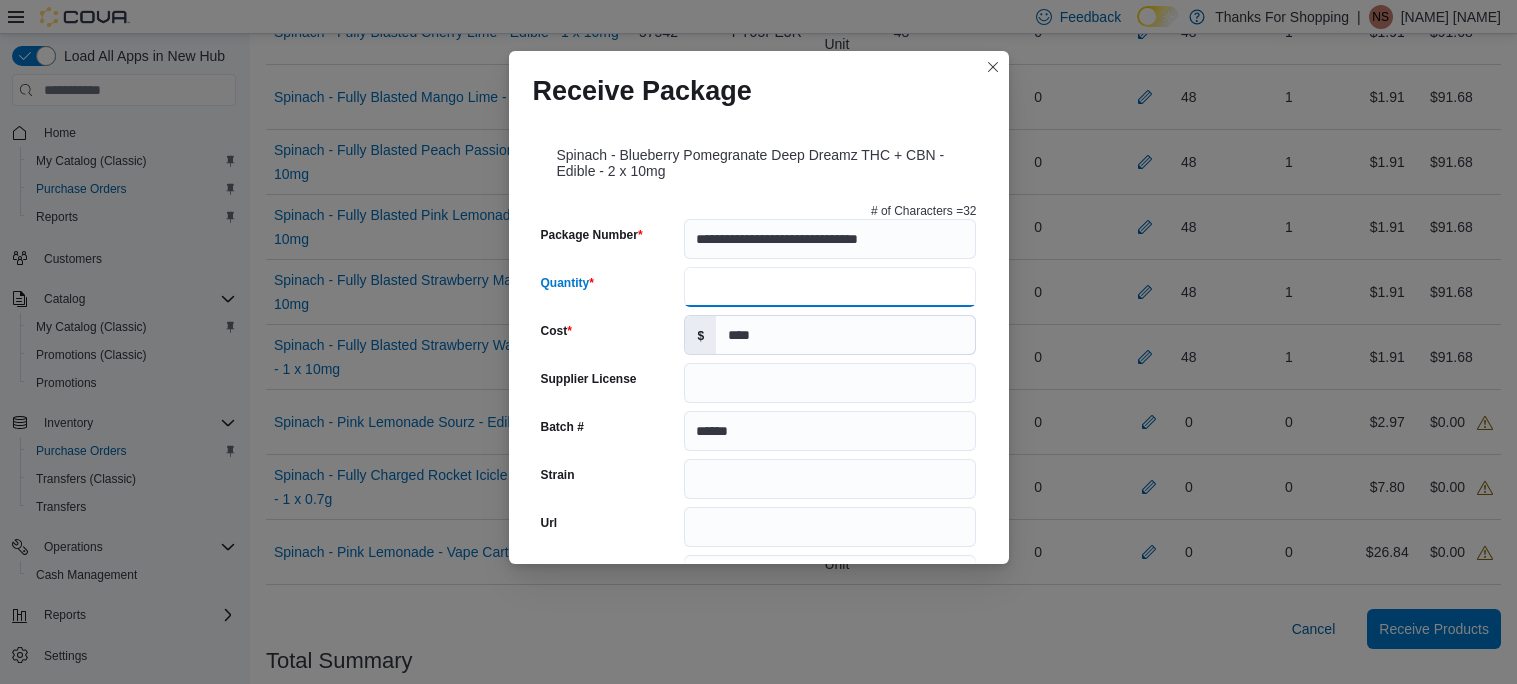 type on "**" 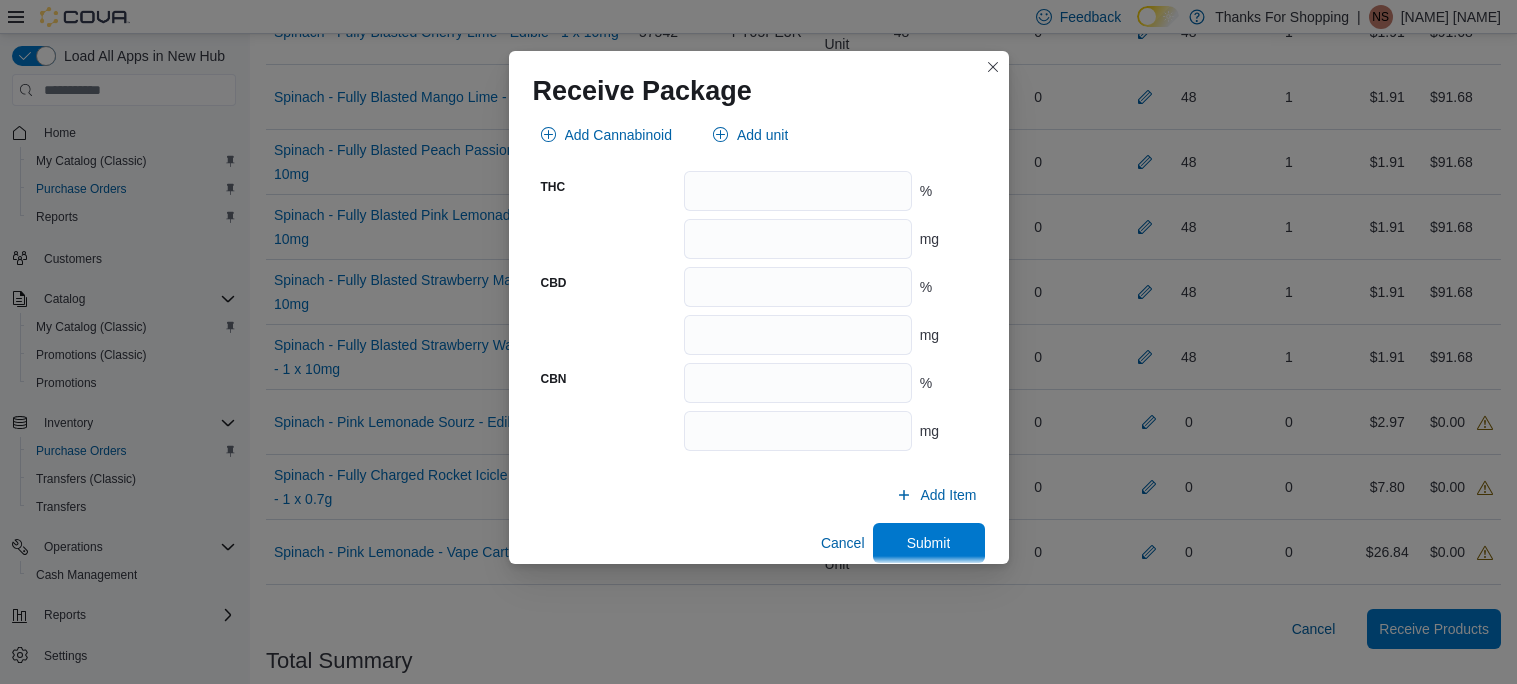 scroll, scrollTop: 942, scrollLeft: 0, axis: vertical 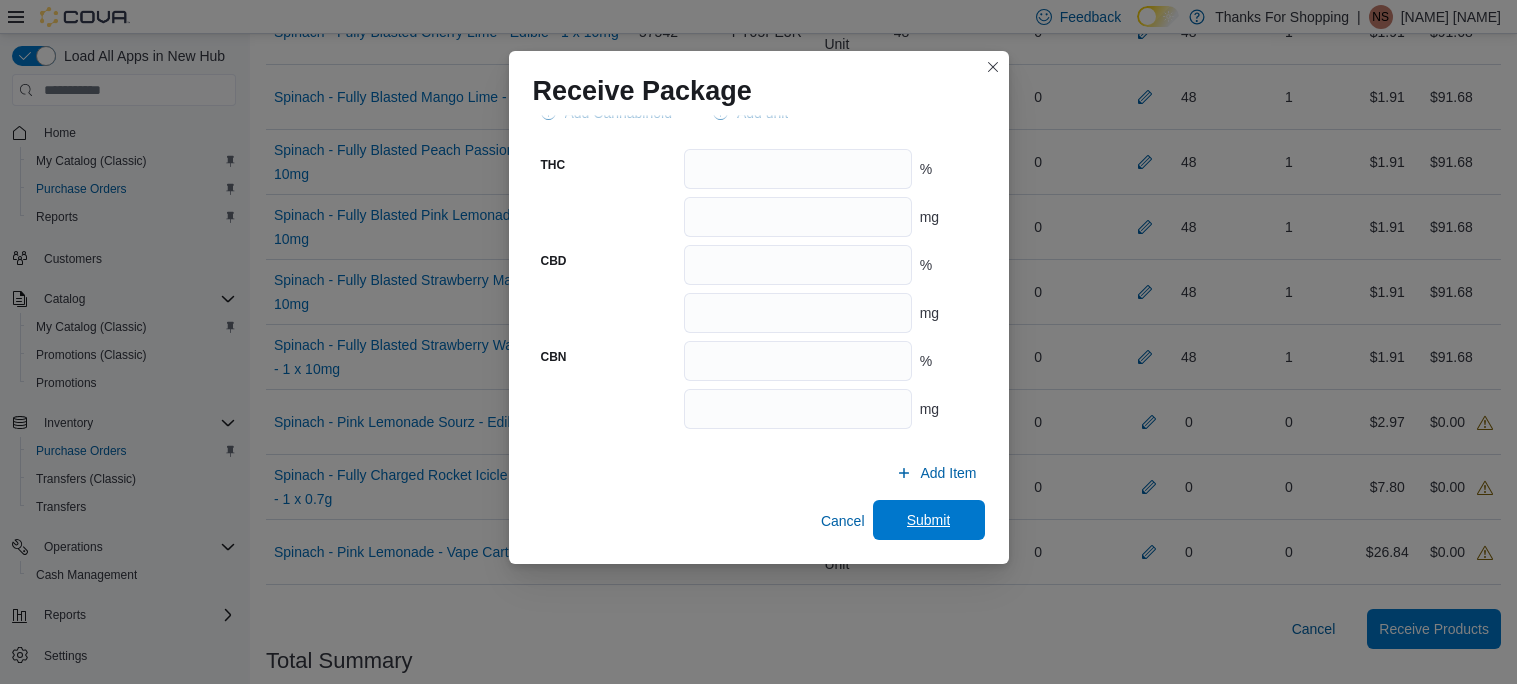 click on "Submit" at bounding box center (929, 520) 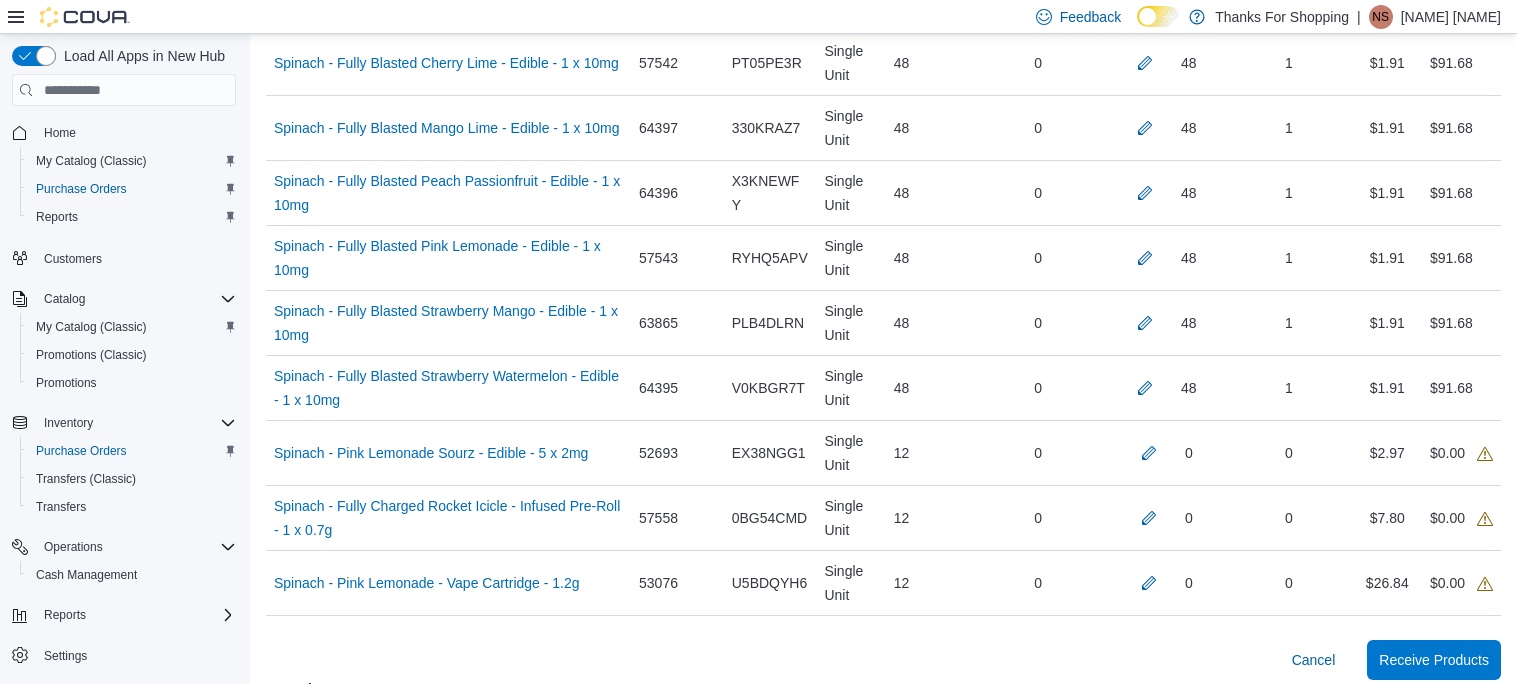 scroll, scrollTop: 734, scrollLeft: 0, axis: vertical 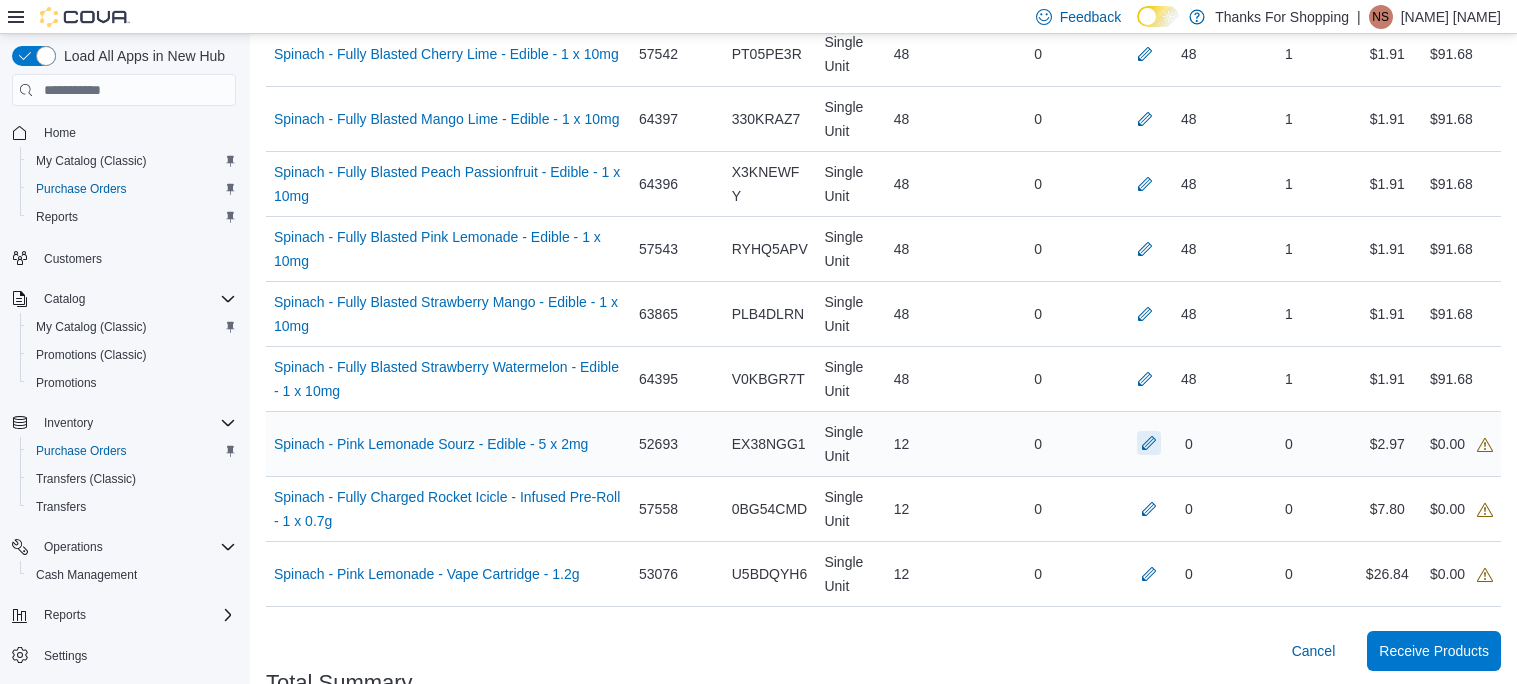 click at bounding box center [1149, 443] 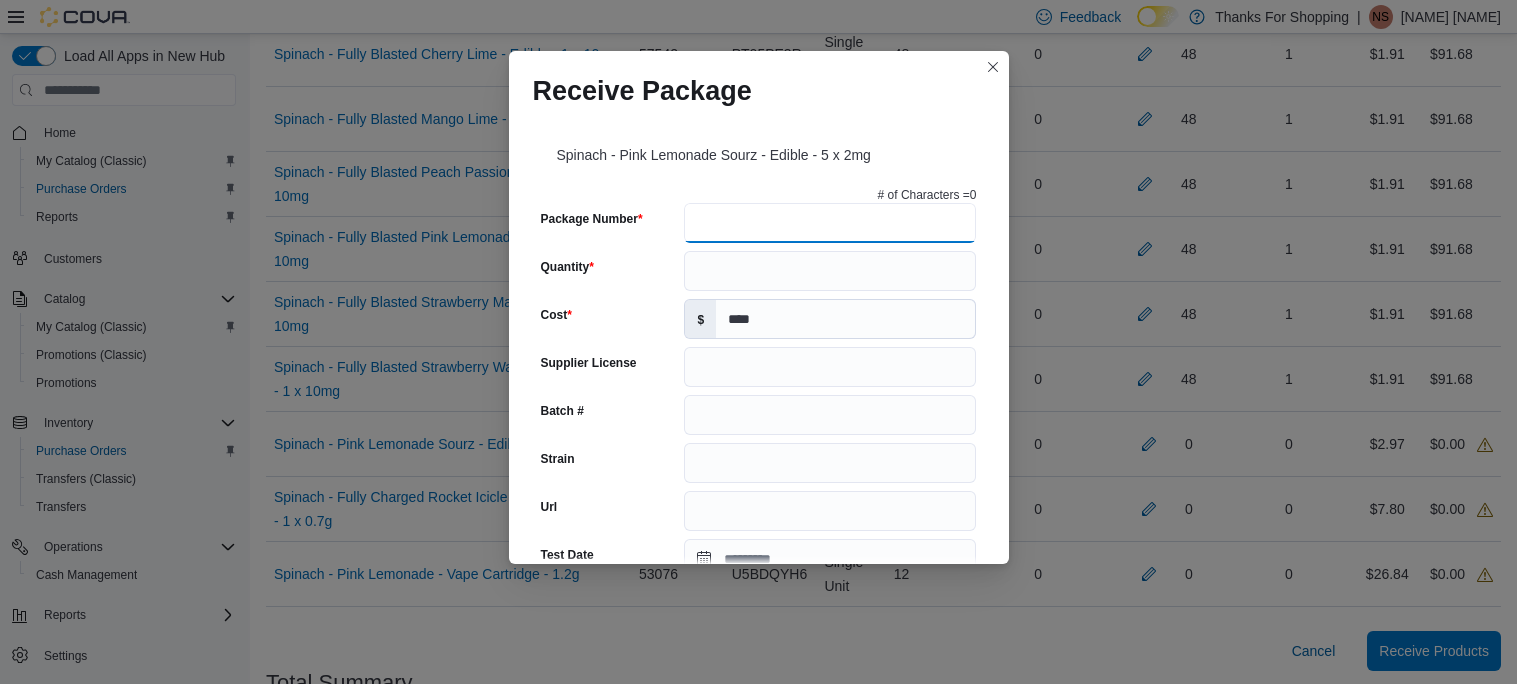 click on "Package Number" at bounding box center [830, 223] 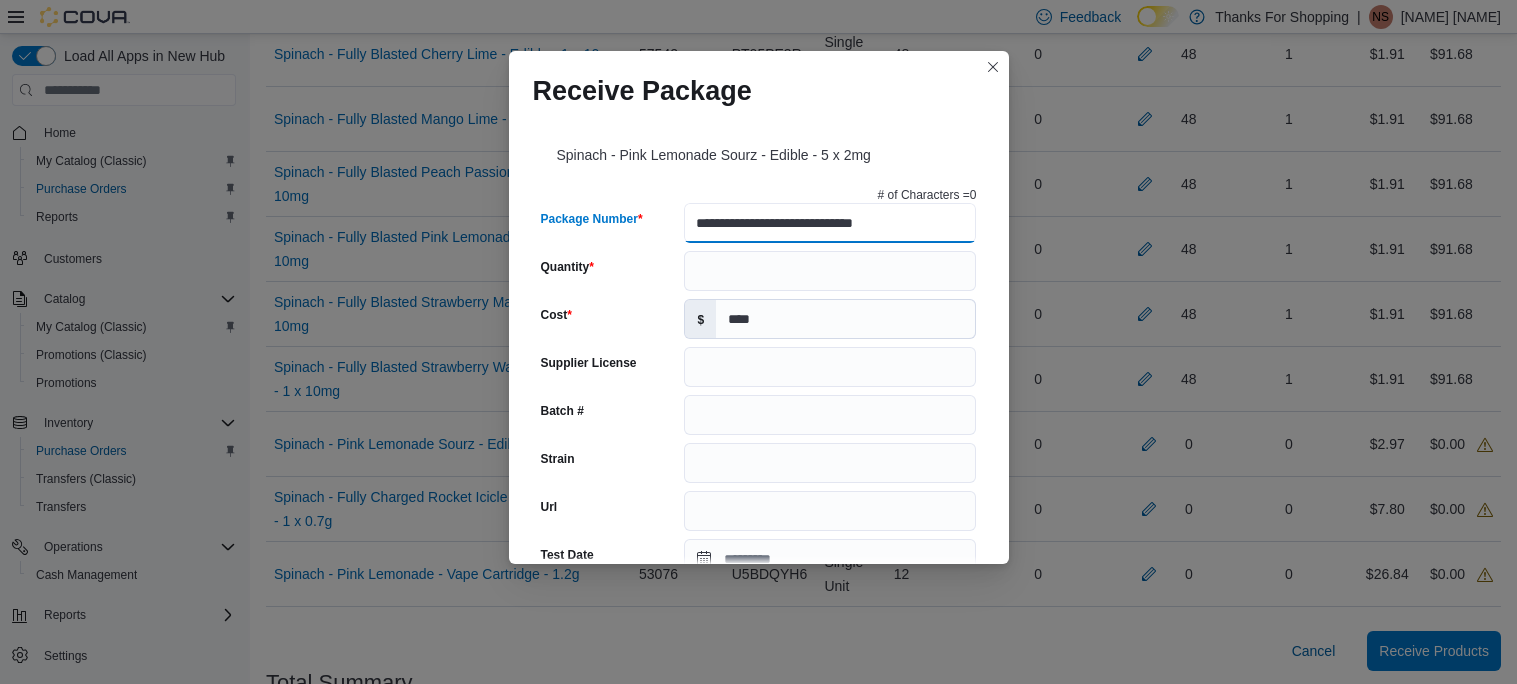 type on "**********" 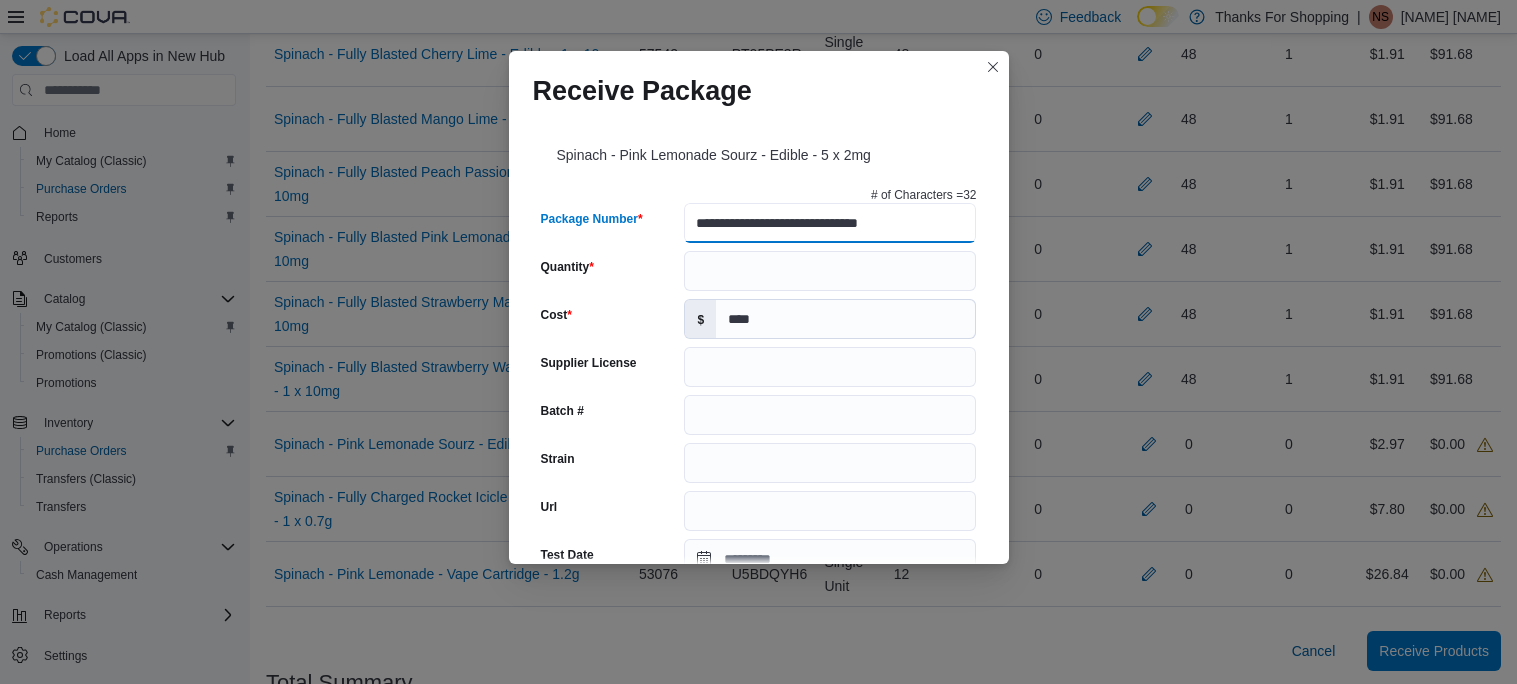 type on "******" 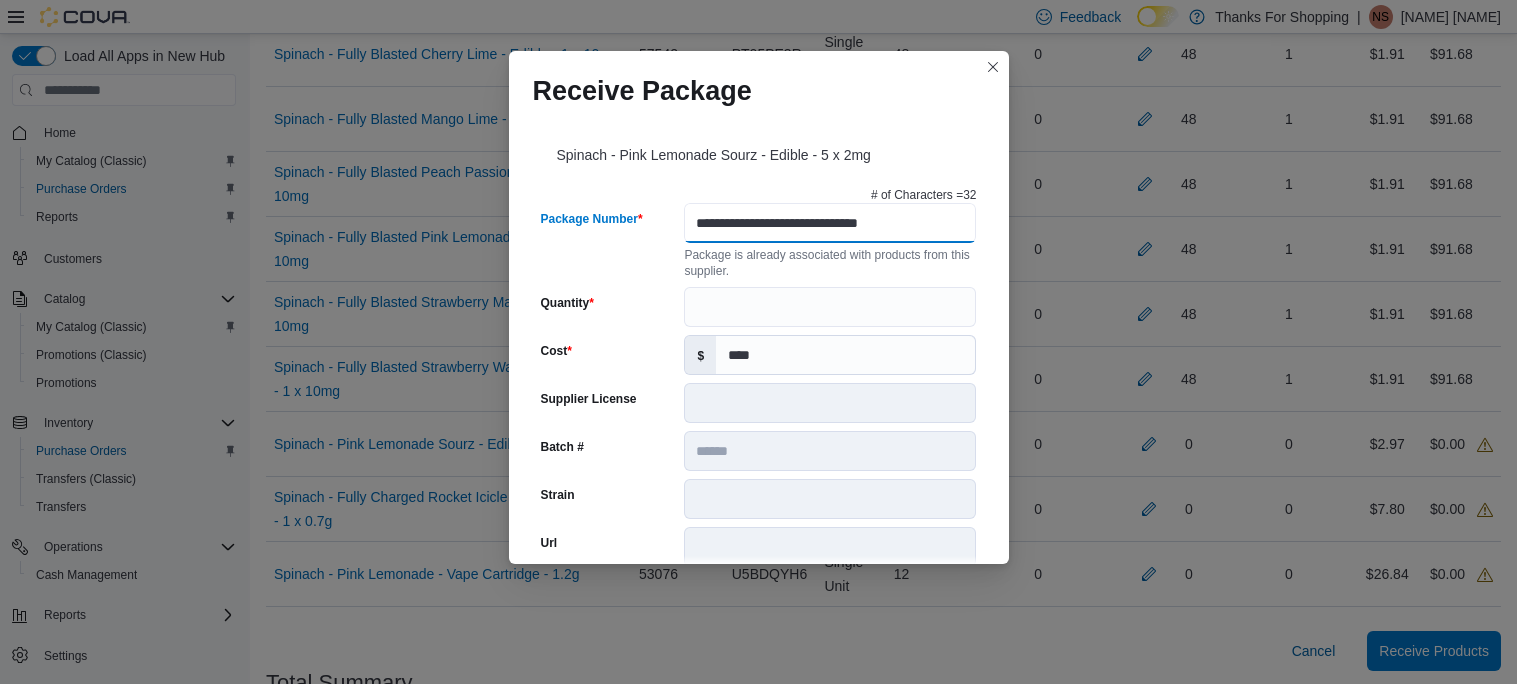 scroll, scrollTop: 0, scrollLeft: 0, axis: both 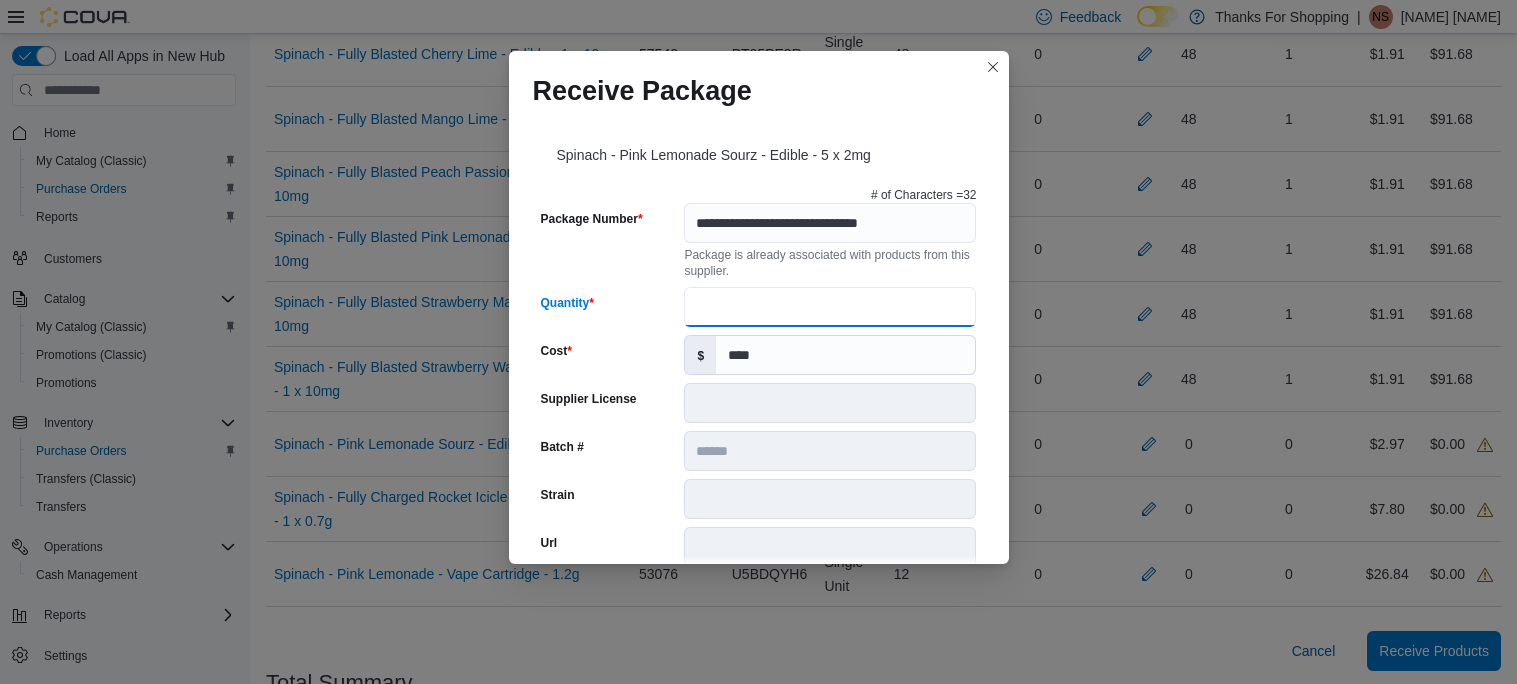 type on "**" 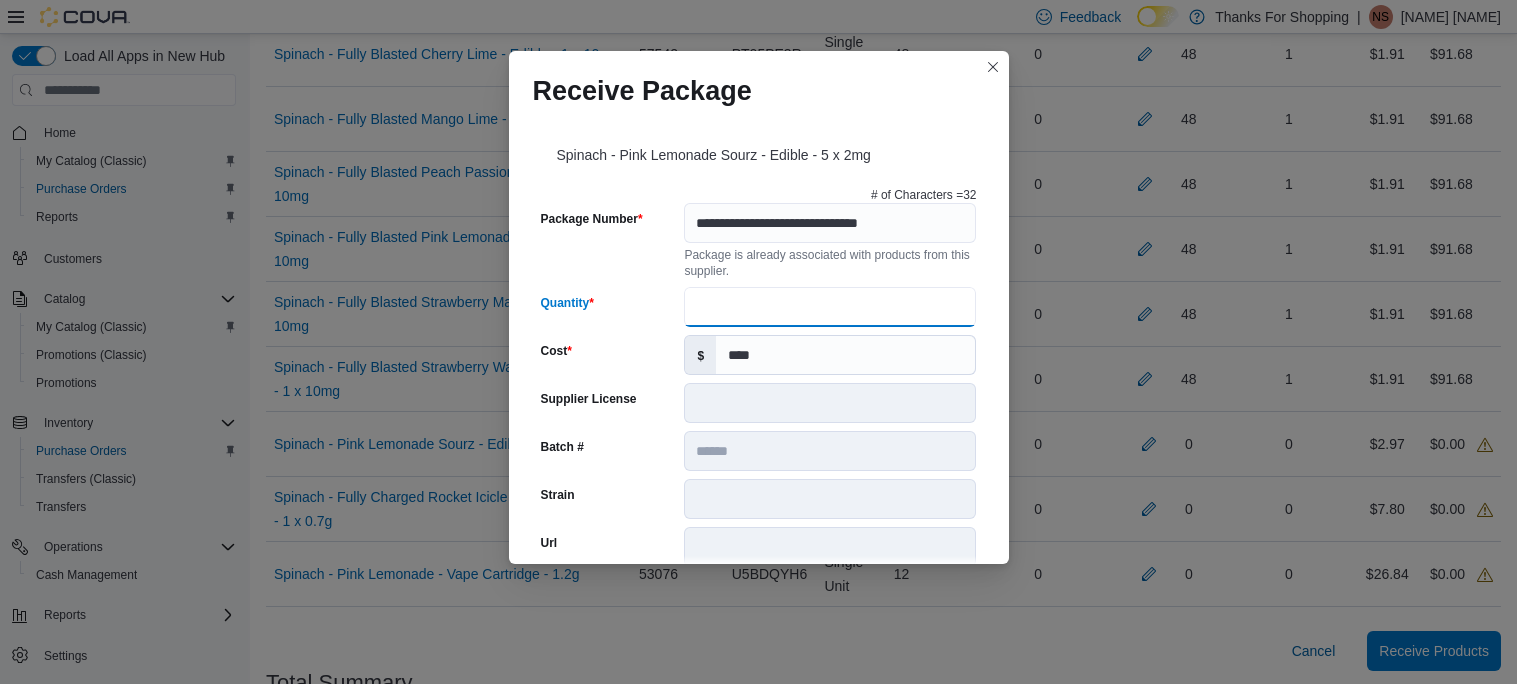 scroll, scrollTop: 715, scrollLeft: 0, axis: vertical 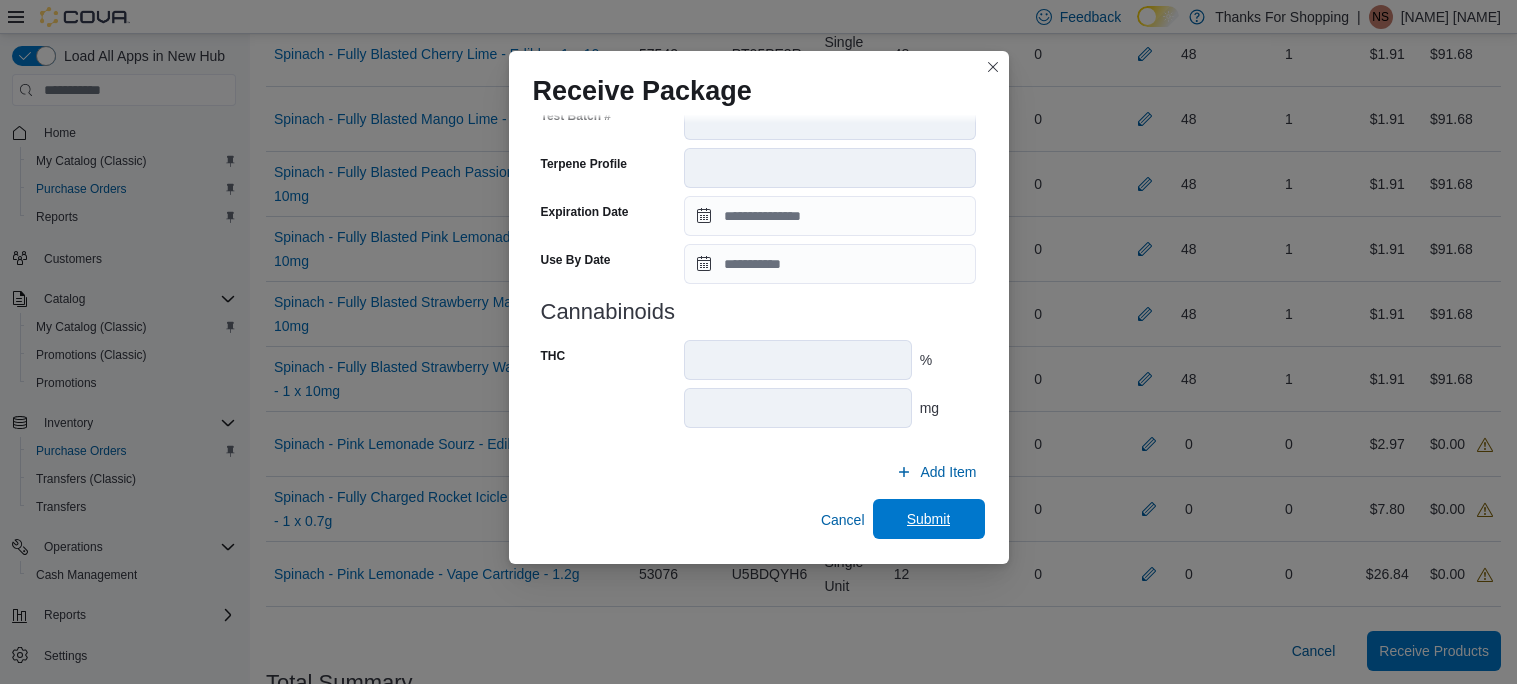 click on "Submit" at bounding box center [929, 519] 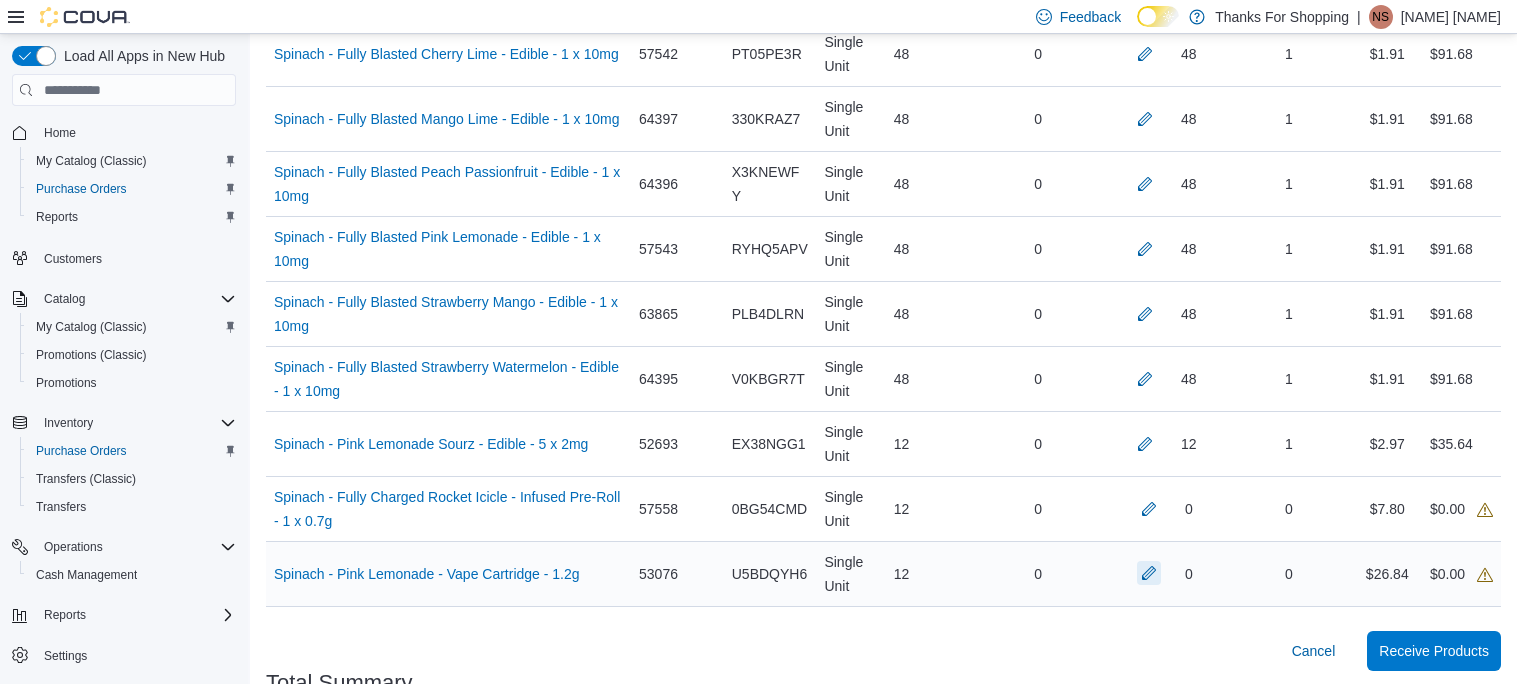 click at bounding box center [1149, 573] 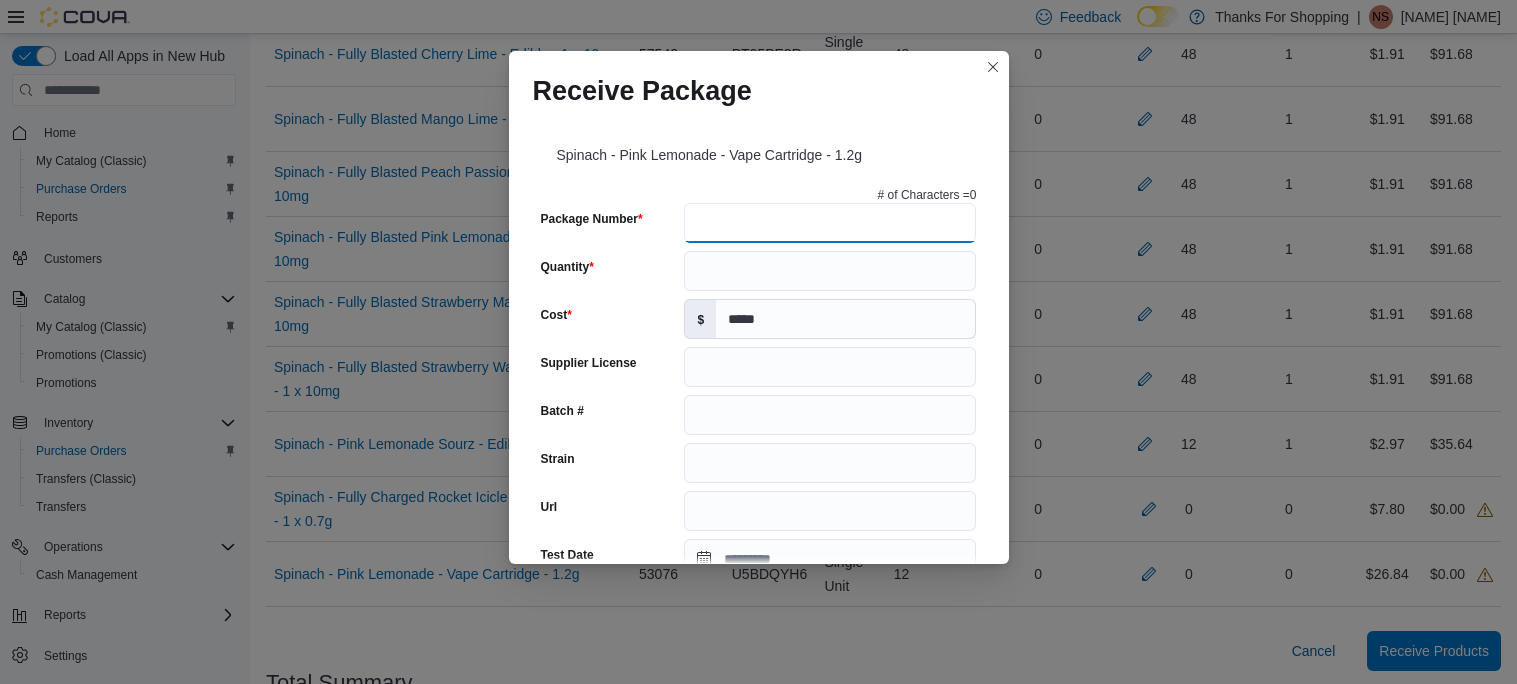 click on "Package Number" at bounding box center [830, 223] 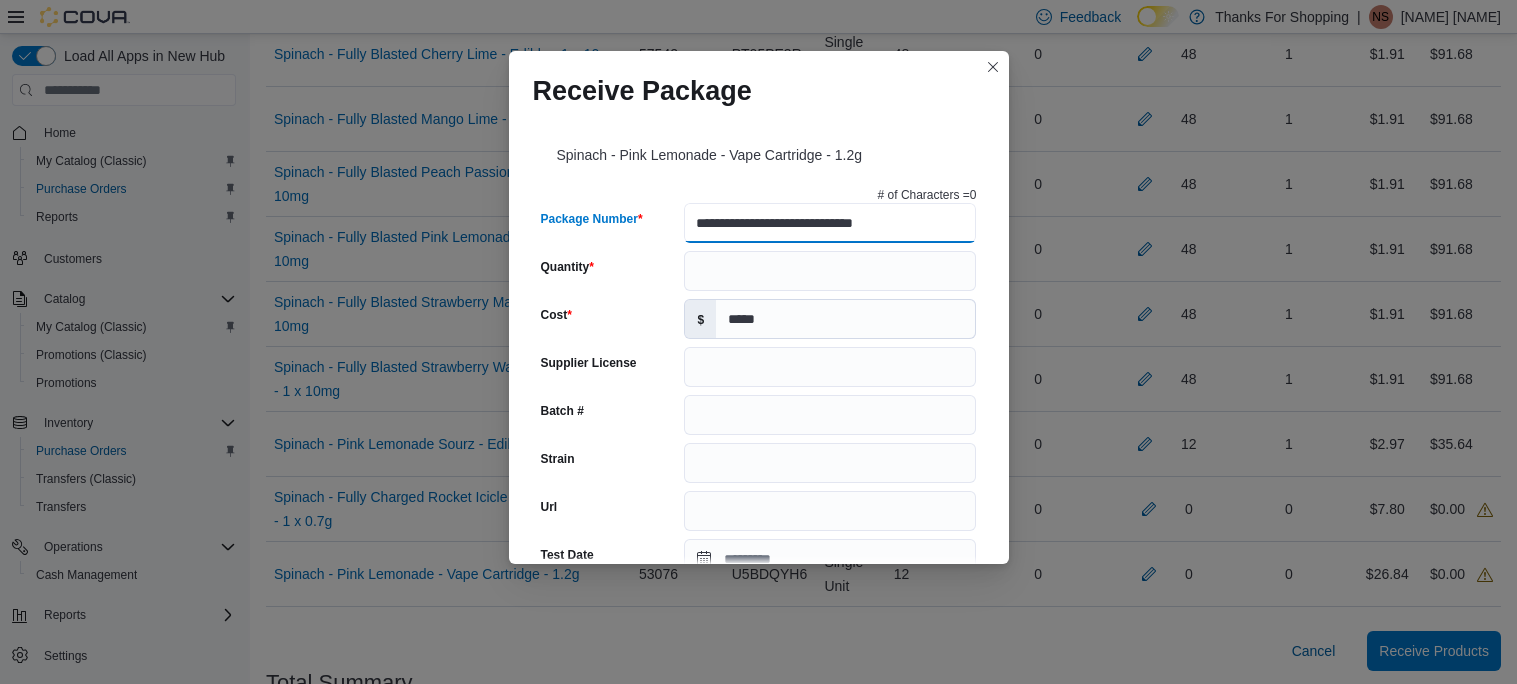 type on "**********" 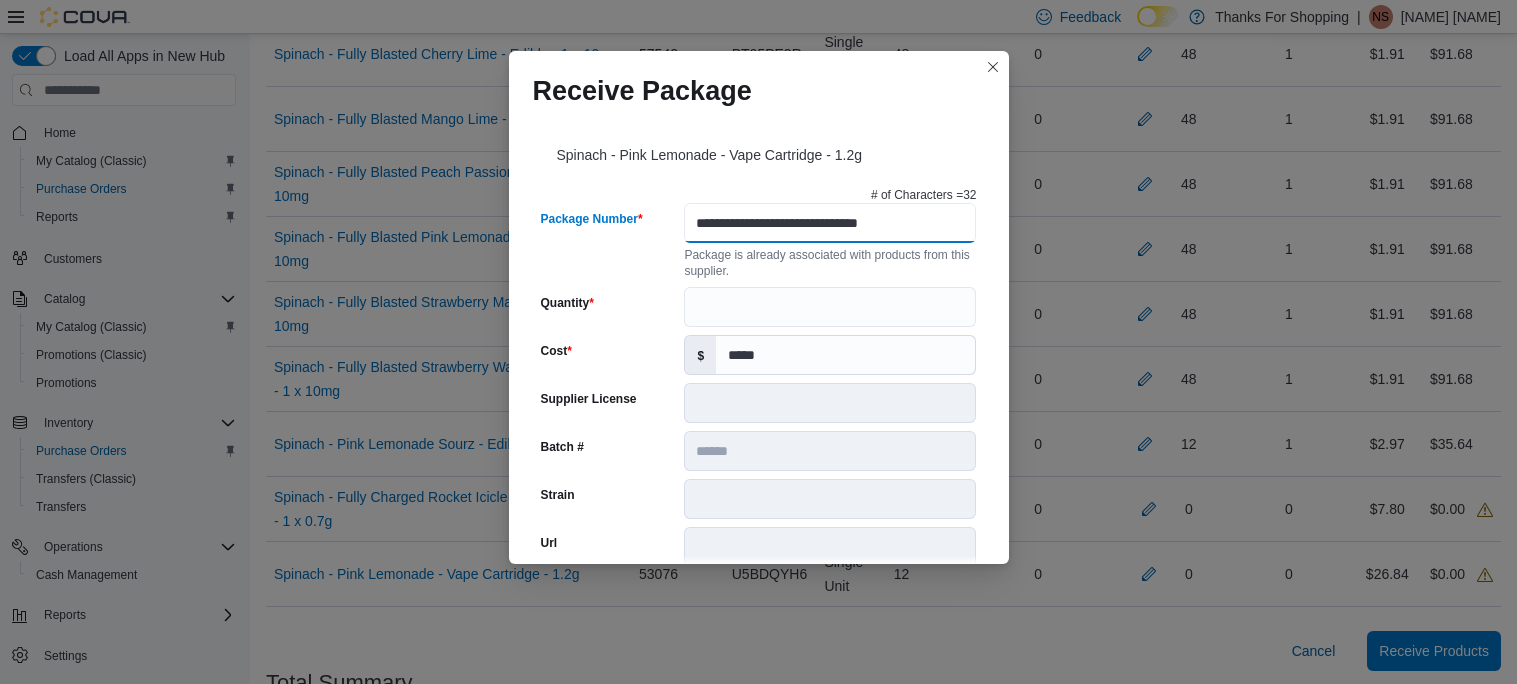 type on "******" 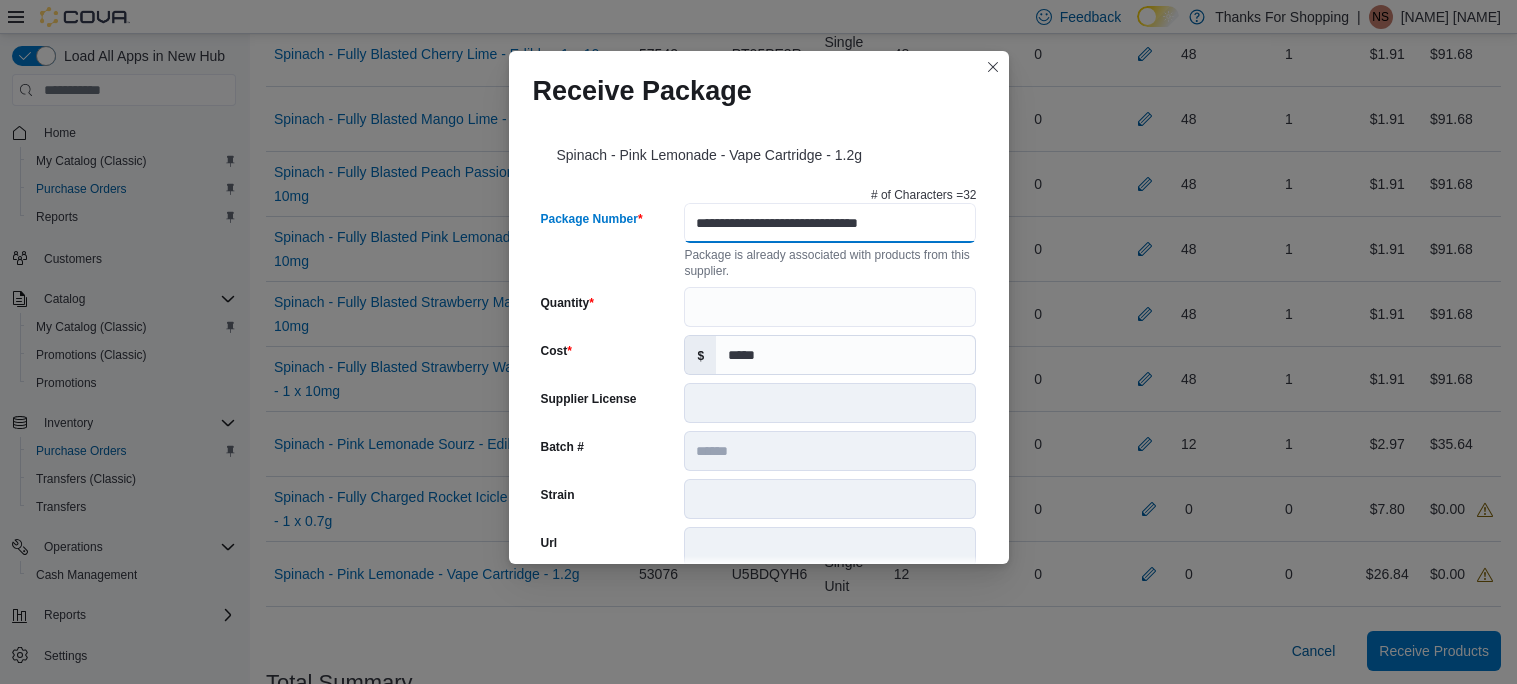type on "**********" 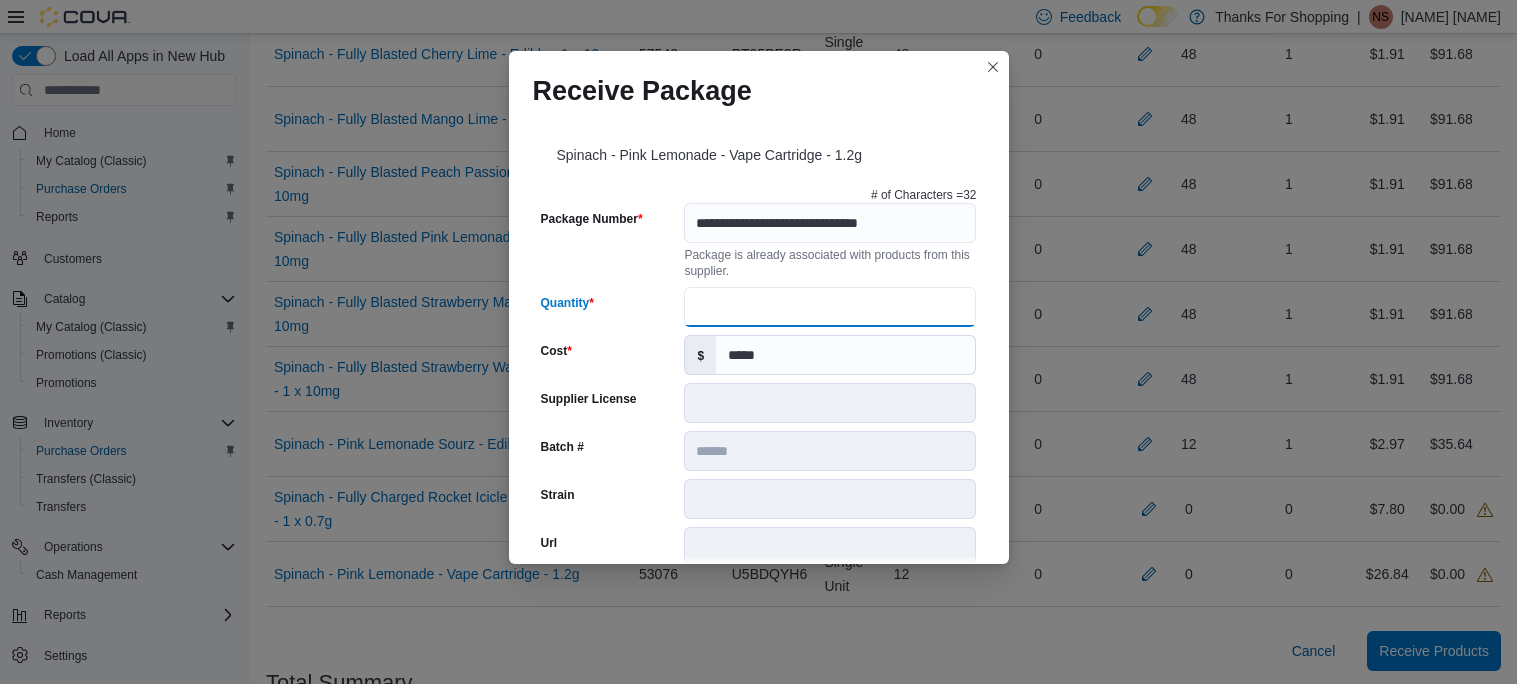 type on "**" 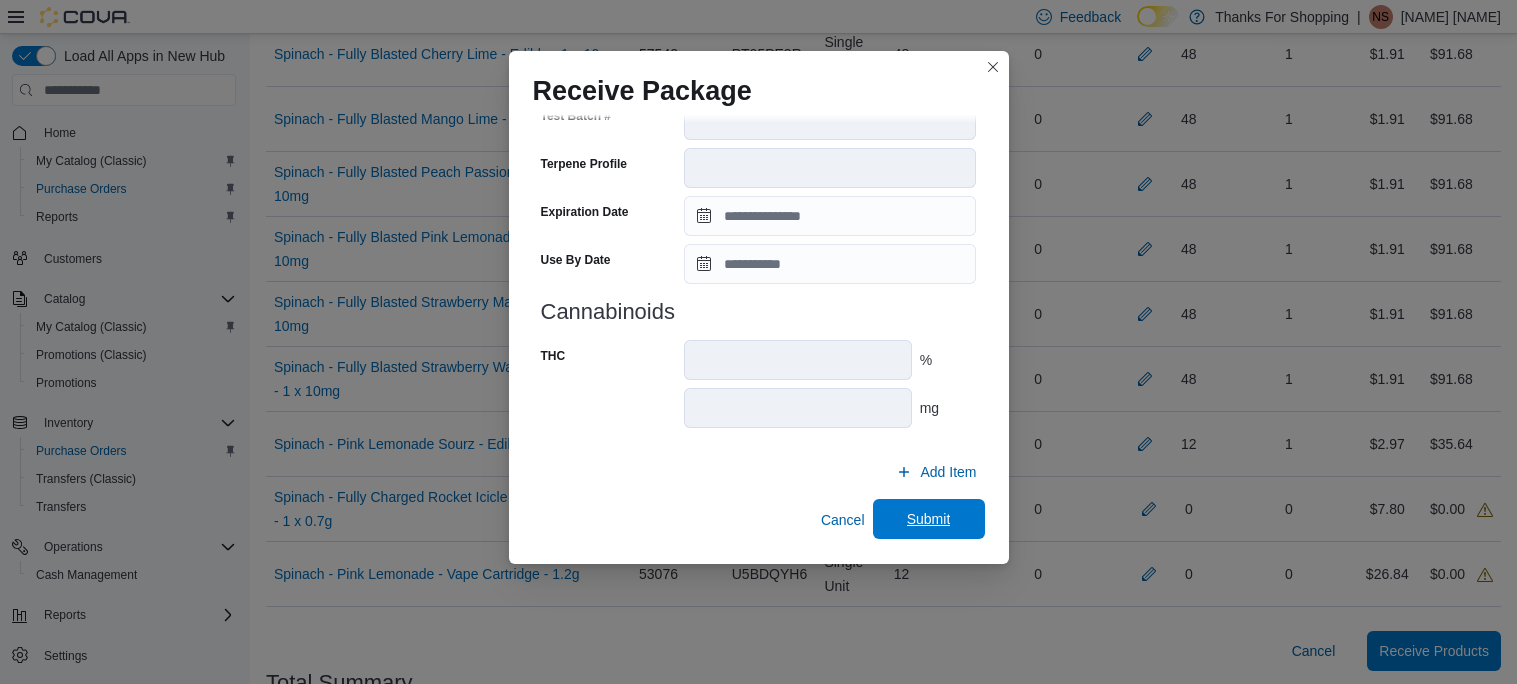 click on "Submit" at bounding box center (929, 519) 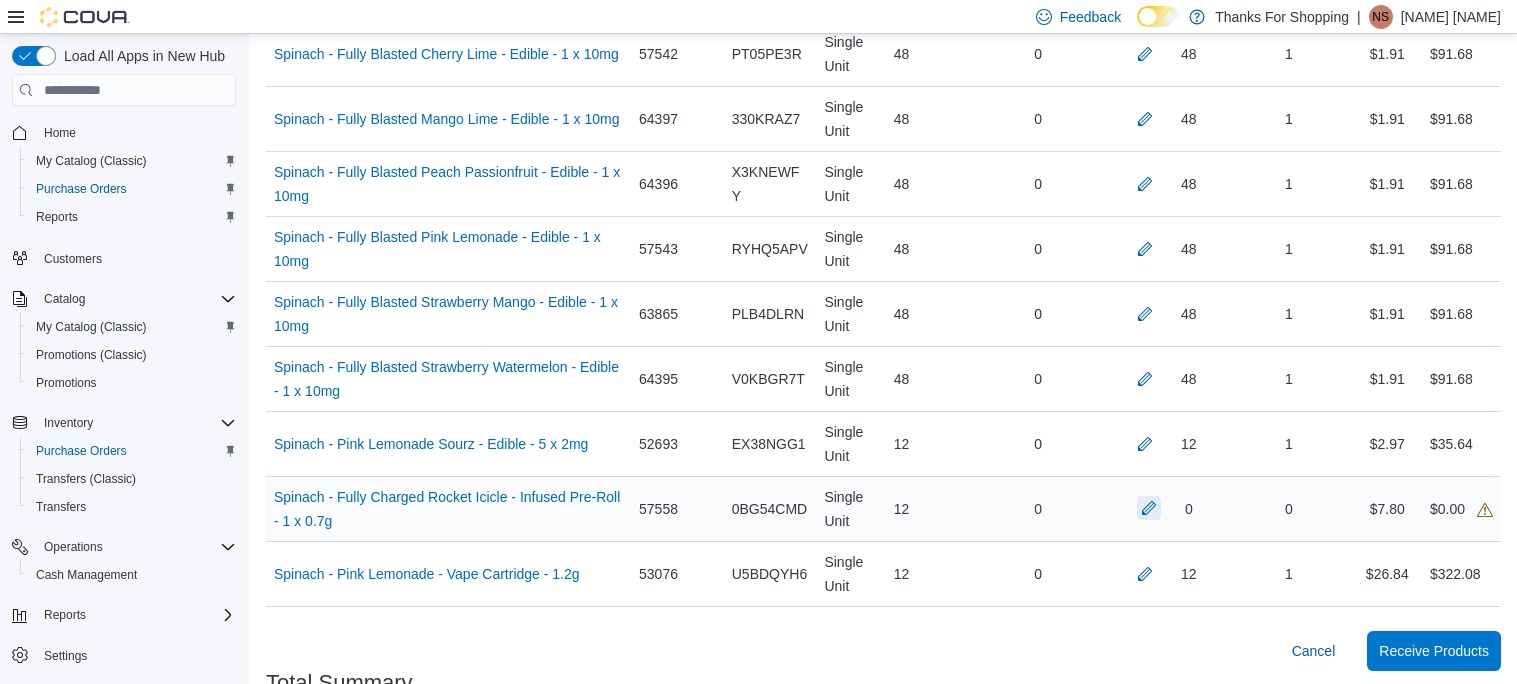 click at bounding box center (1149, 508) 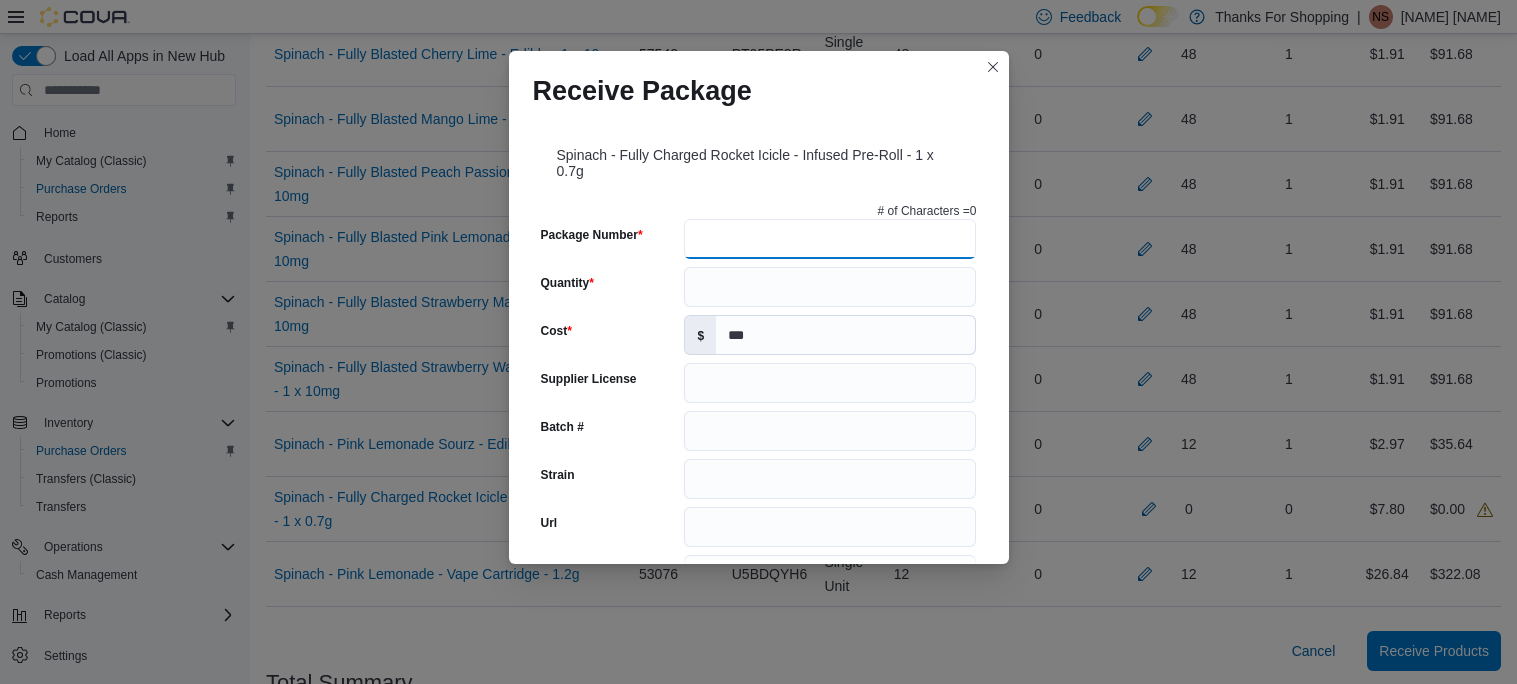 click on "Package Number" at bounding box center (830, 239) 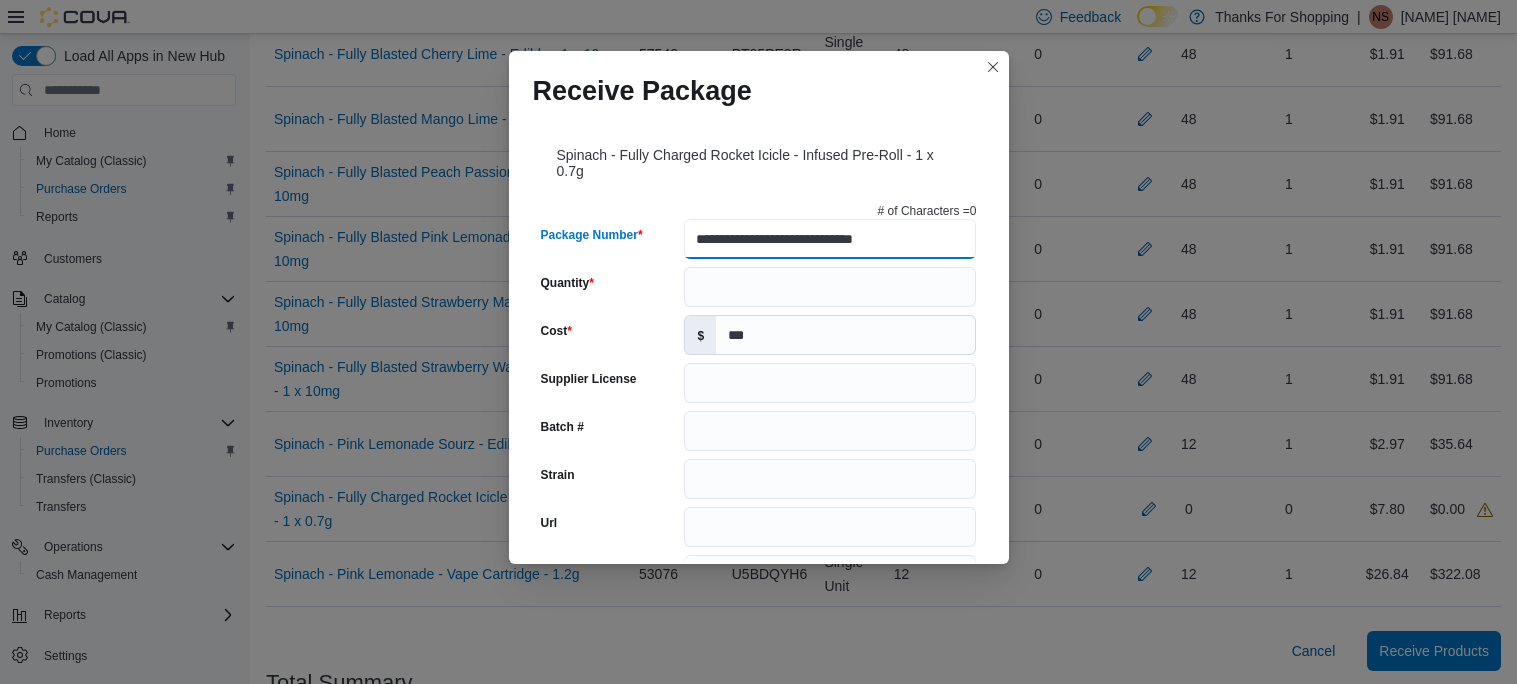type on "**********" 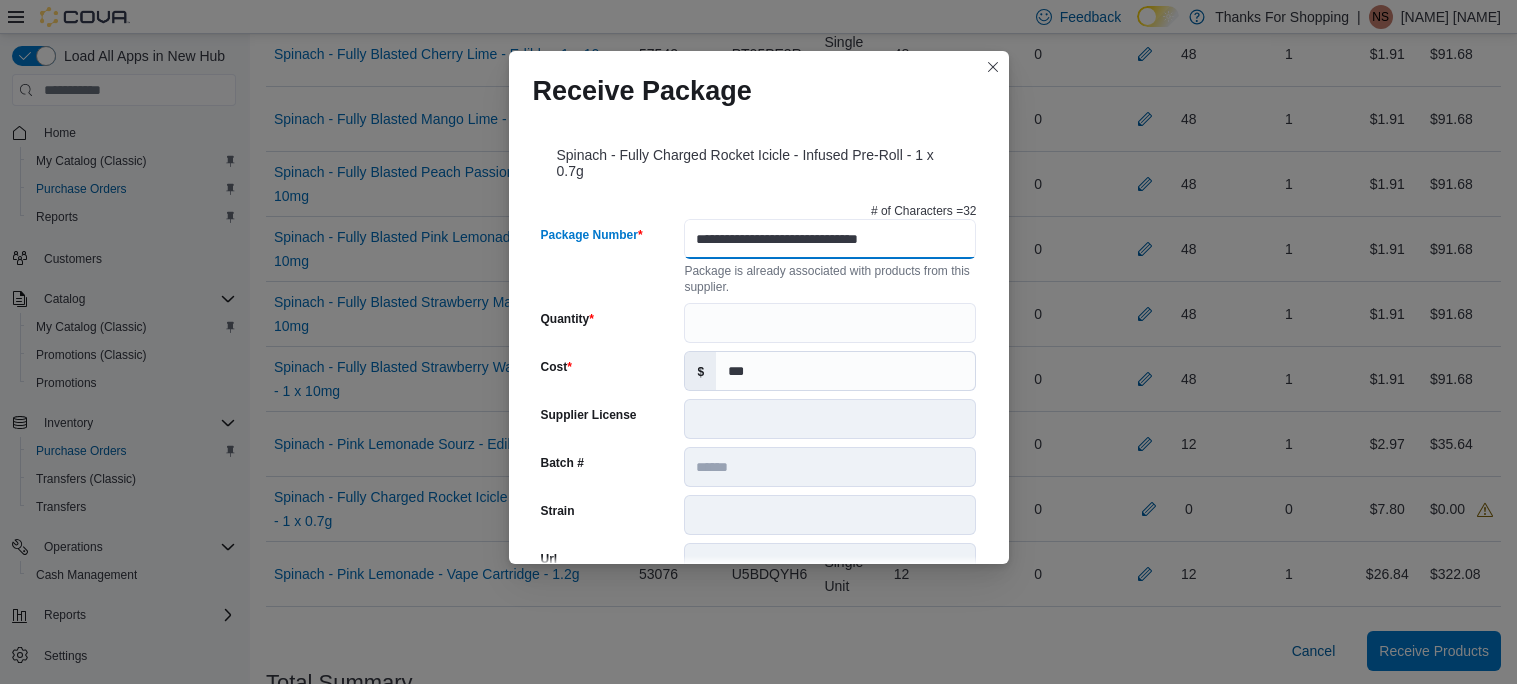 scroll, scrollTop: 0, scrollLeft: 0, axis: both 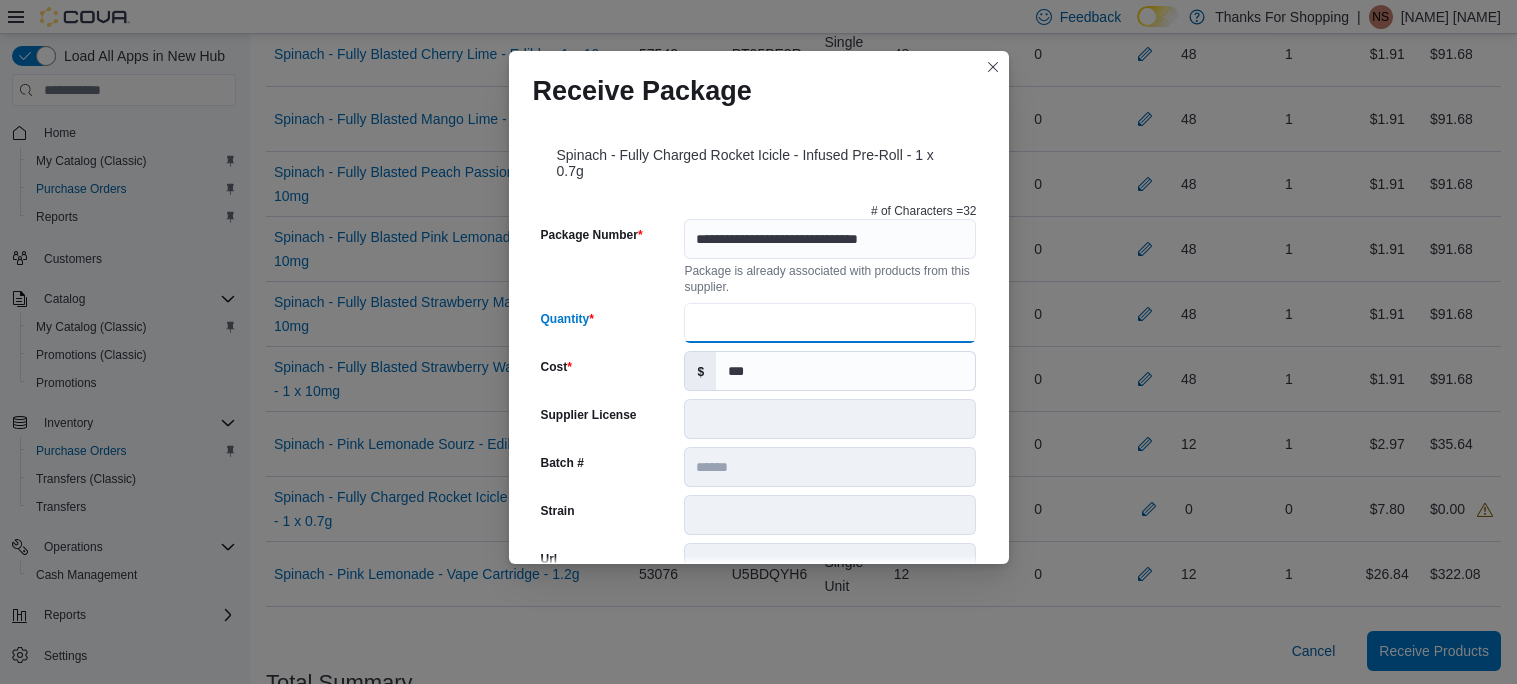 type on "**" 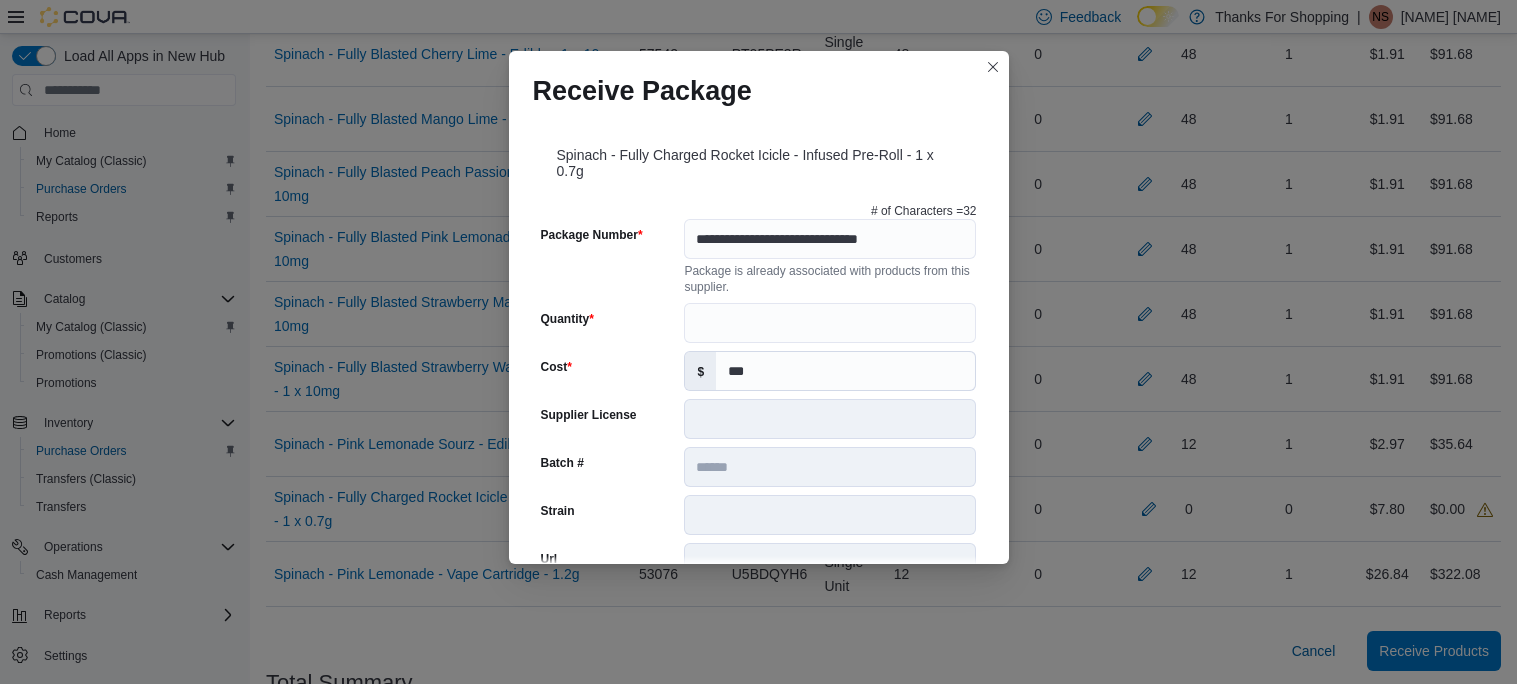 scroll, scrollTop: 730, scrollLeft: 0, axis: vertical 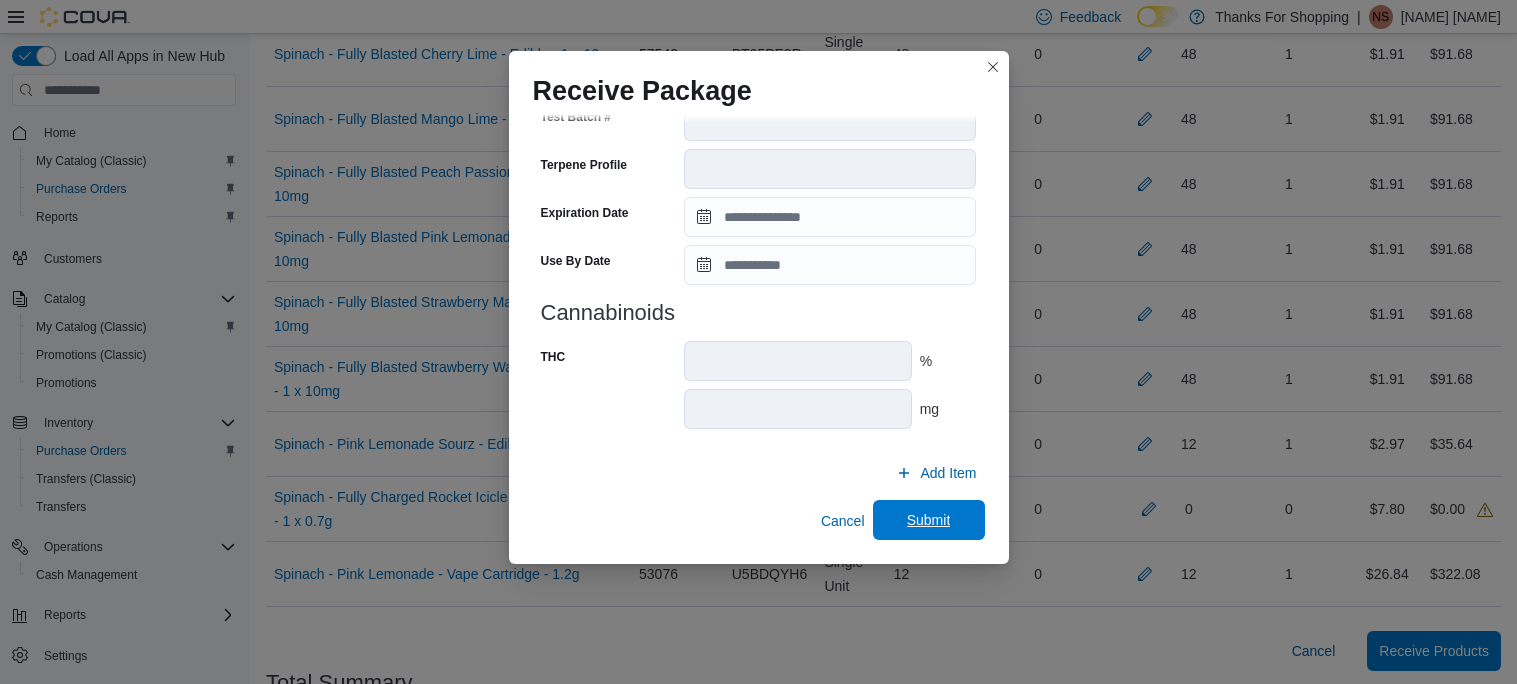 click on "Submit" at bounding box center [929, 520] 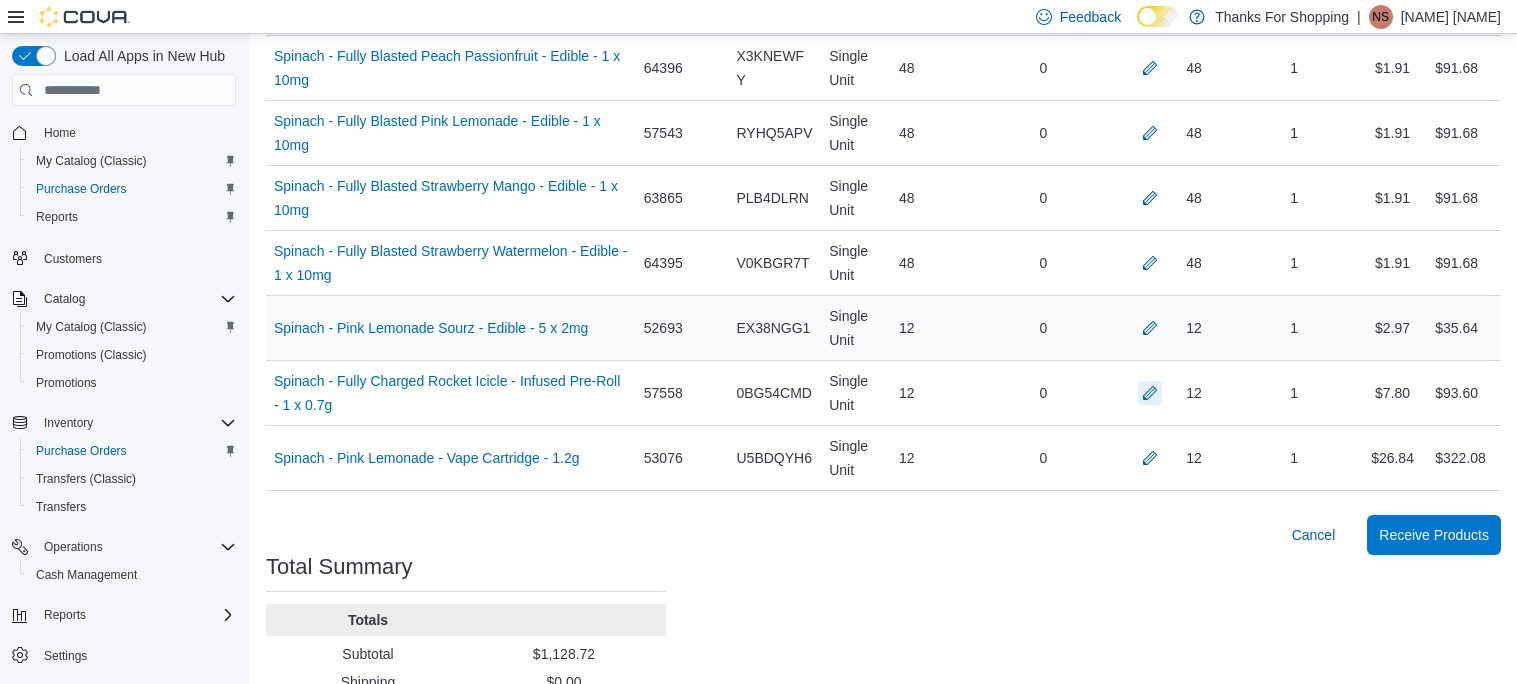 scroll, scrollTop: 976, scrollLeft: 0, axis: vertical 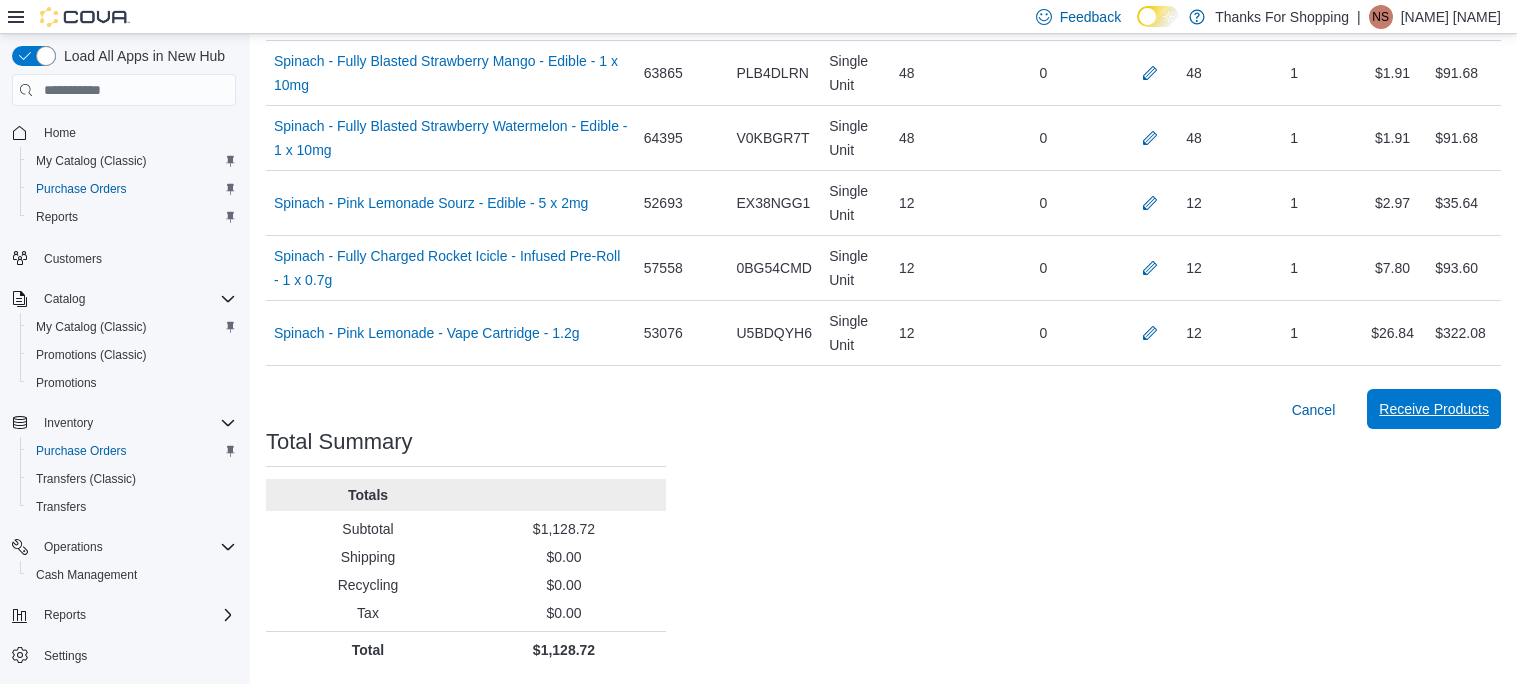 click on "Receive Products" at bounding box center (1434, 409) 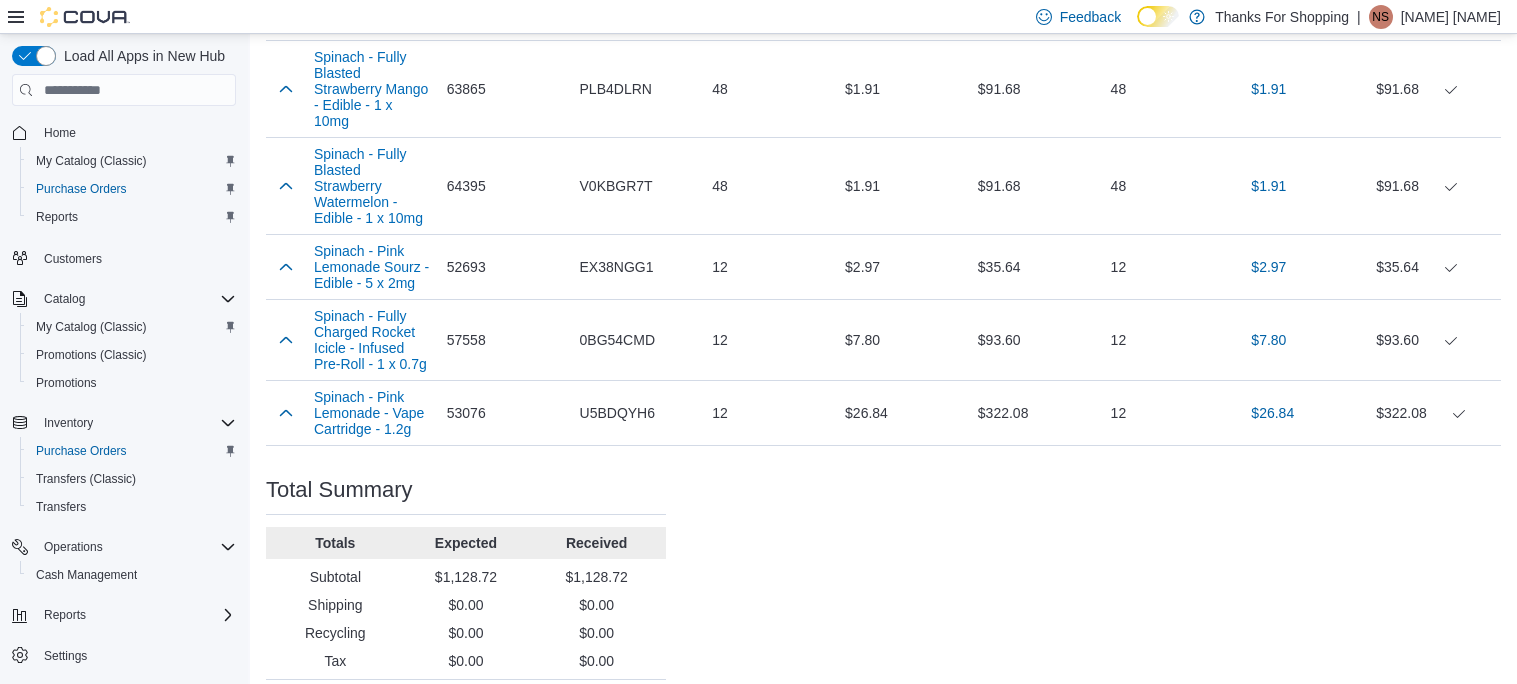 scroll, scrollTop: 0, scrollLeft: 0, axis: both 